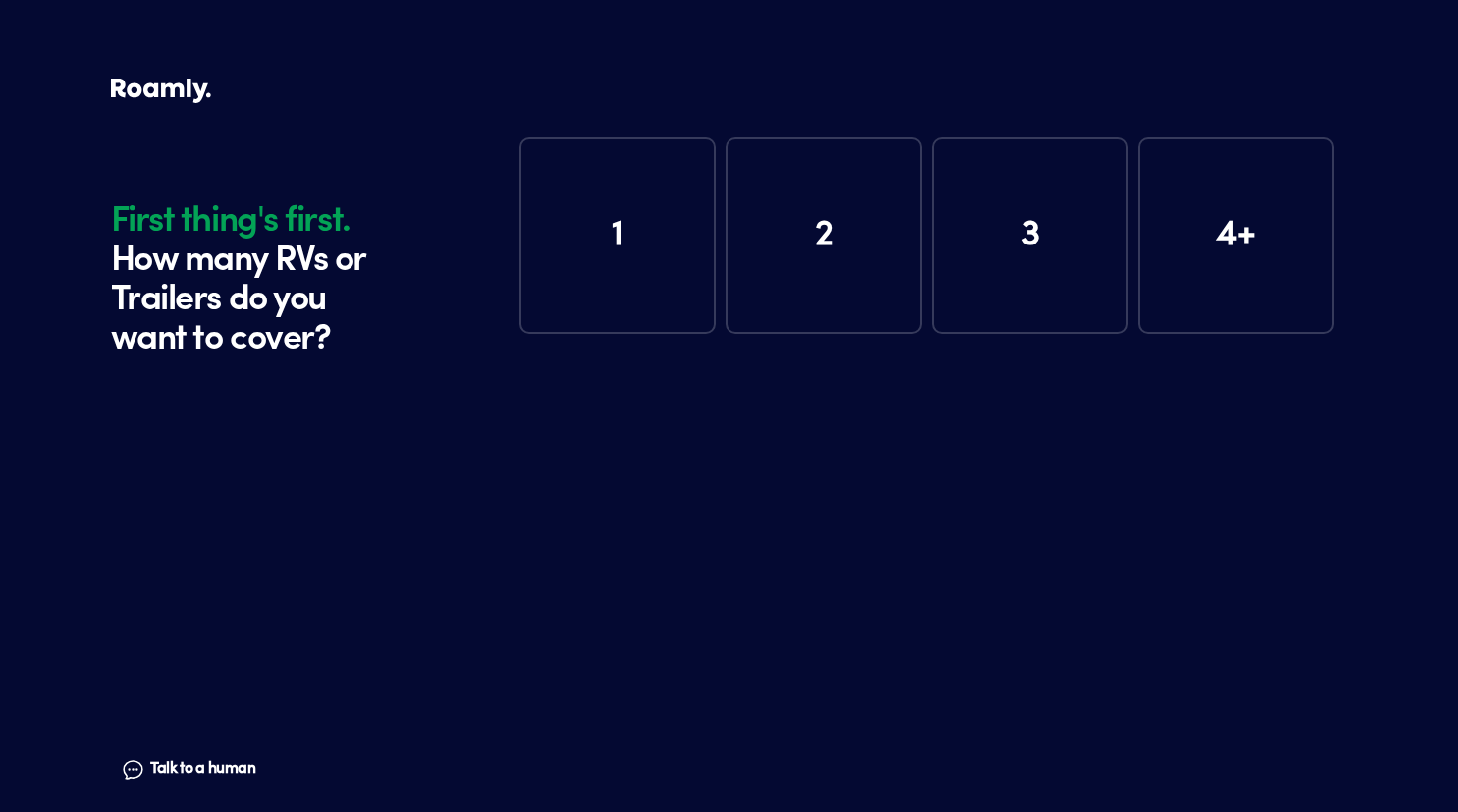 scroll, scrollTop: 0, scrollLeft: 0, axis: both 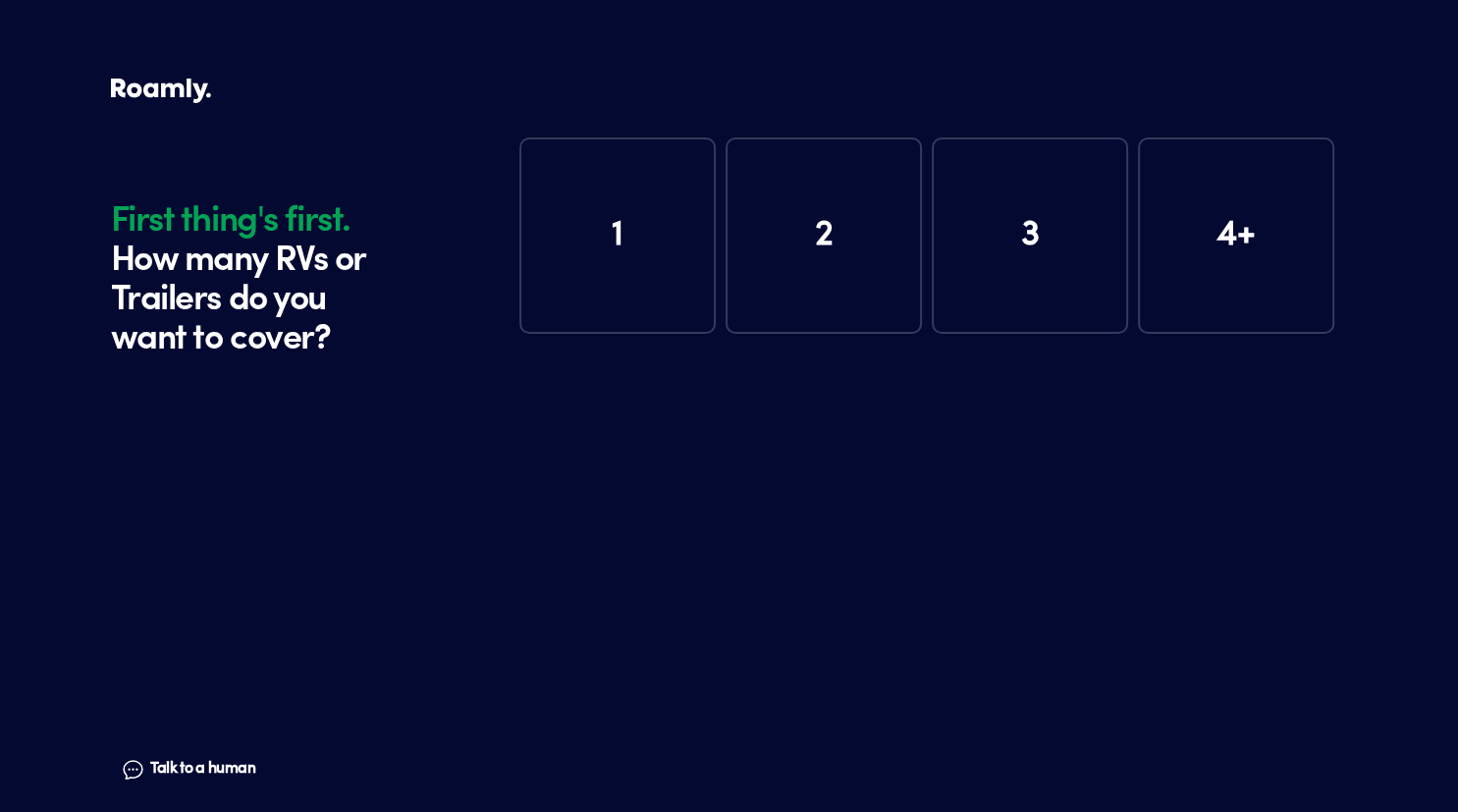 click on "1" at bounding box center (618, 236) 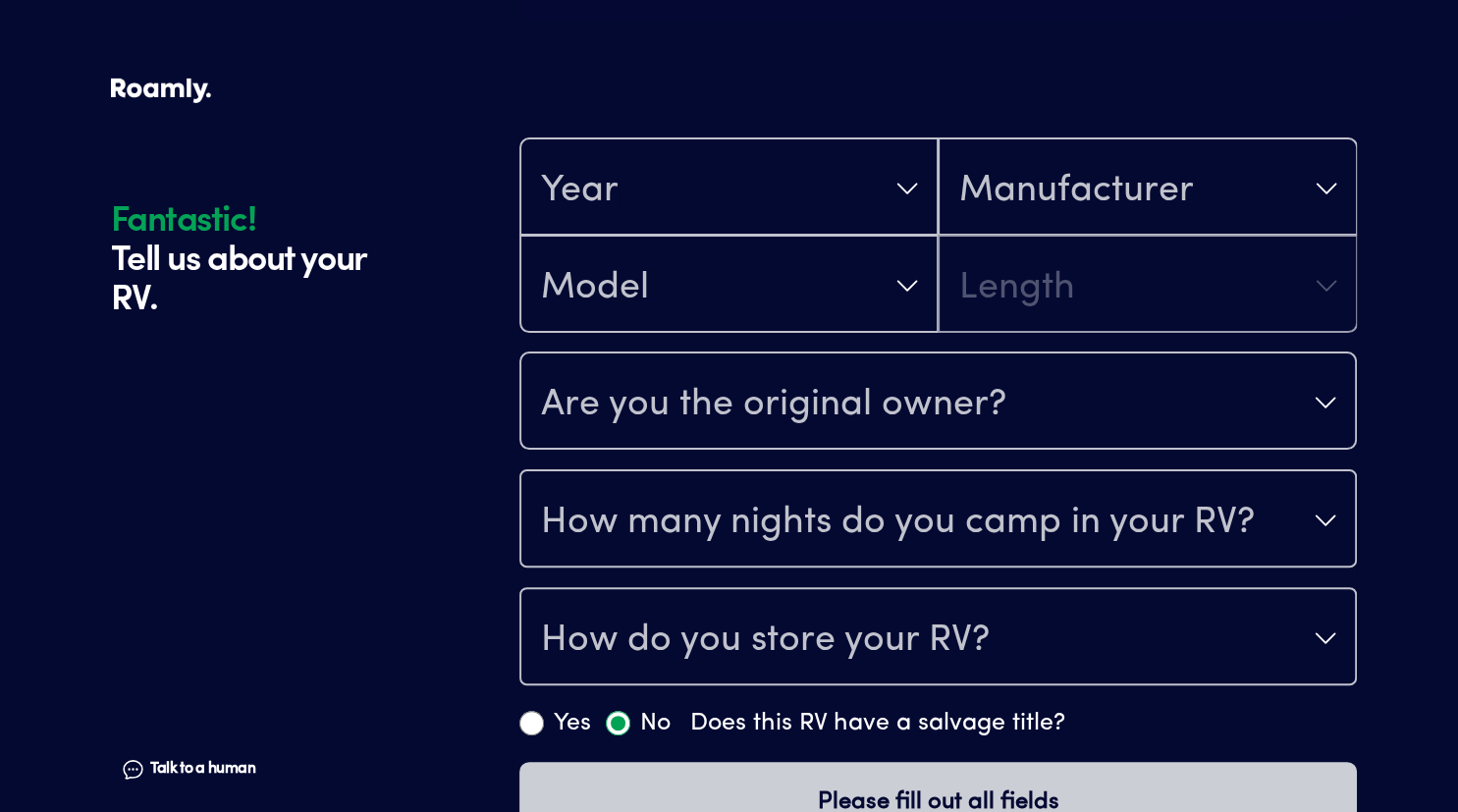 scroll, scrollTop: 383, scrollLeft: 0, axis: vertical 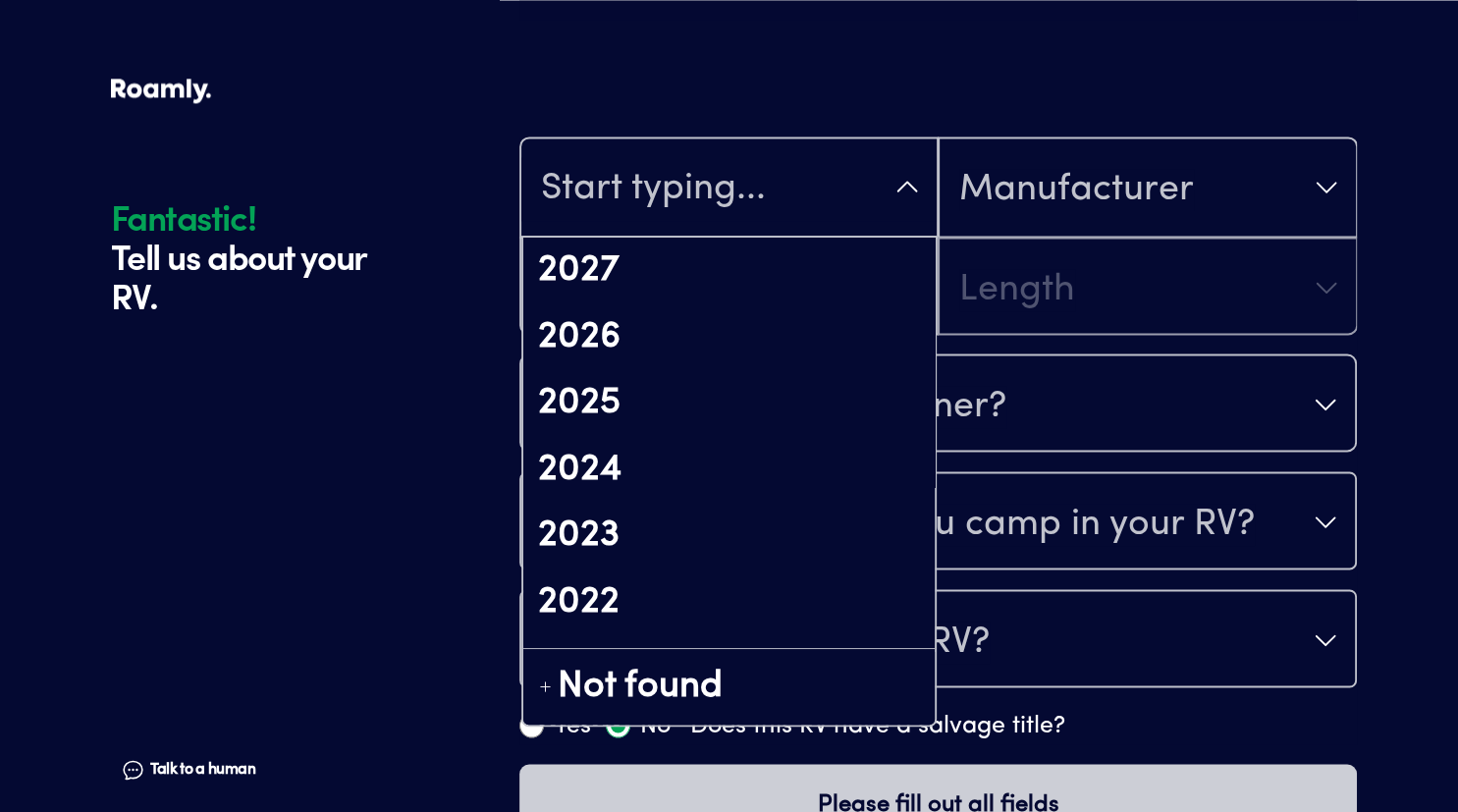 click on "2027 2026 2025 2024 2023 2022 2021 2020 2019 2018 2017 2016 2015 2014 2013 2012 2011 2010 2009 2008 2007 2006 2005 2004 2003 2002 2001 2000 1999 1998 1997 1996 1995 1994 1993 1992 1991 1990 1989 1988 1987 1986 1985 1984 1983 1982 1981 1980 1979 1978 1977 1976 1975 1974 1973 1972 1971 1970 1969 1968 1967 1966 1965 1964 1963 1962 1961 1960 1959 1958 1957 1956 1955 1954 1953 1952 1951 1950 1949 1948 1947 1946 1945 1944 1943 1942 1941 1940 Not found" at bounding box center [729, 187] 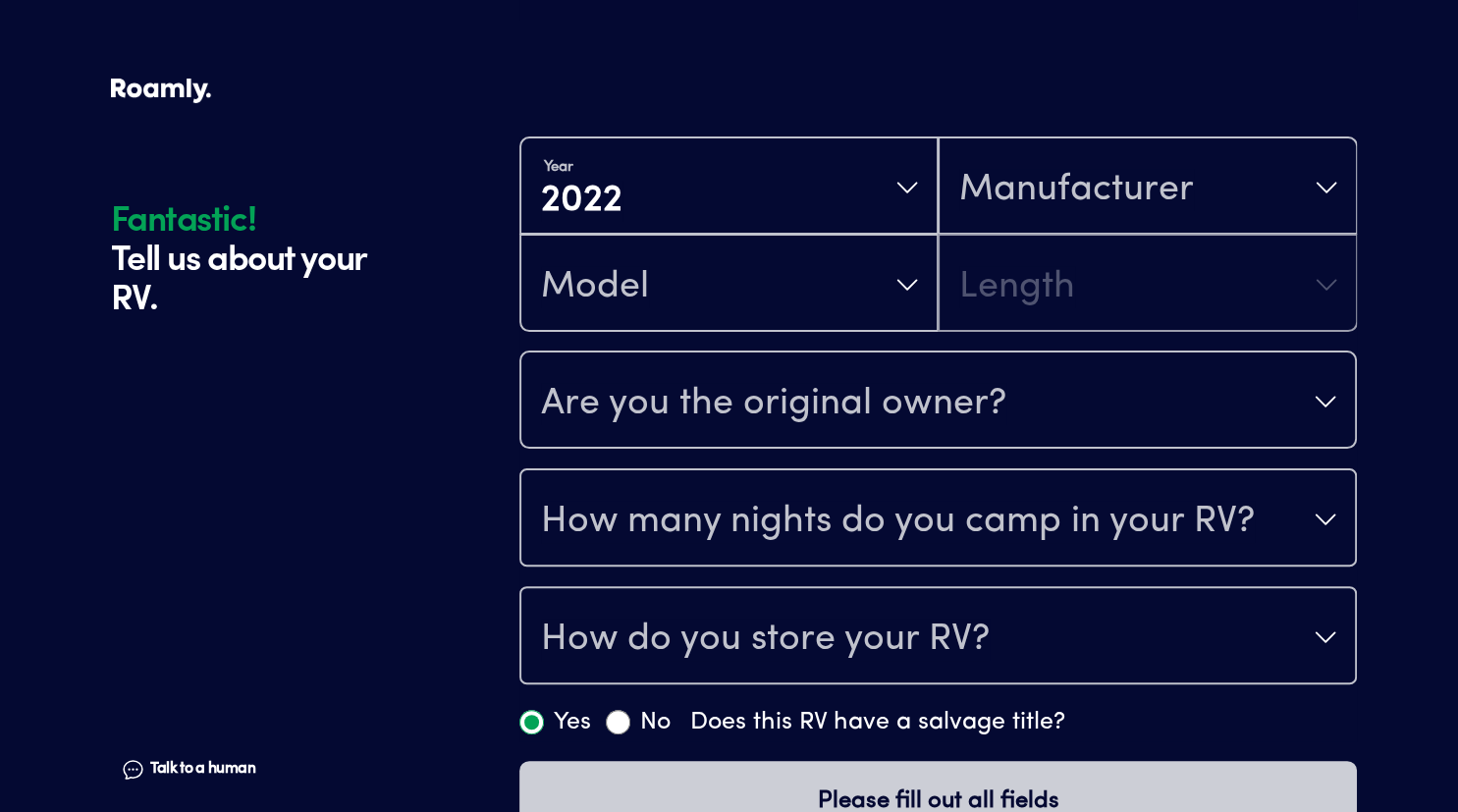 click on "Year [DATE]" at bounding box center (729, 186) 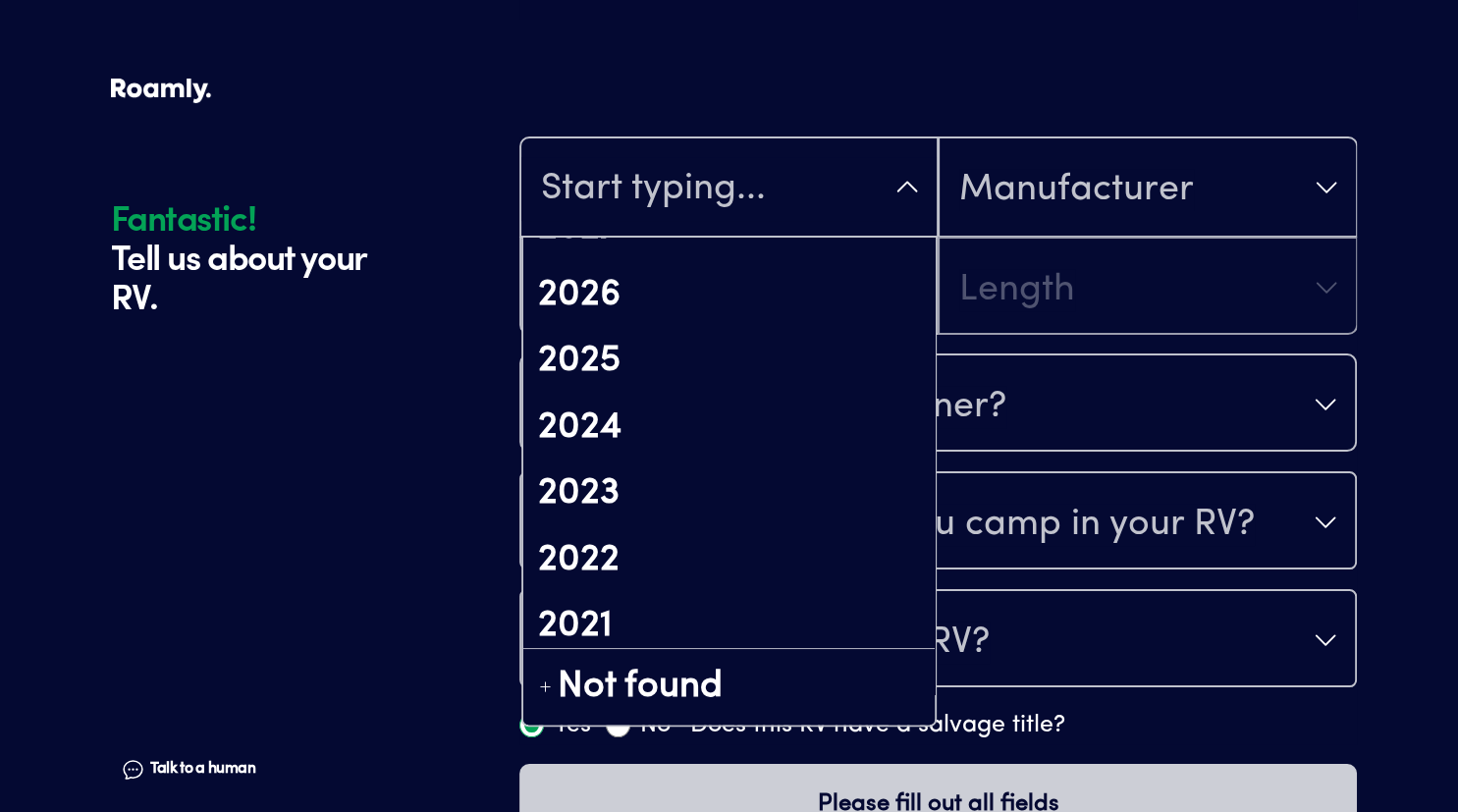 scroll, scrollTop: 109, scrollLeft: 0, axis: vertical 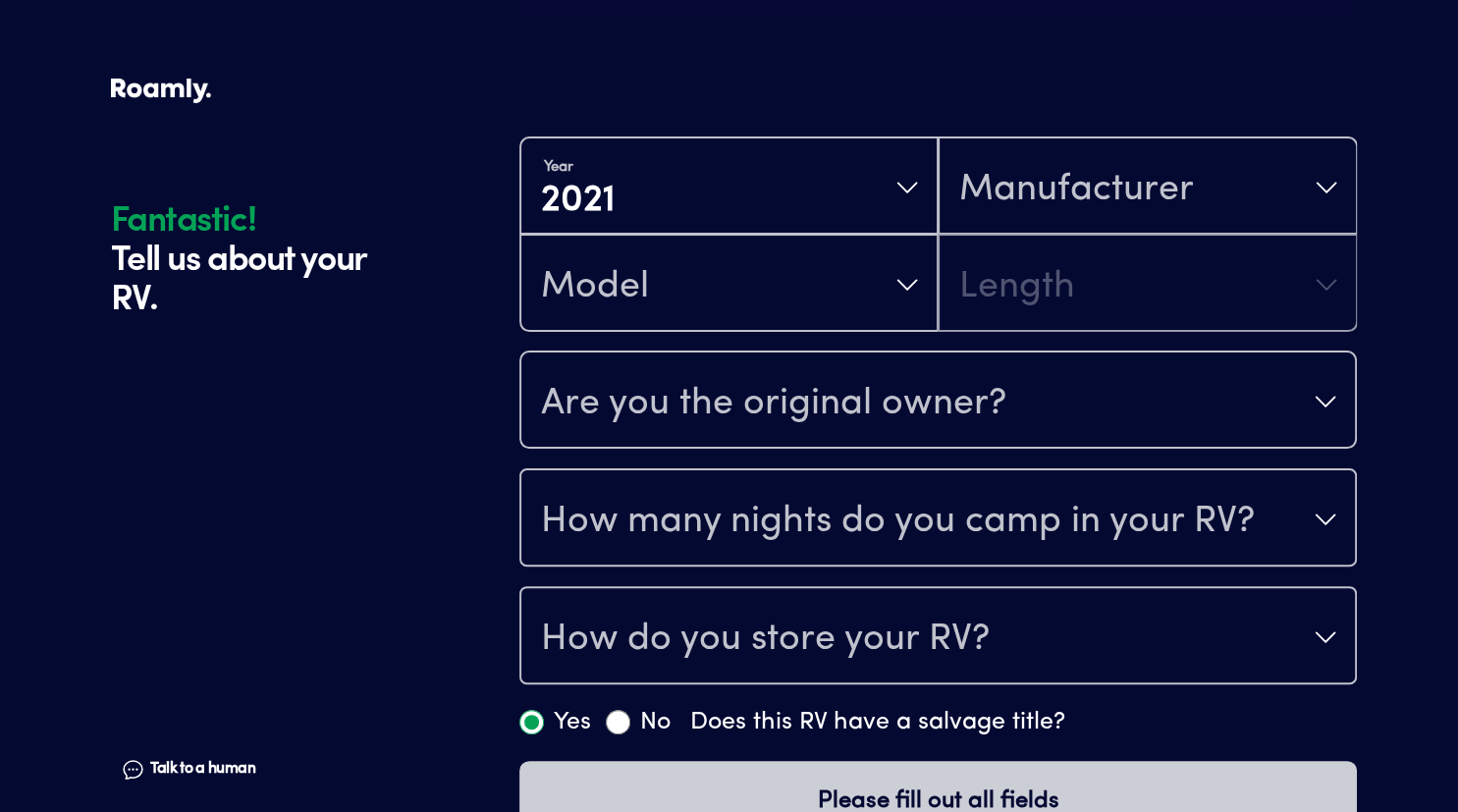 click on "Manufacturer" at bounding box center [1147, 186] 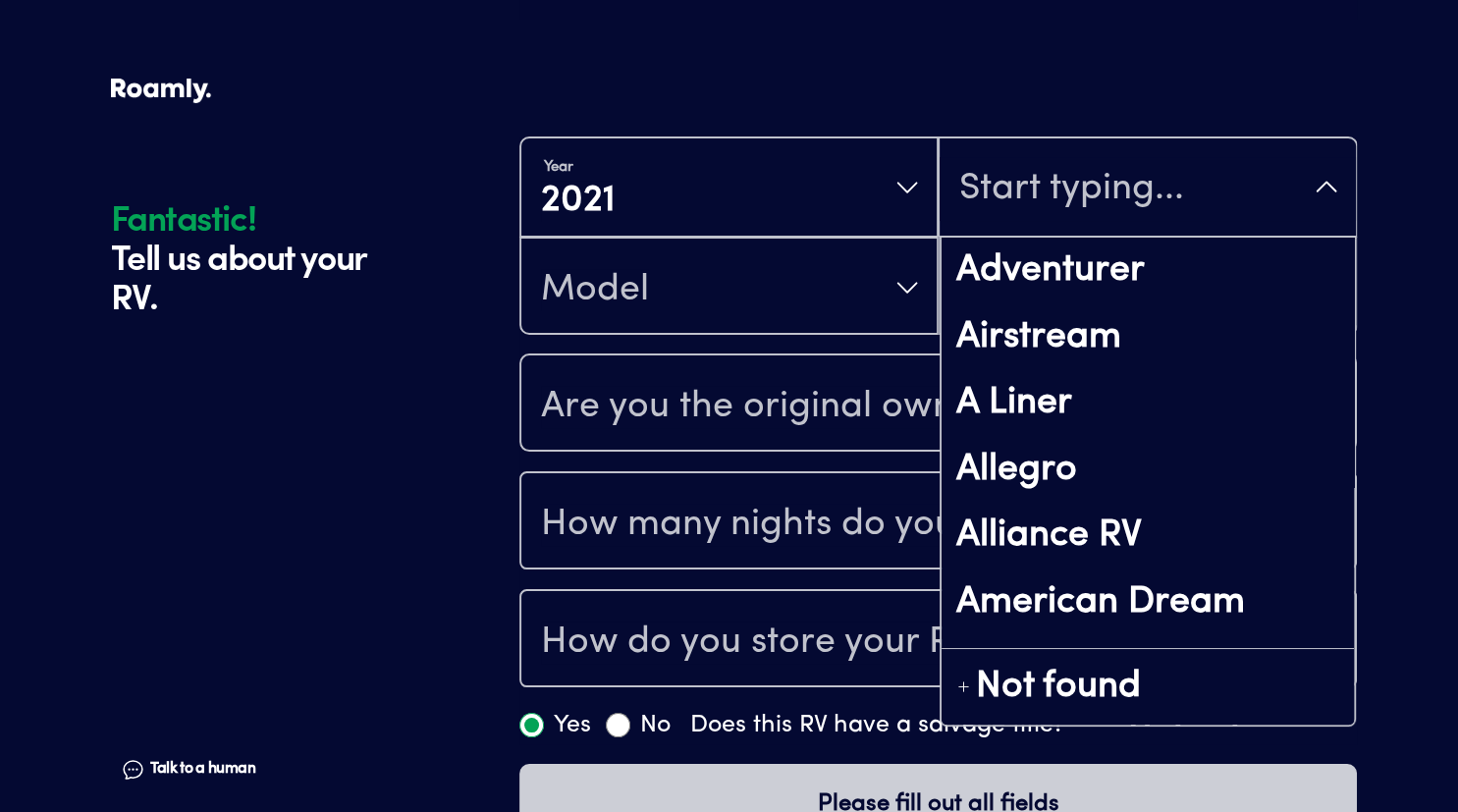 type on "l" 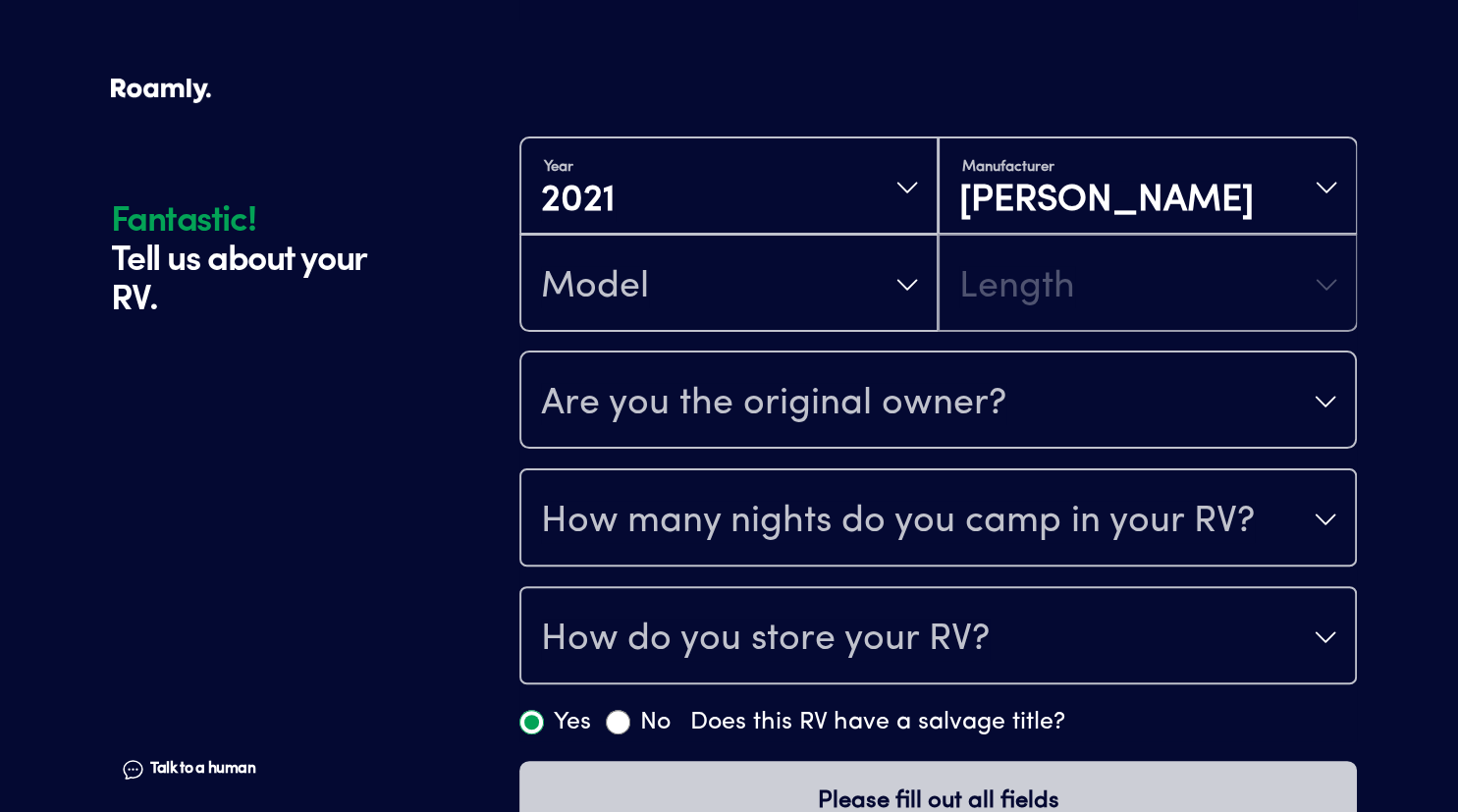 click on "Model" at bounding box center [729, 283] 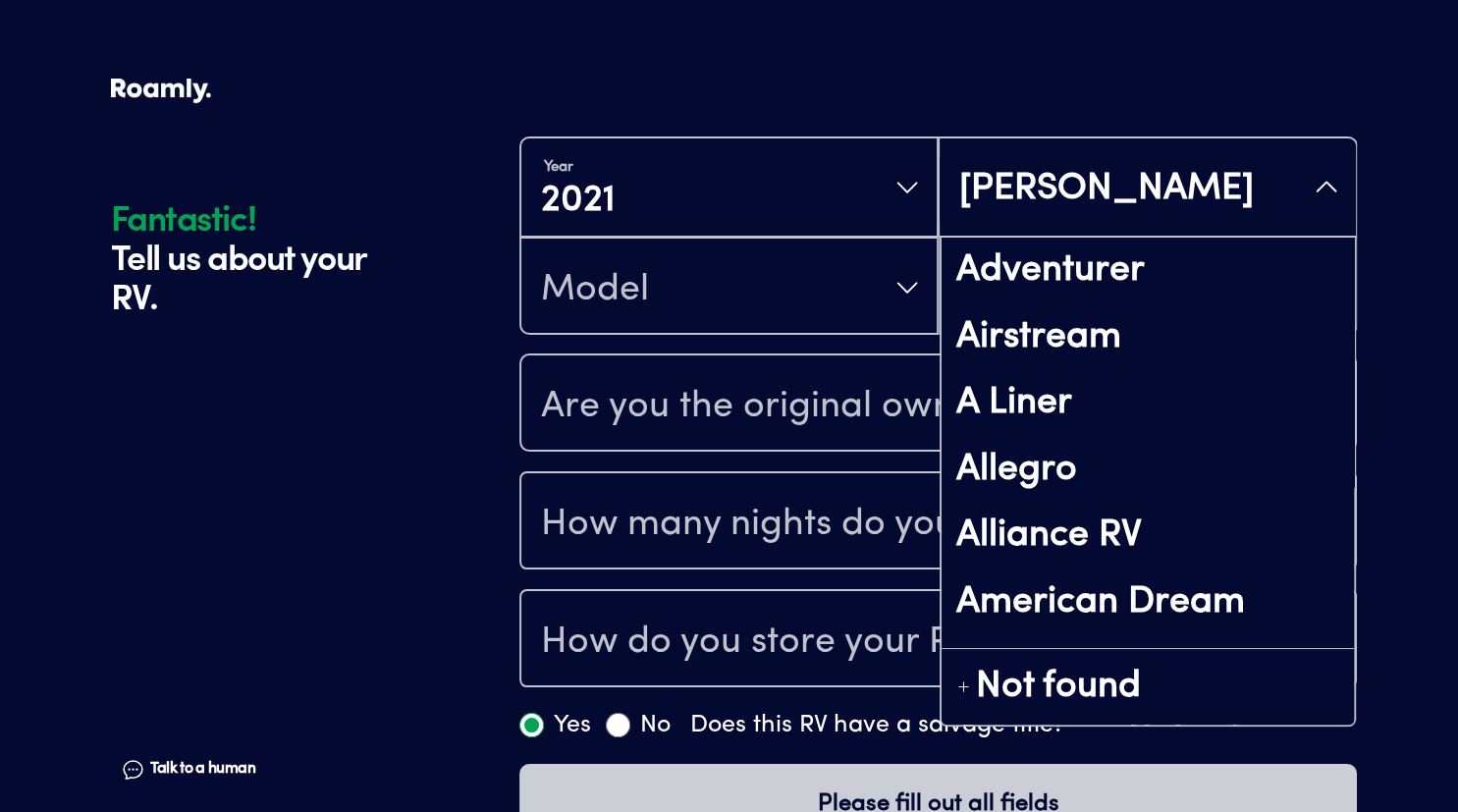 click on "[PERSON_NAME] Adventurer Airstream A Liner Allegro Alliance RV American Dream American Eagle American Patriot American Tradition Arctic Fox Aspen Trail Astoria ATC [GEOGRAPHIC_DATA] Homes Atlas AUSRV Avenger Bay Star Bean Trailer Berkshire Bigfoot RV Bison Coach Black Series Boreas Campers [GEOGRAPHIC_DATA][PERSON_NAME][GEOGRAPHIC_DATA] [GEOGRAPHIC_DATA] Tiny Homes [GEOGRAPHIC_DATA] [US_STATE] [GEOGRAPHIC_DATA] Camp365 Camp-[GEOGRAPHIC_DATA] [GEOGRAPHIC_DATA] [GEOGRAPHIC_DATA] [GEOGRAPHIC_DATA] Clipper Coach House Coachmen [US_STATE] Connect Conqueror Cornerstone Design Build, Inc. Crossroads RV Cruiser RV Crusader Desert Fox Design DNA Ent Dodge / RAM Dream DRV Durango Dutchmen Dutch Star DX3 Dynaquest EarthCruiser Earthroamer East to West Eclipse El Kapitan Embassy Specialty Vehicles Ember Entegra Coach Escape Escape Trailer Escapod Essex Exclusive Outfitters Factory Motorhomes Fairmont Homes Field Van Flair-Fleetwood Fleetwood Force Ford Forester Forest River Four Wheel Fox Mountain FR3 Genesis Supreme Georgetown Georgian Bay Glacier Glacier Ice House Grand Design [PERSON_NAME] Motors Harmar KZ" at bounding box center [1147, 187] 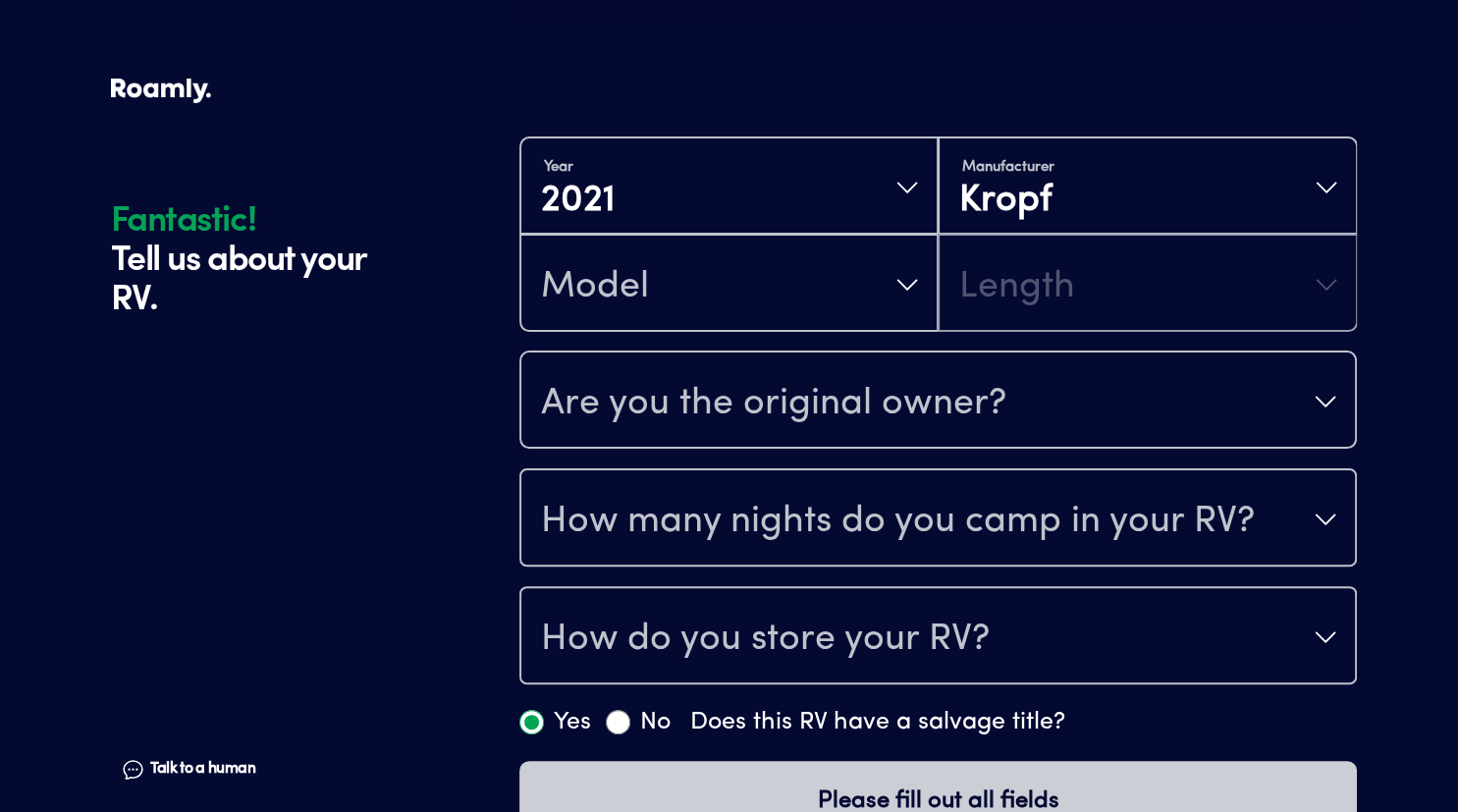 click on "Manufacturer [PERSON_NAME]" at bounding box center (1147, 186) 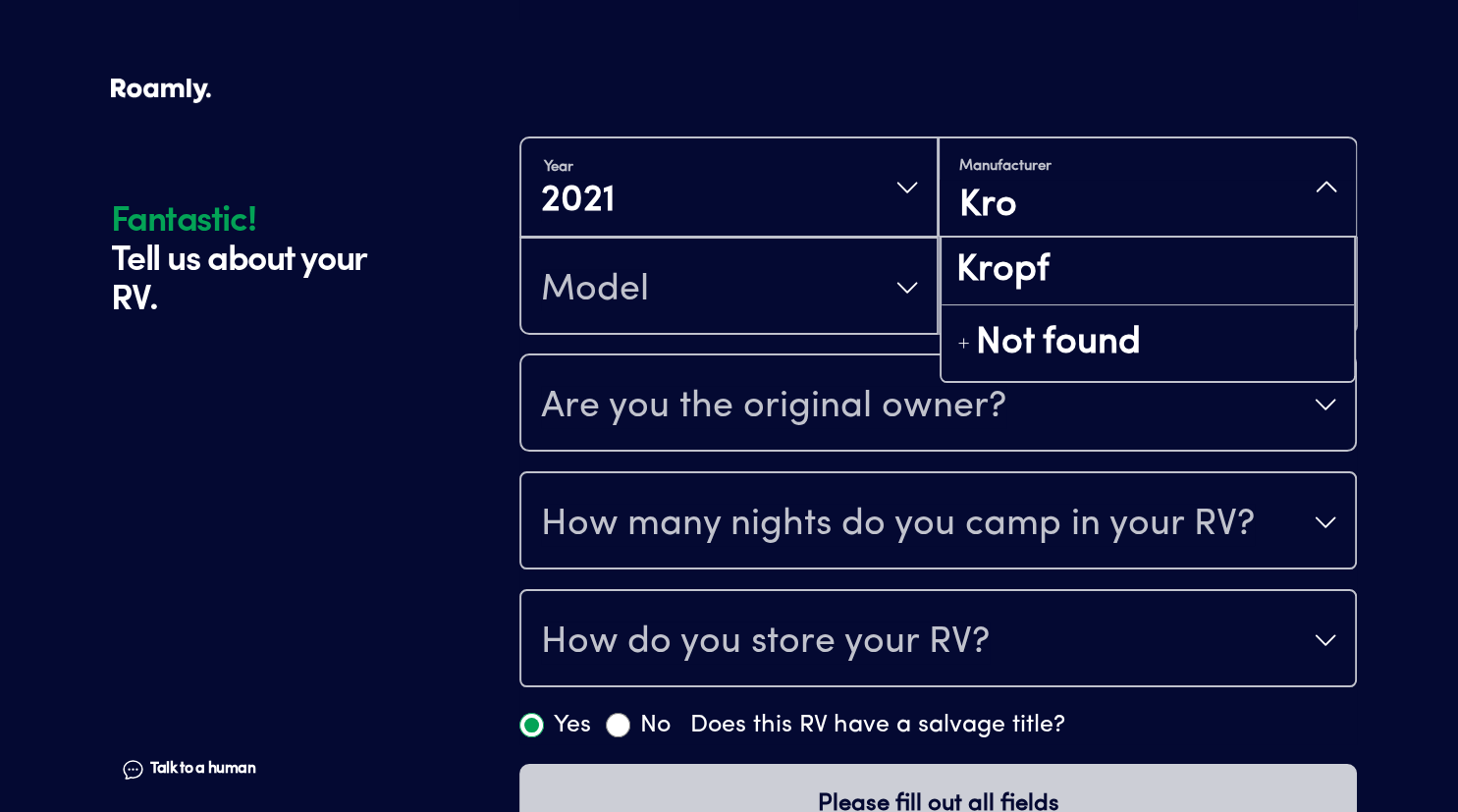 scroll, scrollTop: 0, scrollLeft: 0, axis: both 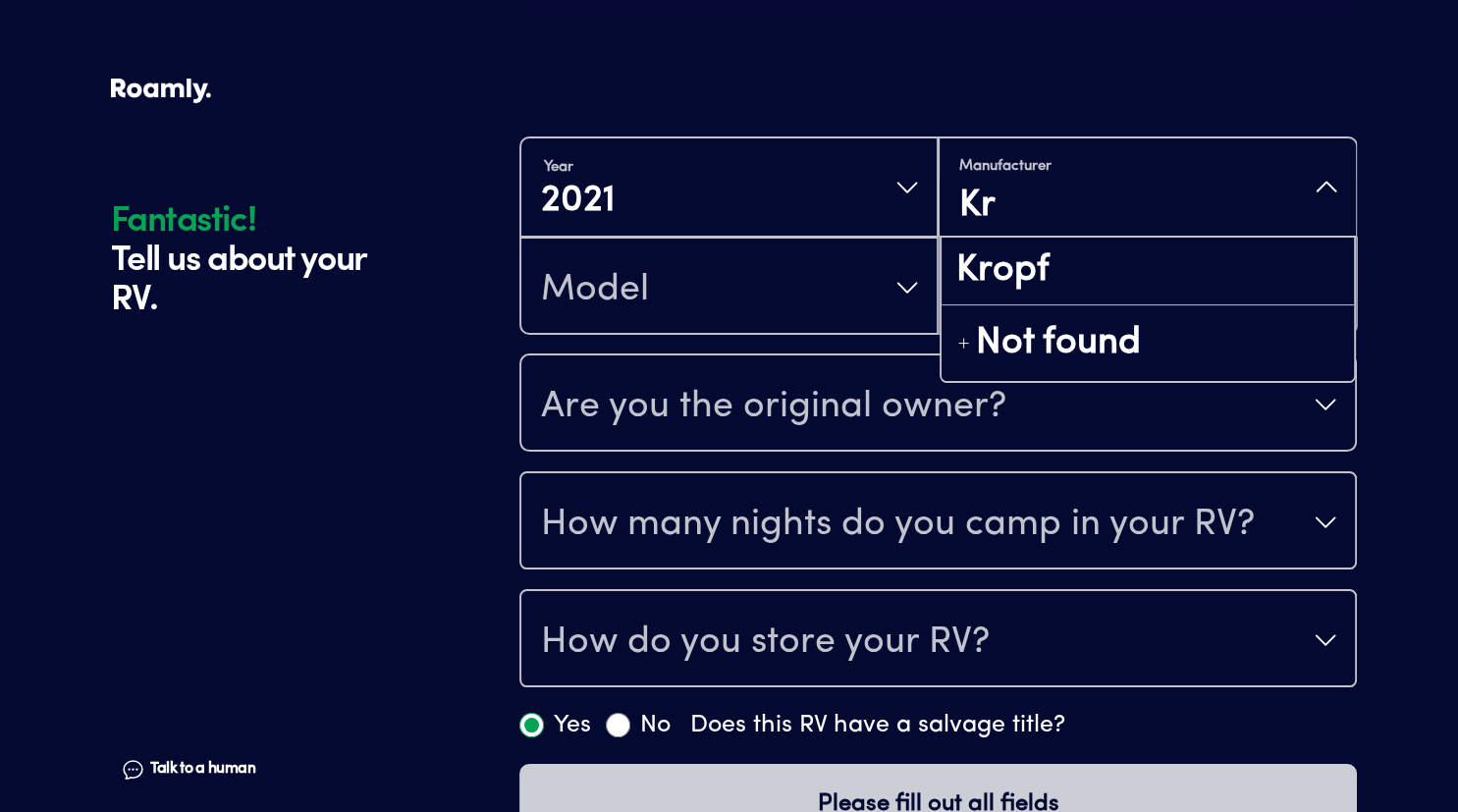 type on "K" 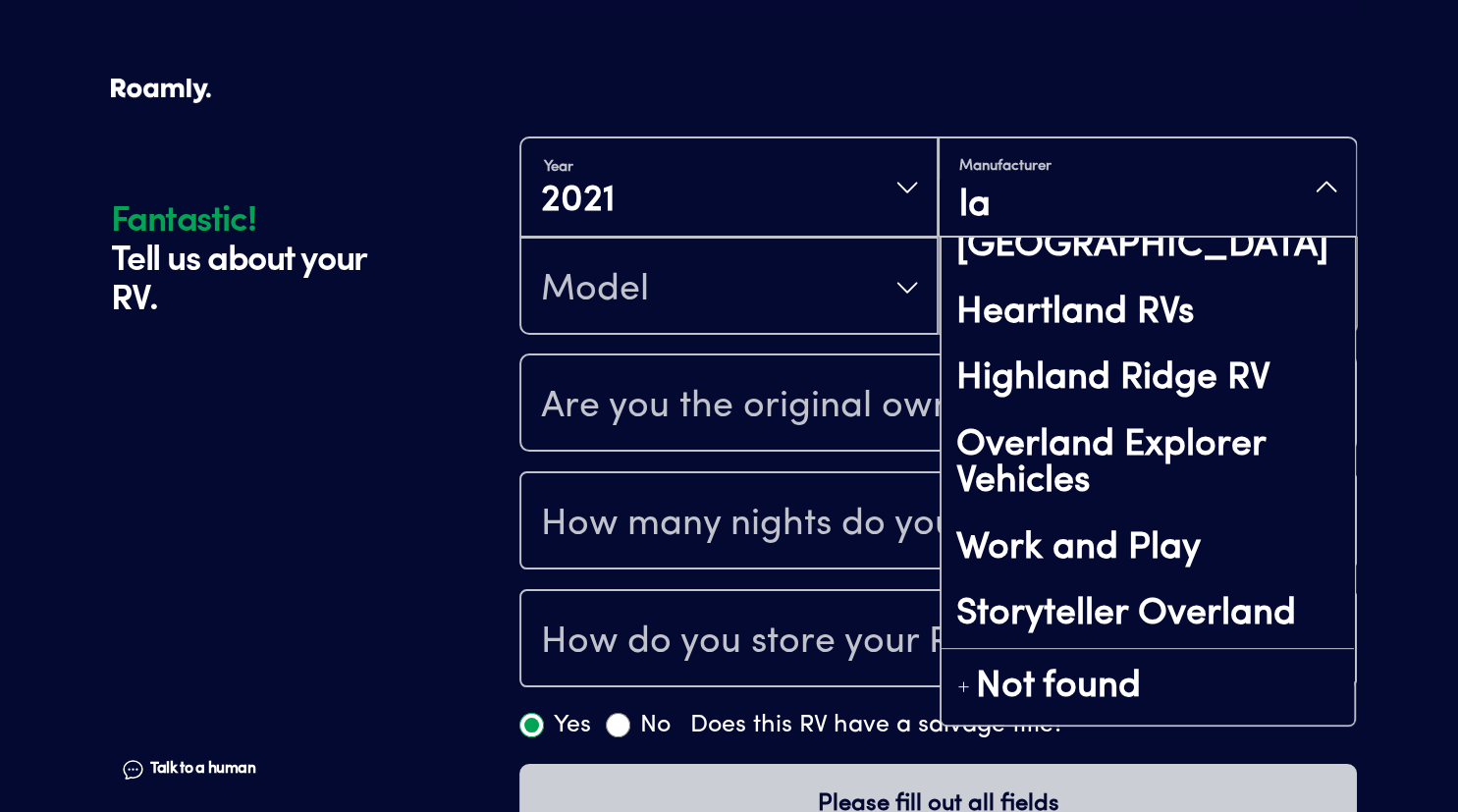scroll, scrollTop: 0, scrollLeft: 0, axis: both 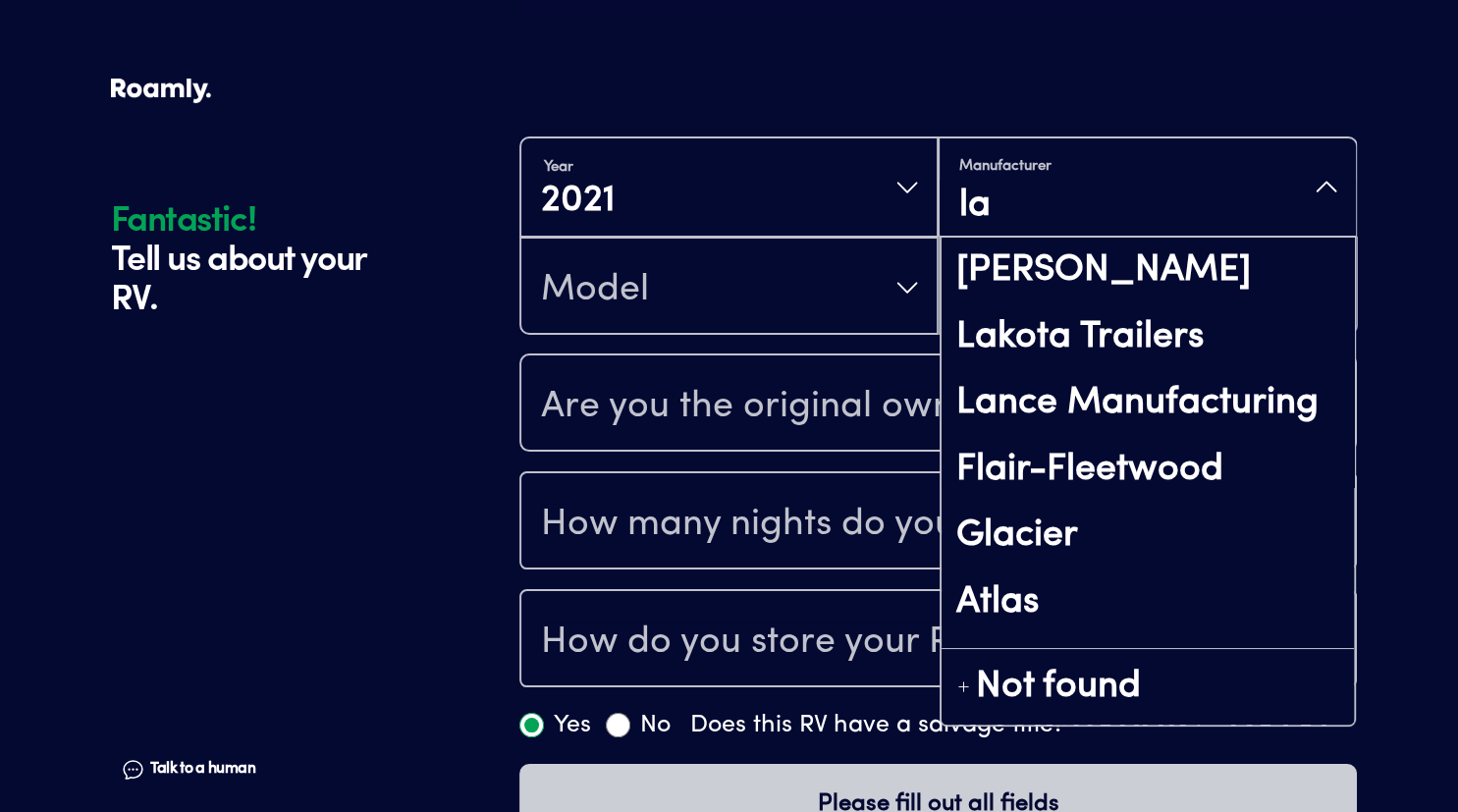 type on "lan" 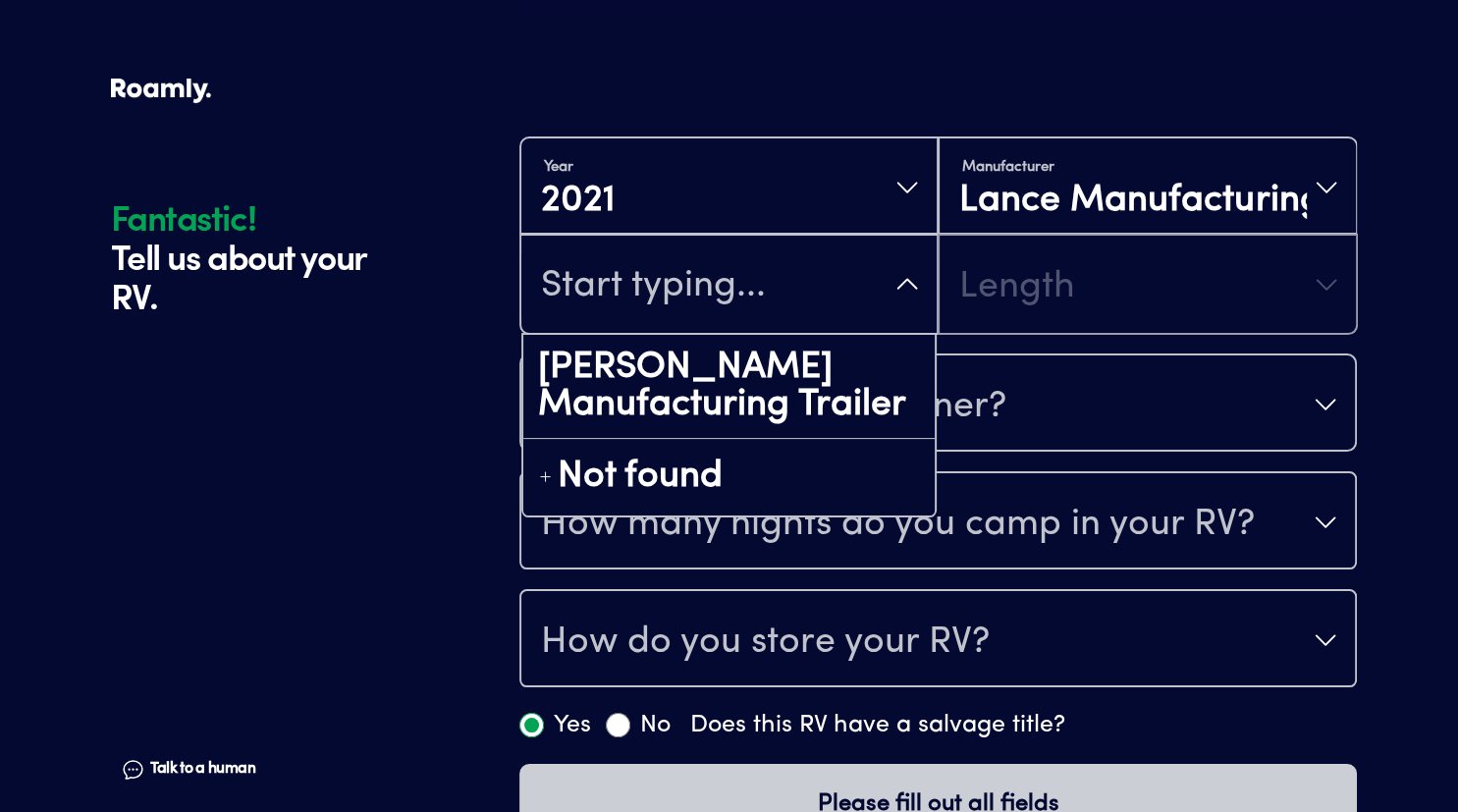 click on "[PERSON_NAME] Manufacturing Trailer Not found" at bounding box center (729, 284) 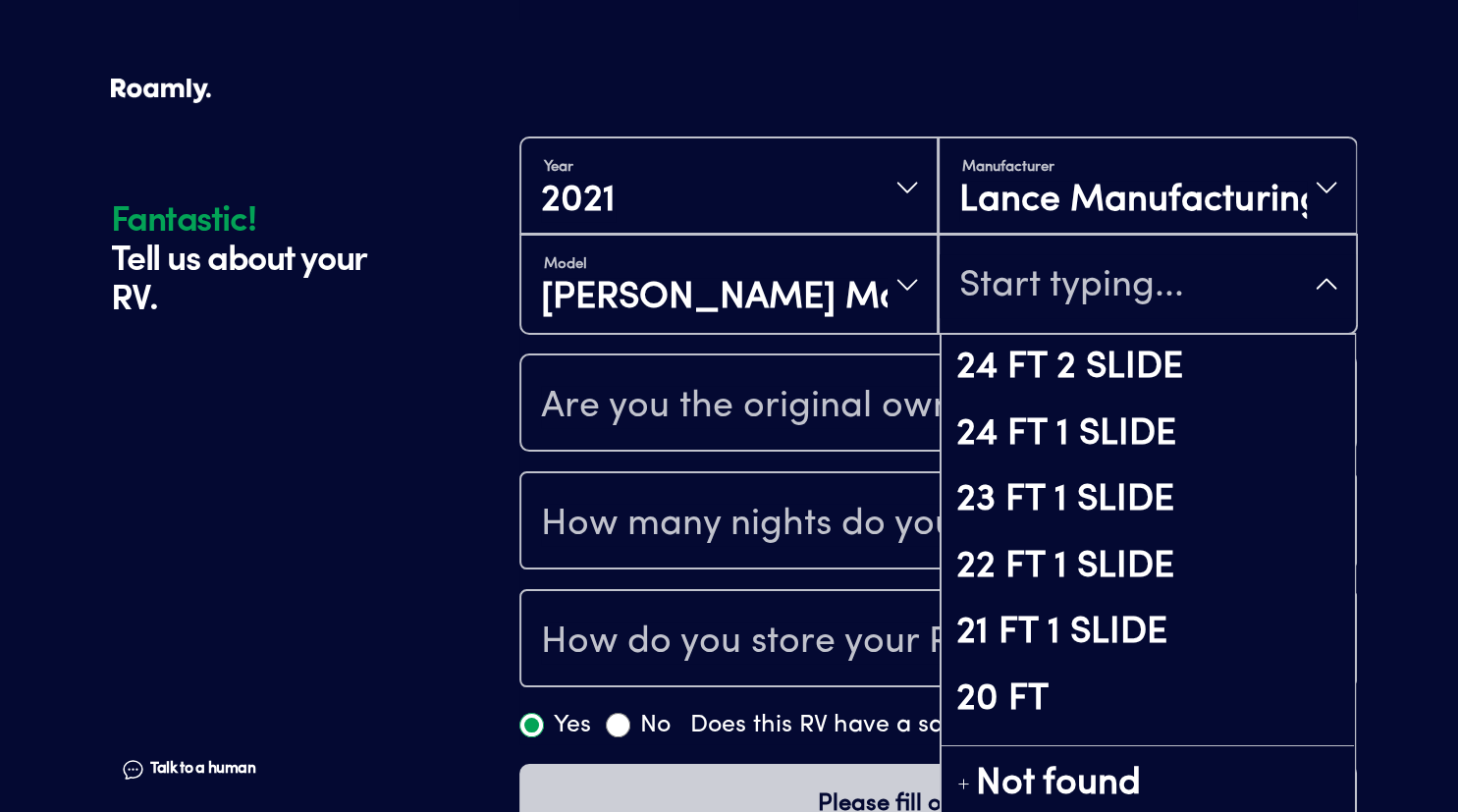 click on "24 FT 2 SLIDE 24 FT 1 SLIDE 23 FT 1 SLIDE 22 FT 1 SLIDE 21 FT 1 SLIDE 20 FT 19 FT 1 SLIDE 18 FT 1 SLIDE 16 FT 1 SLIDE 15 FT 1 SLIDE 14 FT Not found" at bounding box center (1147, 284) 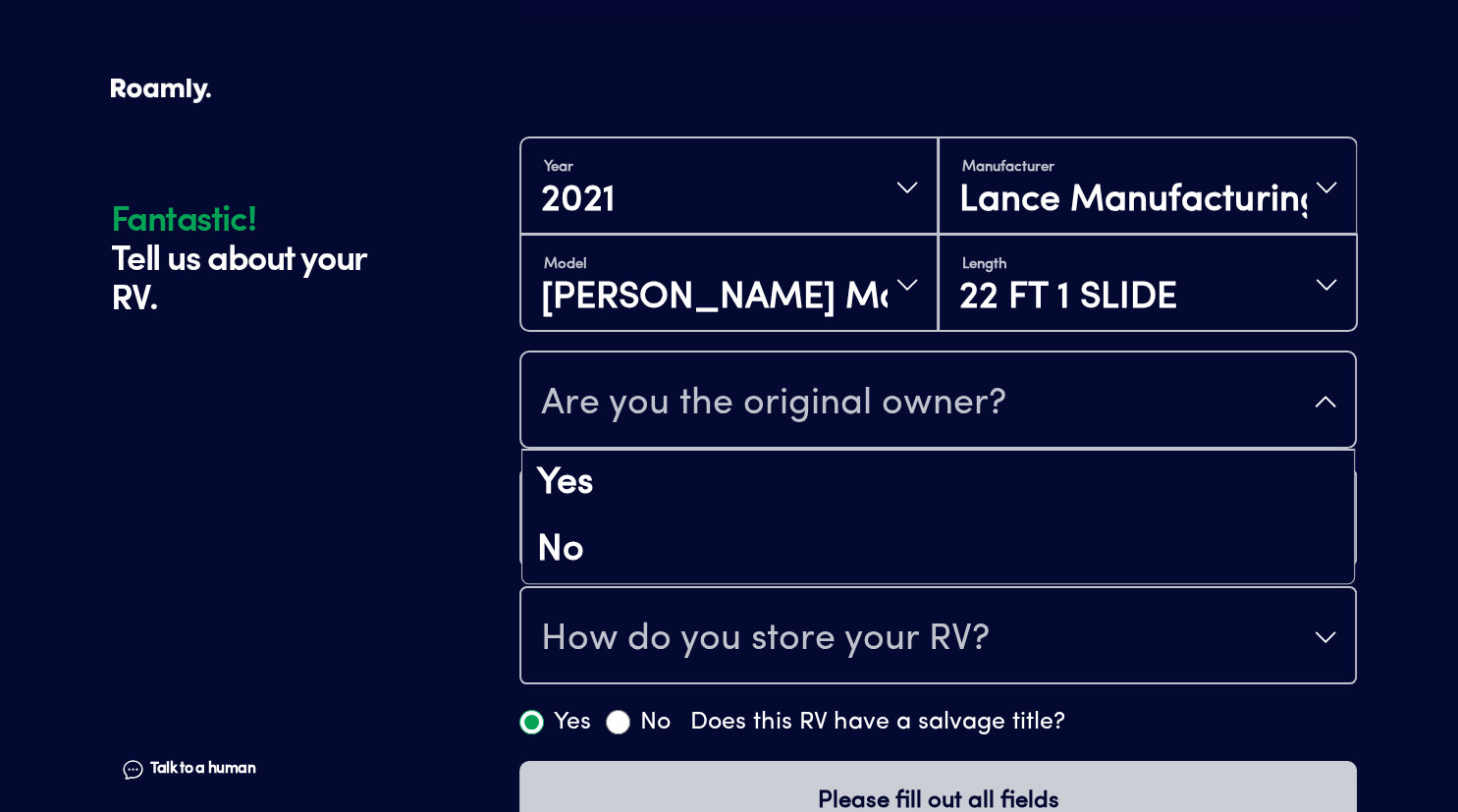 click on "Are you the original owner?" at bounding box center (938, 402) 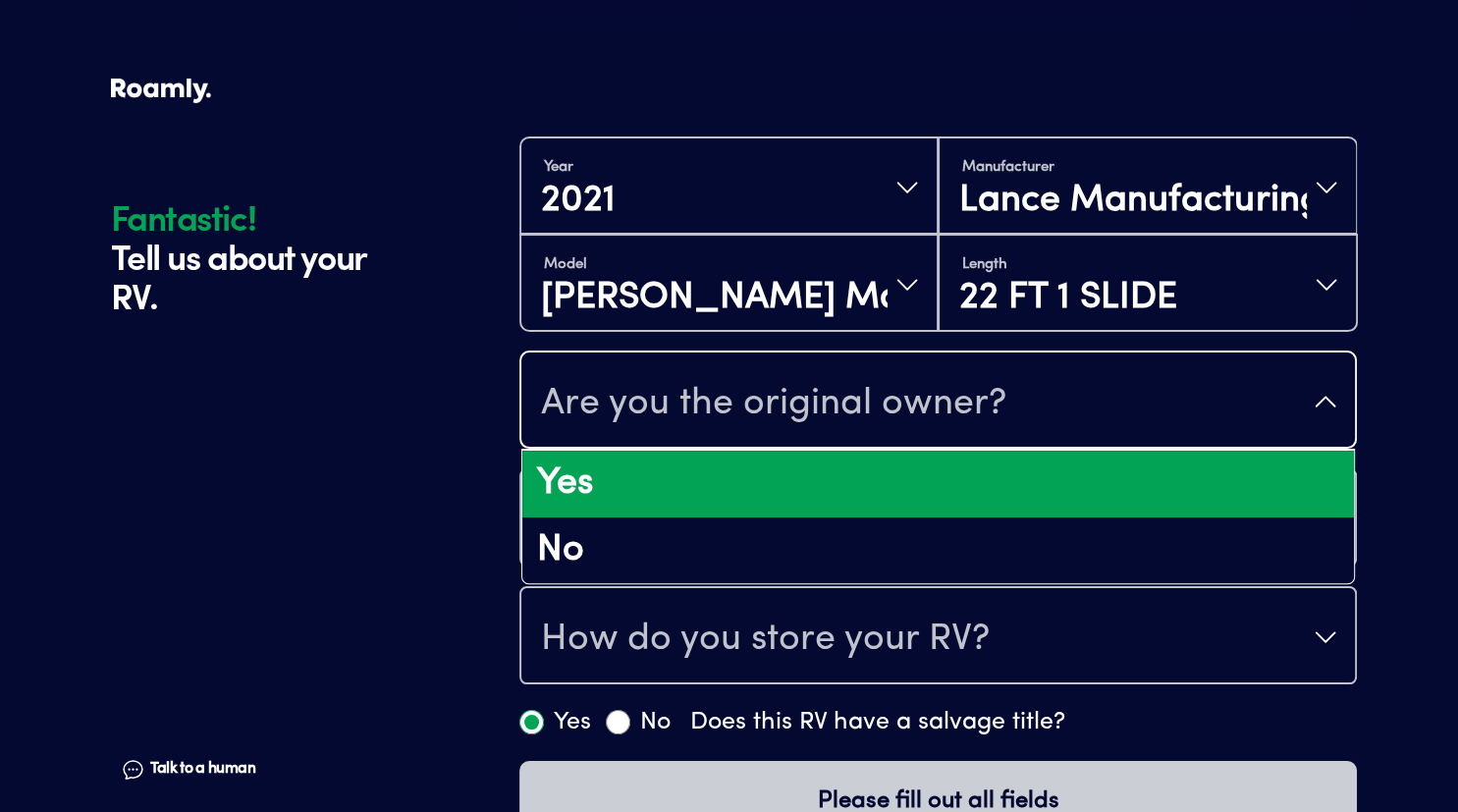 click on "Yes" at bounding box center (938, 484) 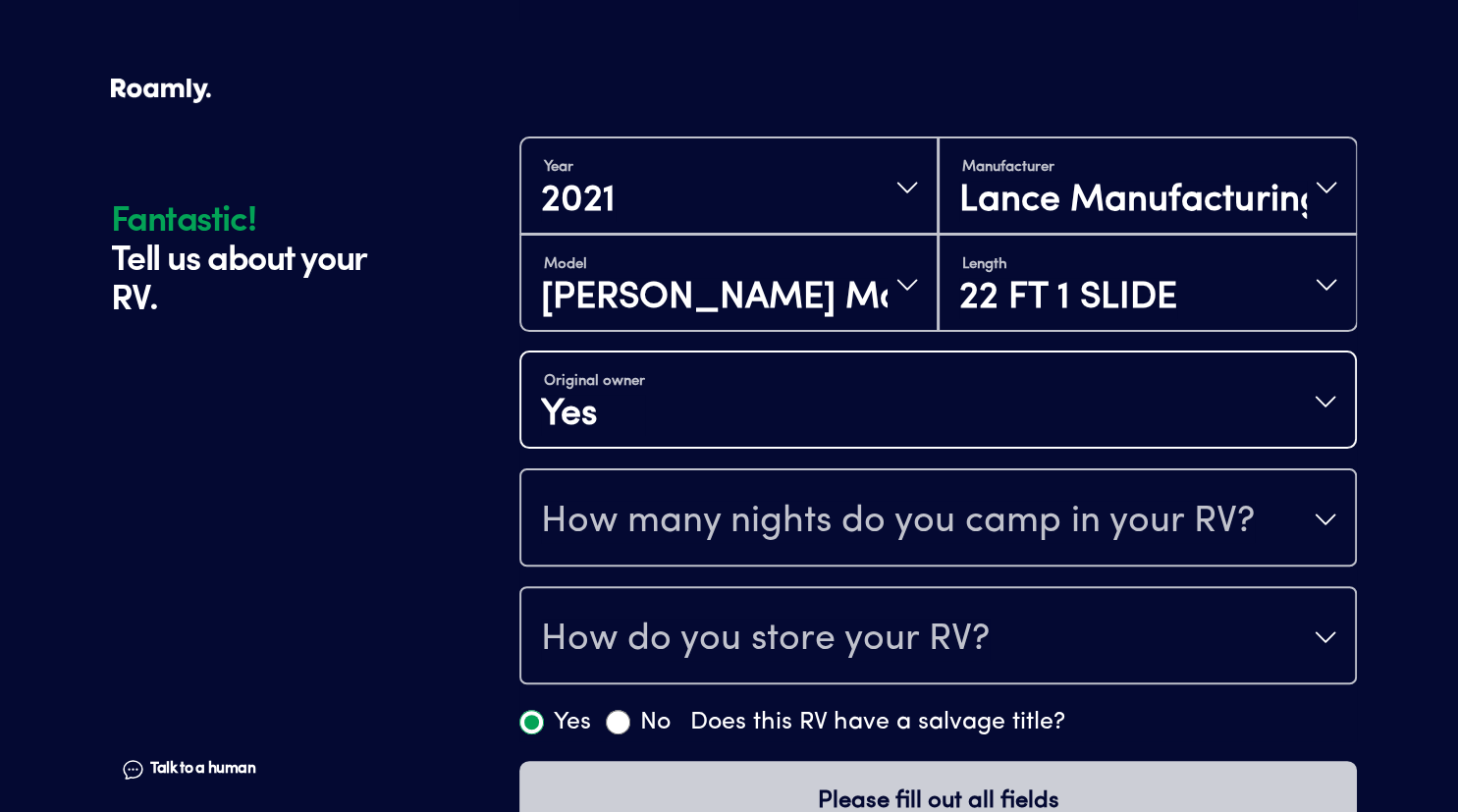 click on "How many nights do you camp in your RV?" at bounding box center (897, 521) 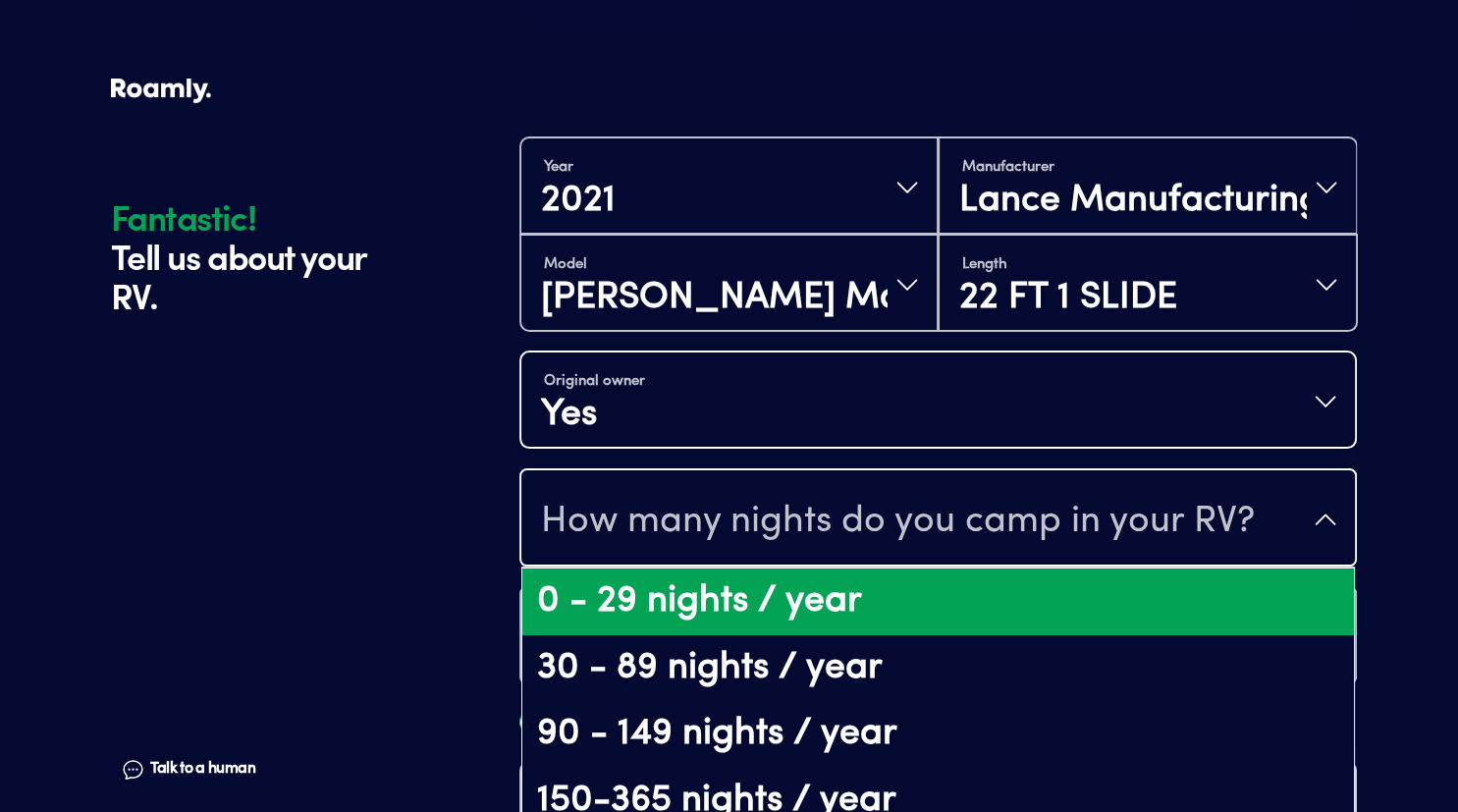 click on "0 - 29 nights / year" at bounding box center (938, 602) 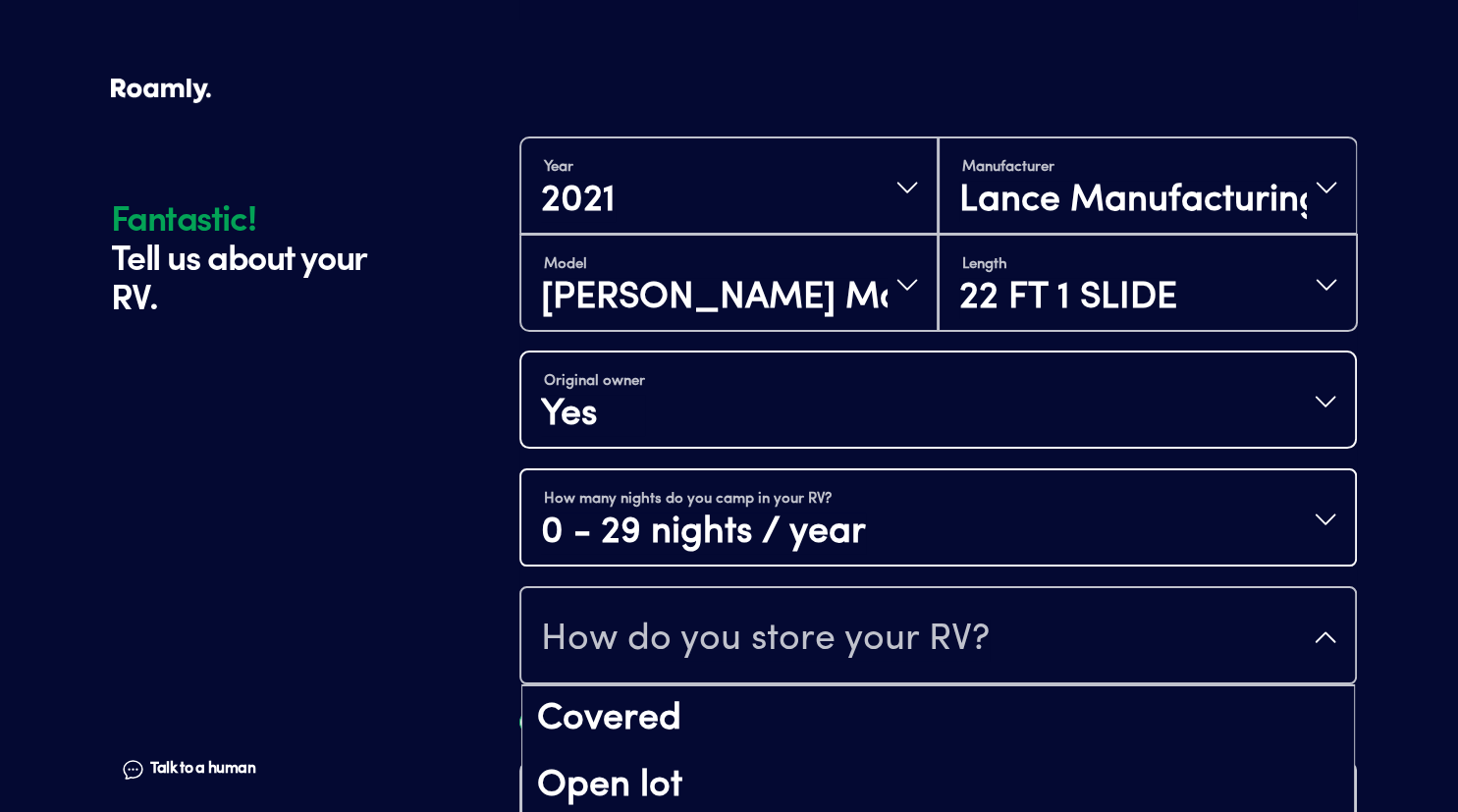 click on "How do you store your RV?" at bounding box center (938, 637) 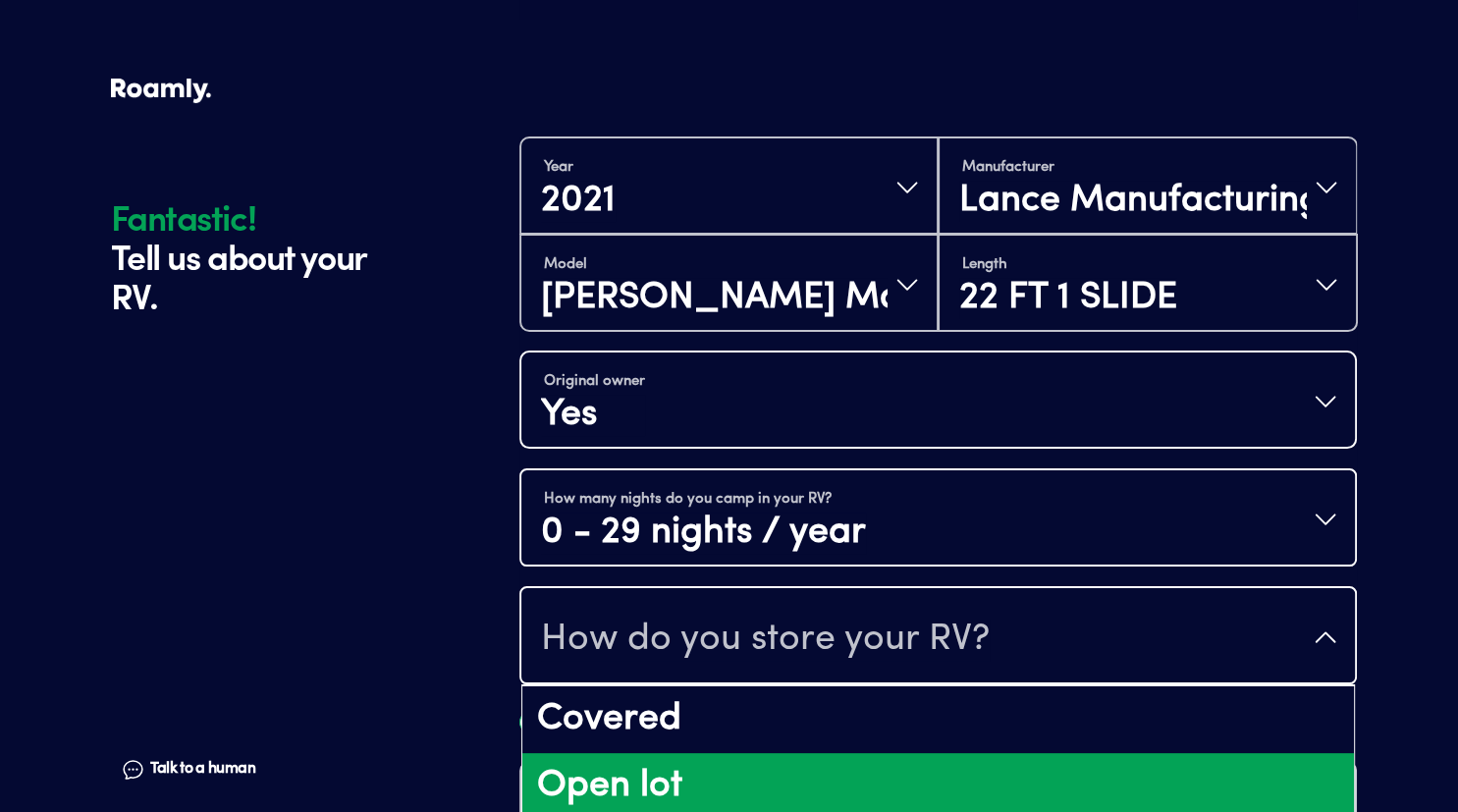 scroll, scrollTop: 389, scrollLeft: 0, axis: vertical 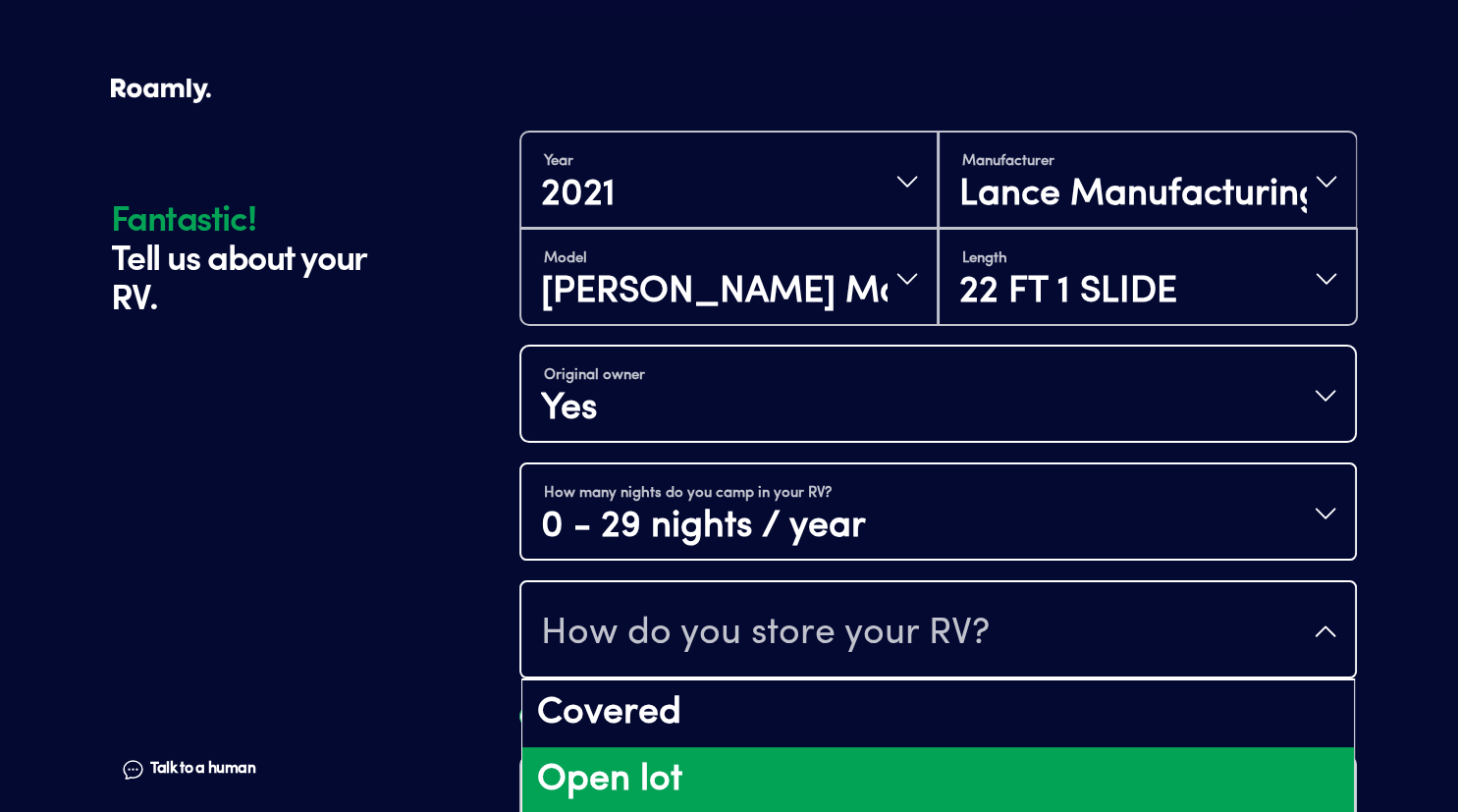 click on "Open lot" at bounding box center [938, 781] 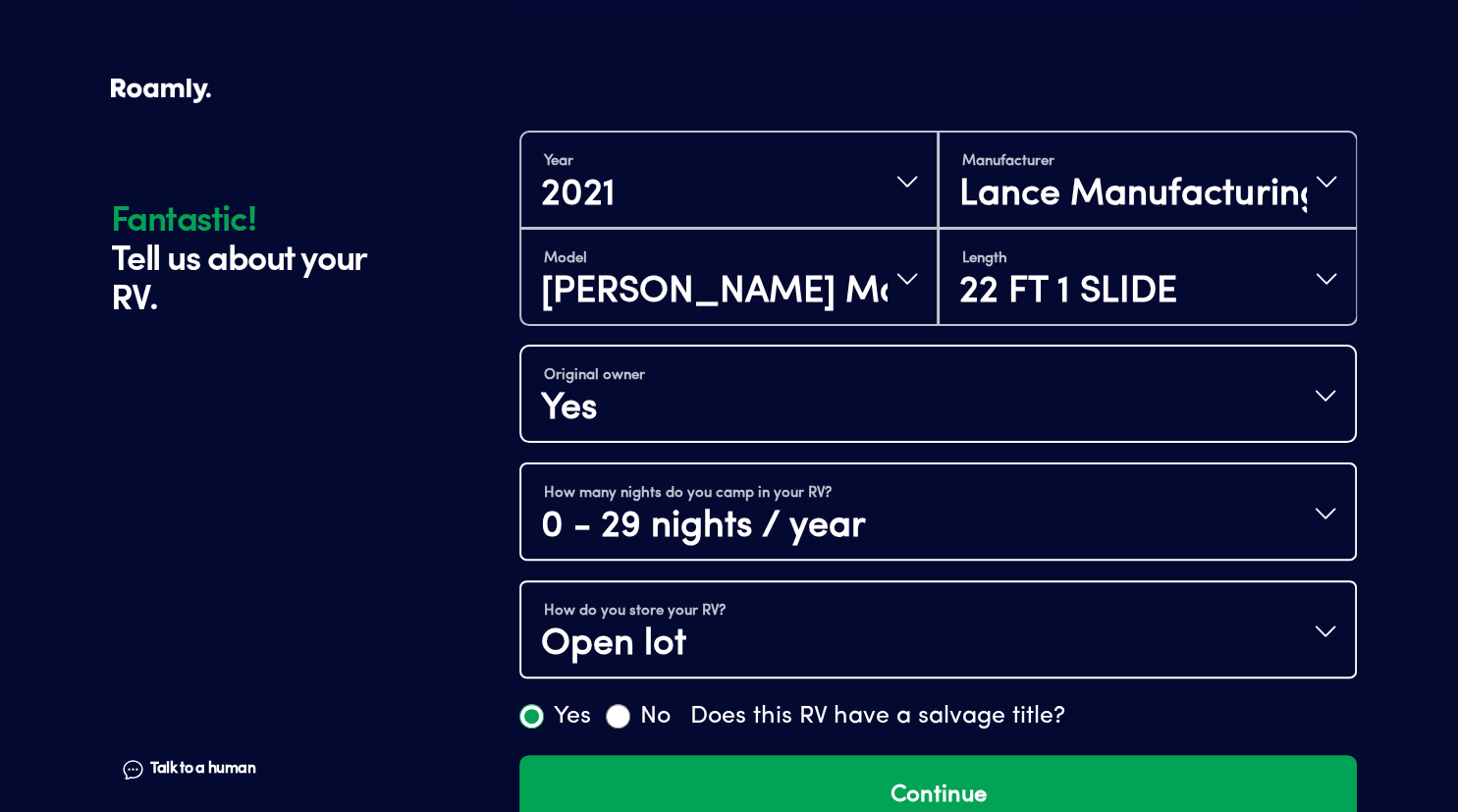 scroll, scrollTop: 441, scrollLeft: 0, axis: vertical 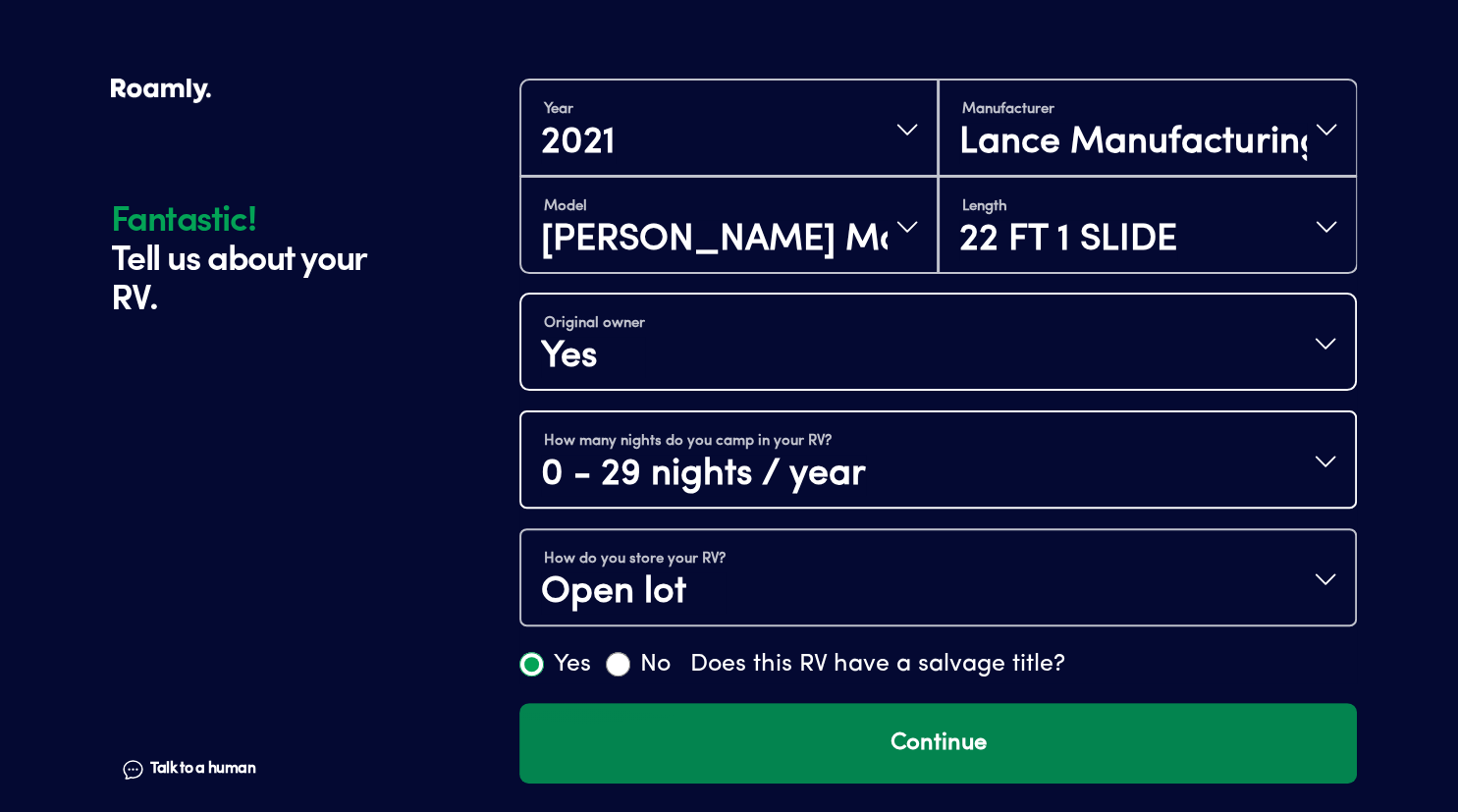 click on "Continue" at bounding box center [938, 743] 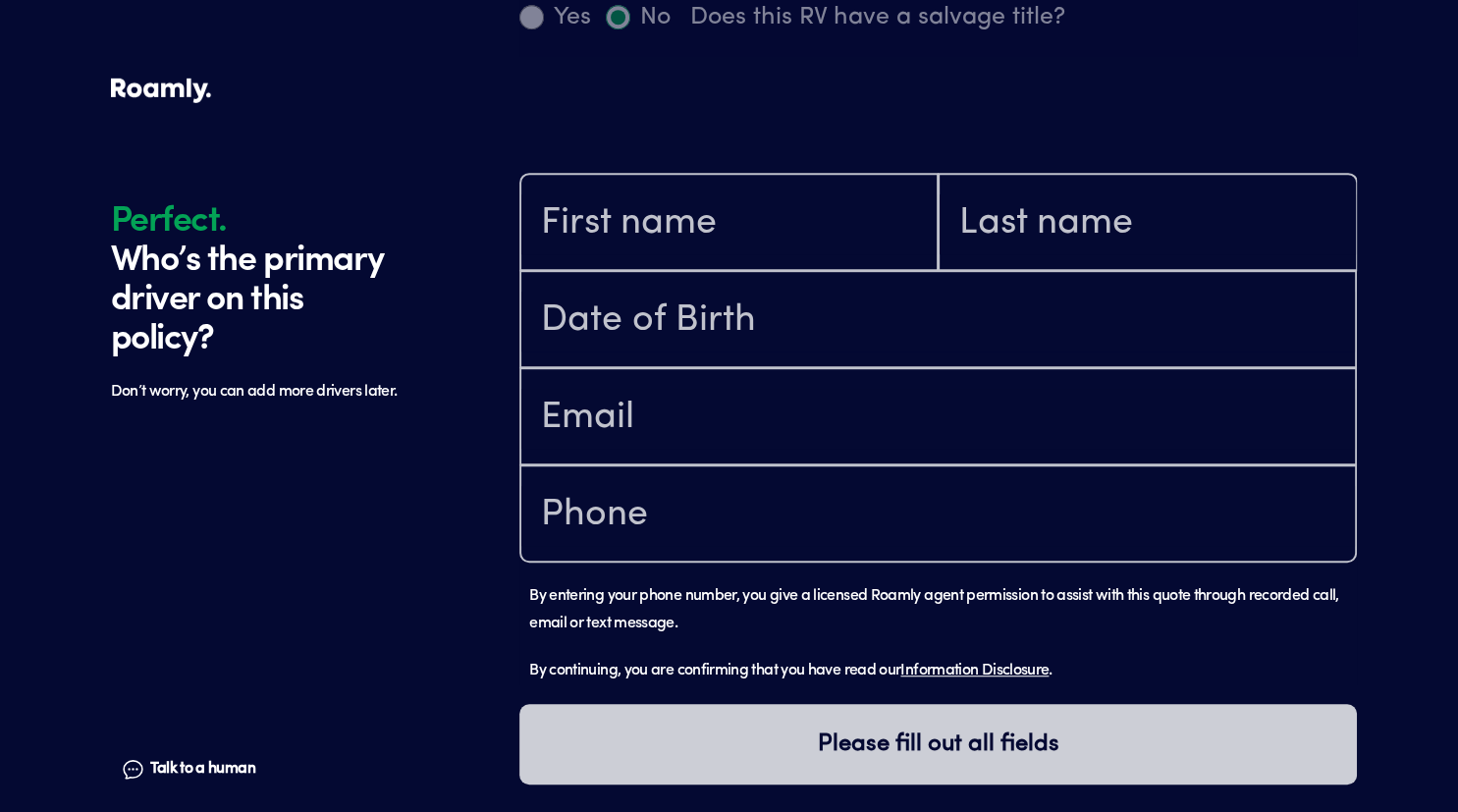 scroll, scrollTop: 1128, scrollLeft: 0, axis: vertical 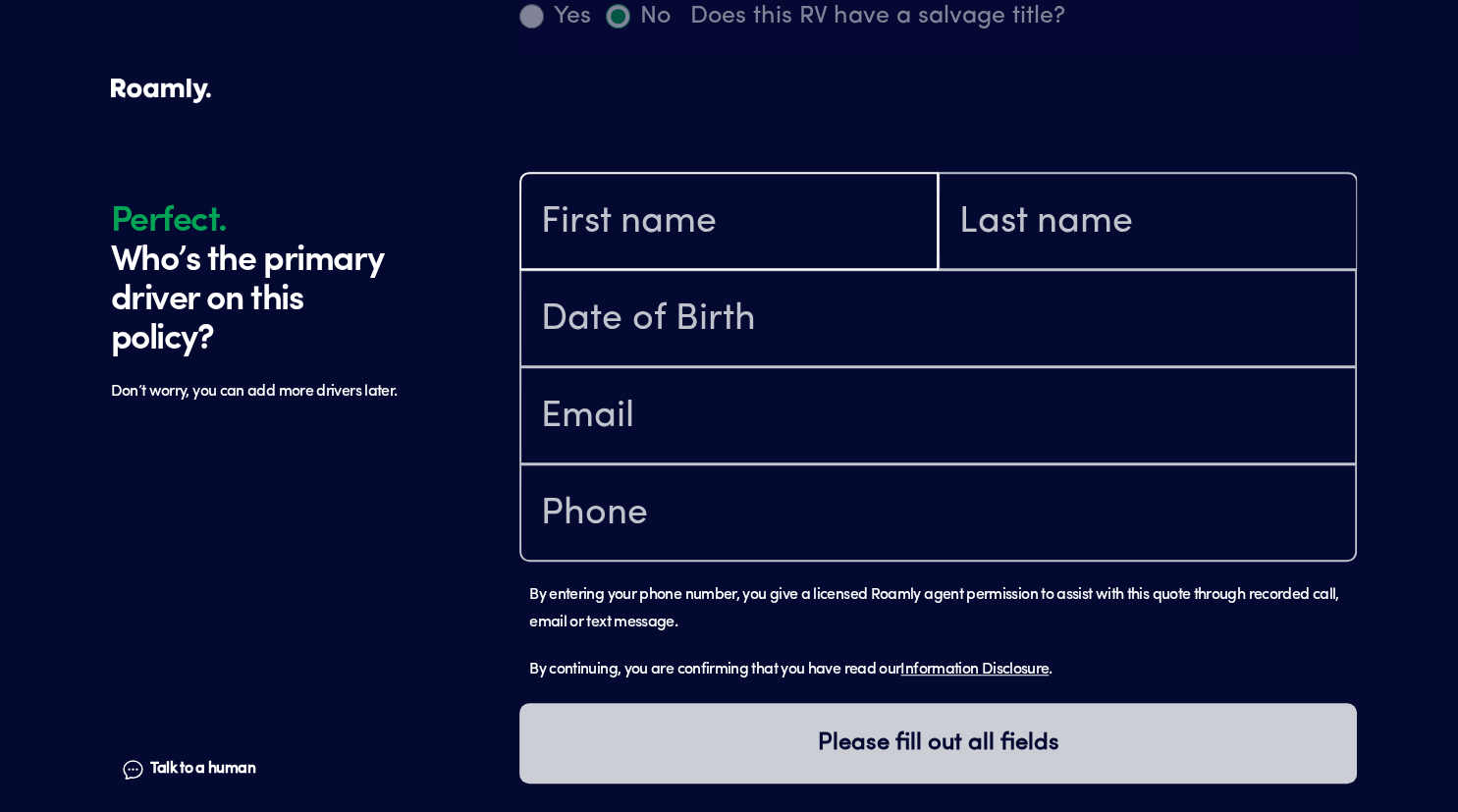 click at bounding box center (729, 223) 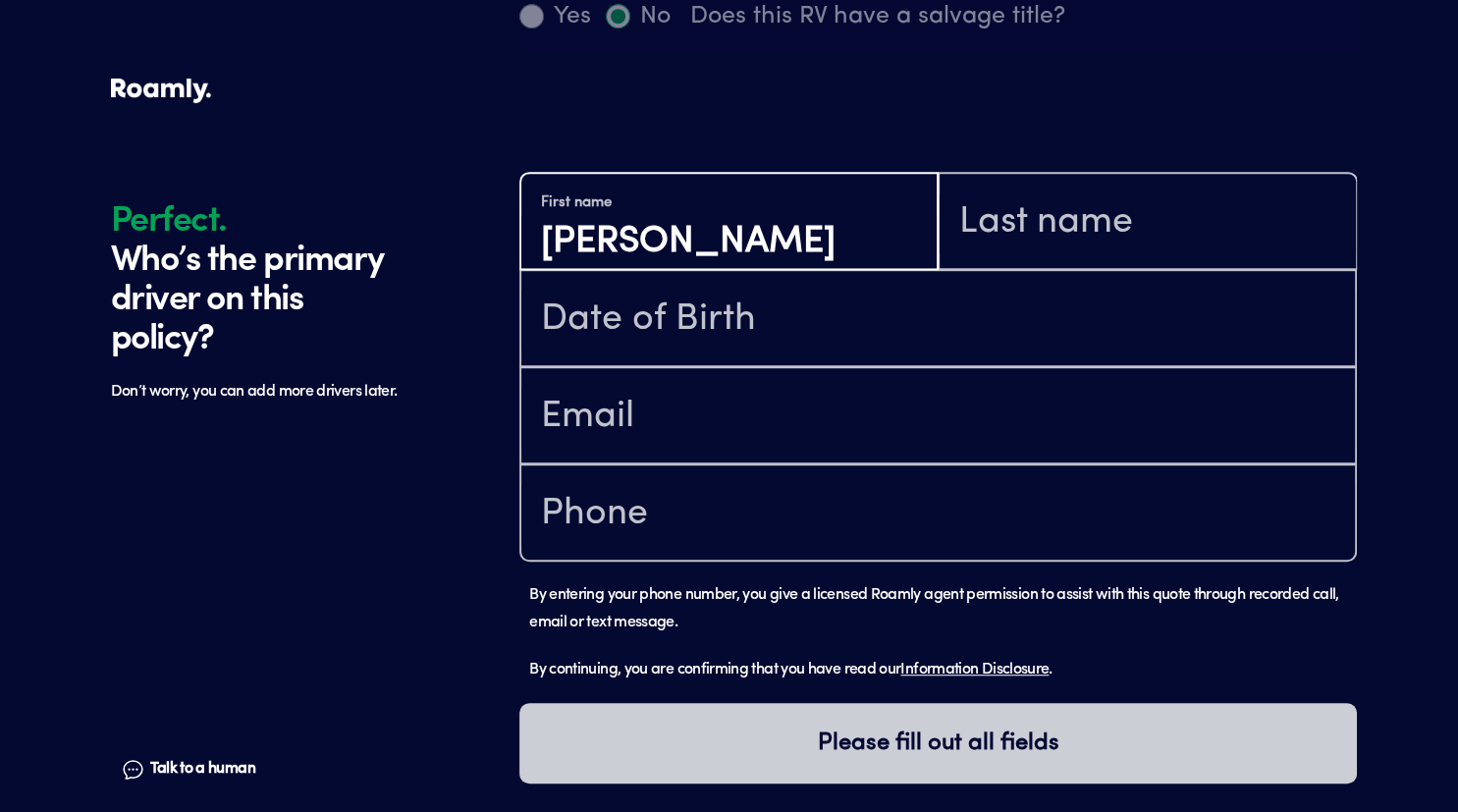 type on "[PERSON_NAME]" 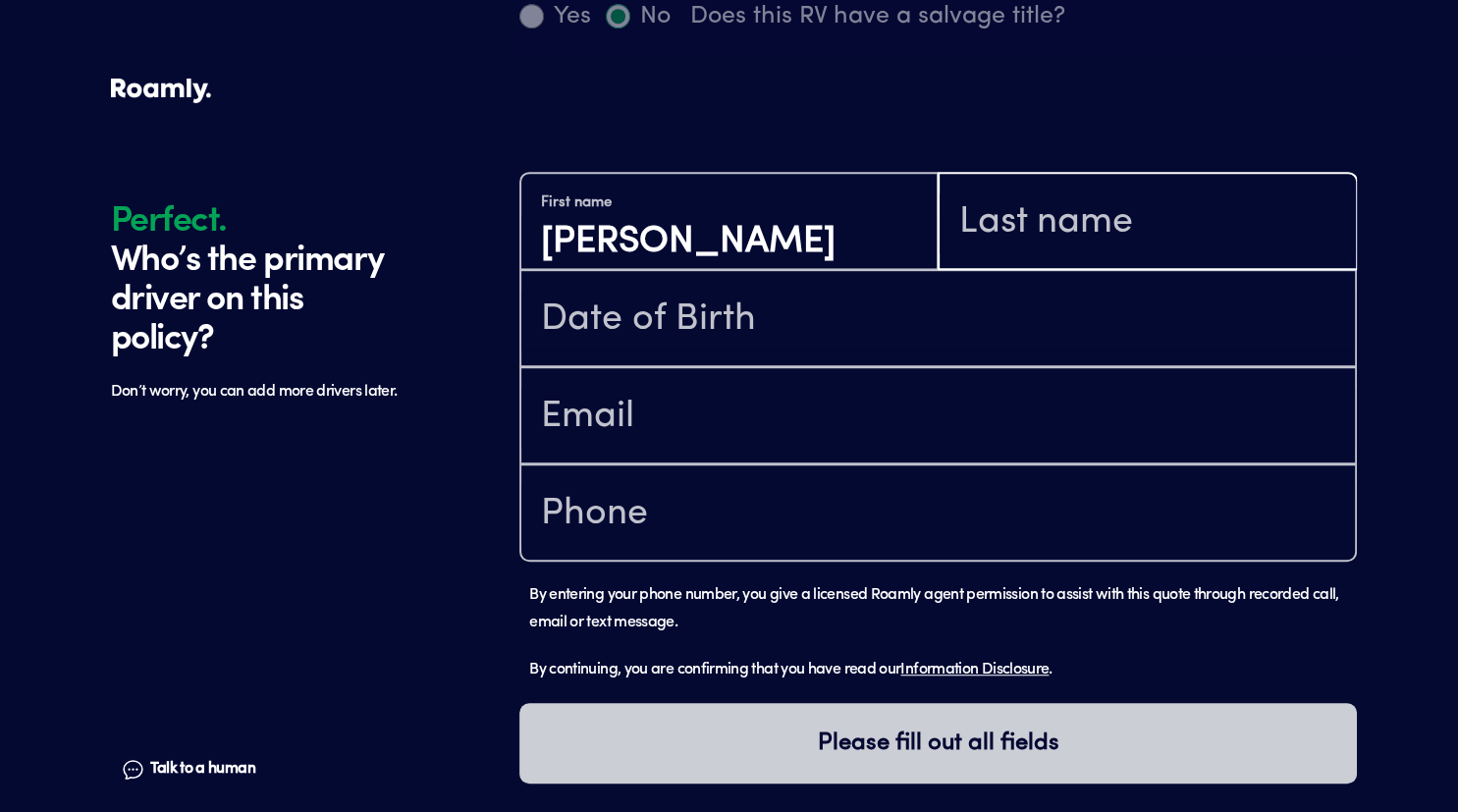 type on "`" 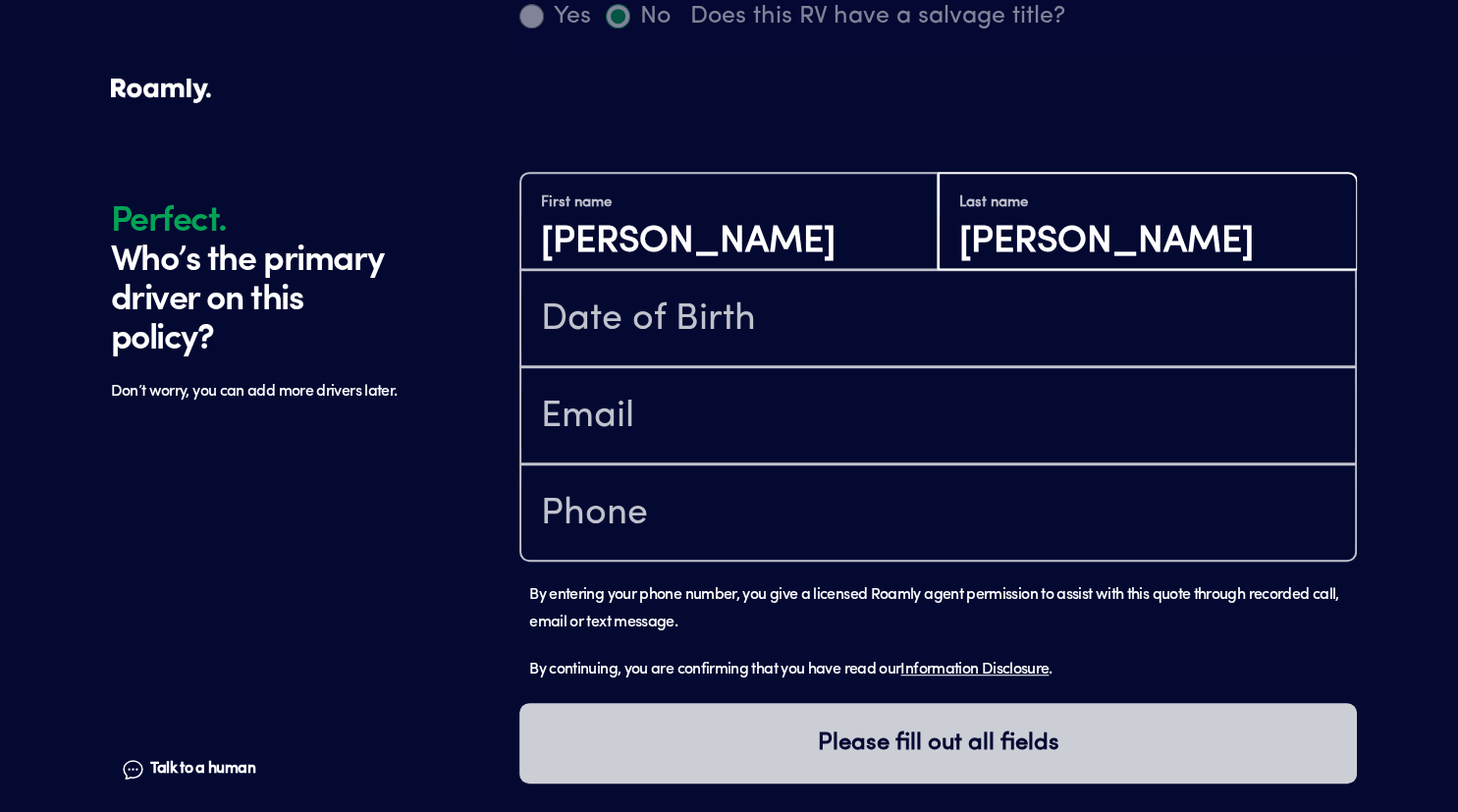 type on "[PERSON_NAME]" 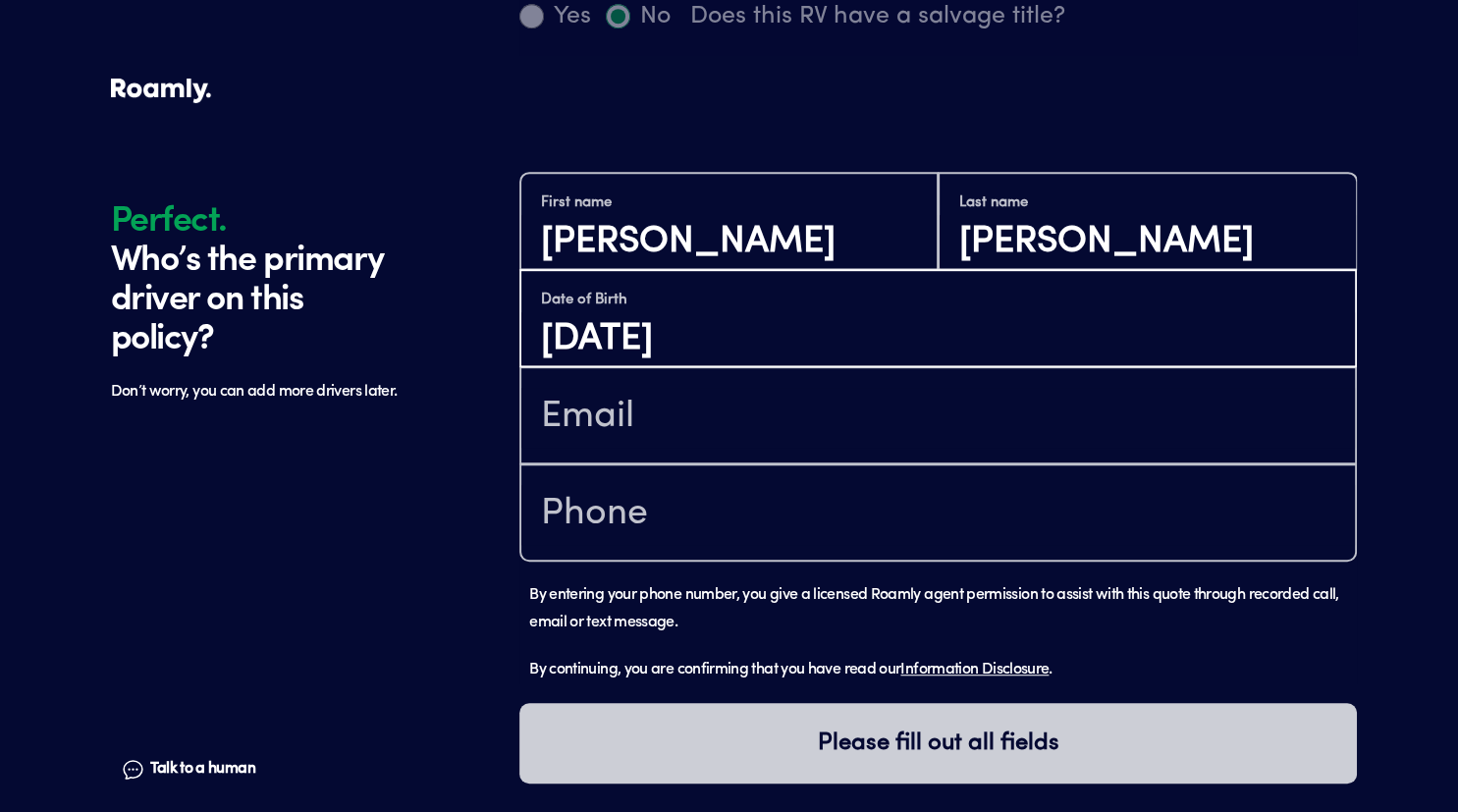 type on "[DATE]" 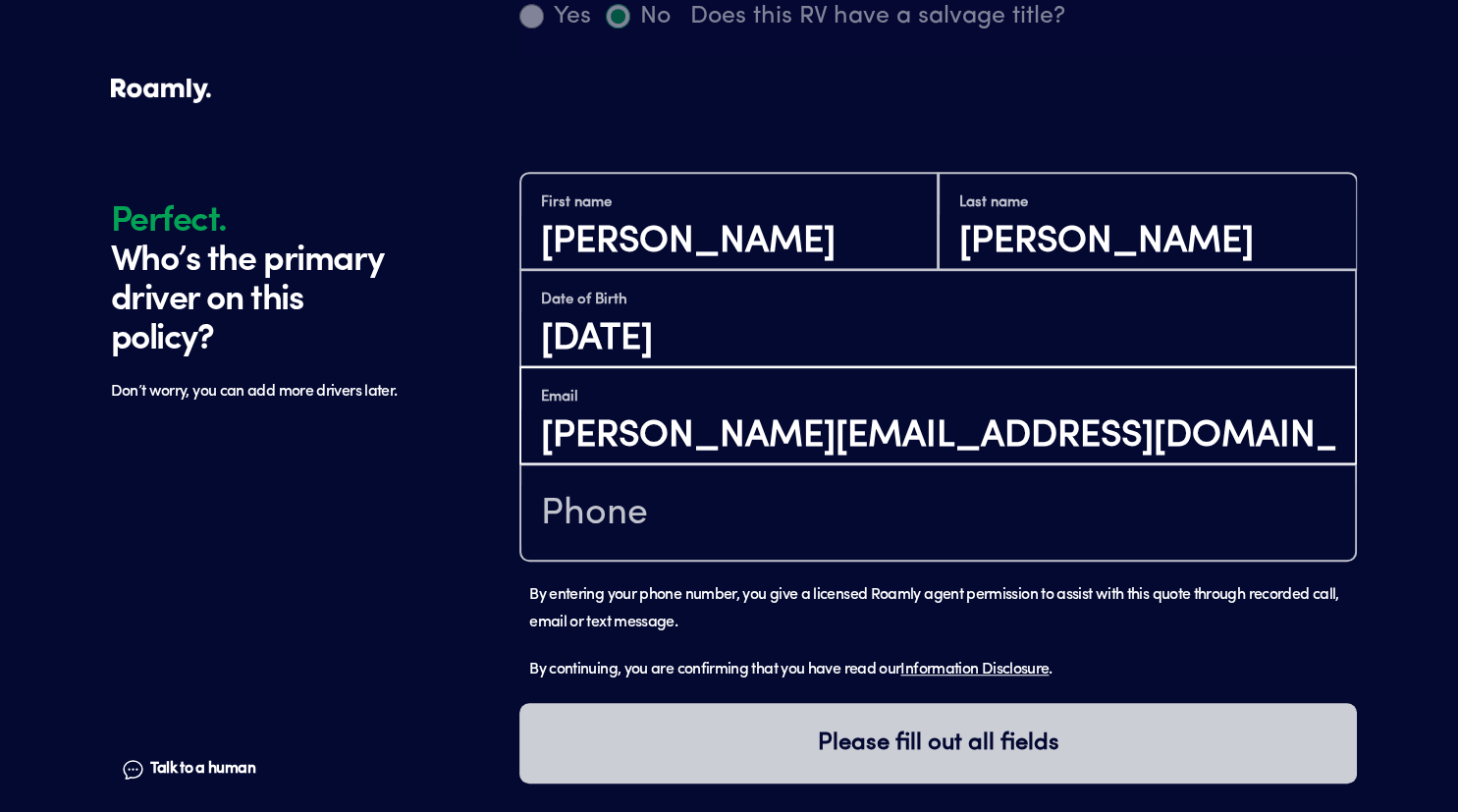 type on "[PERSON_NAME][EMAIL_ADDRESS][DOMAIN_NAME]" 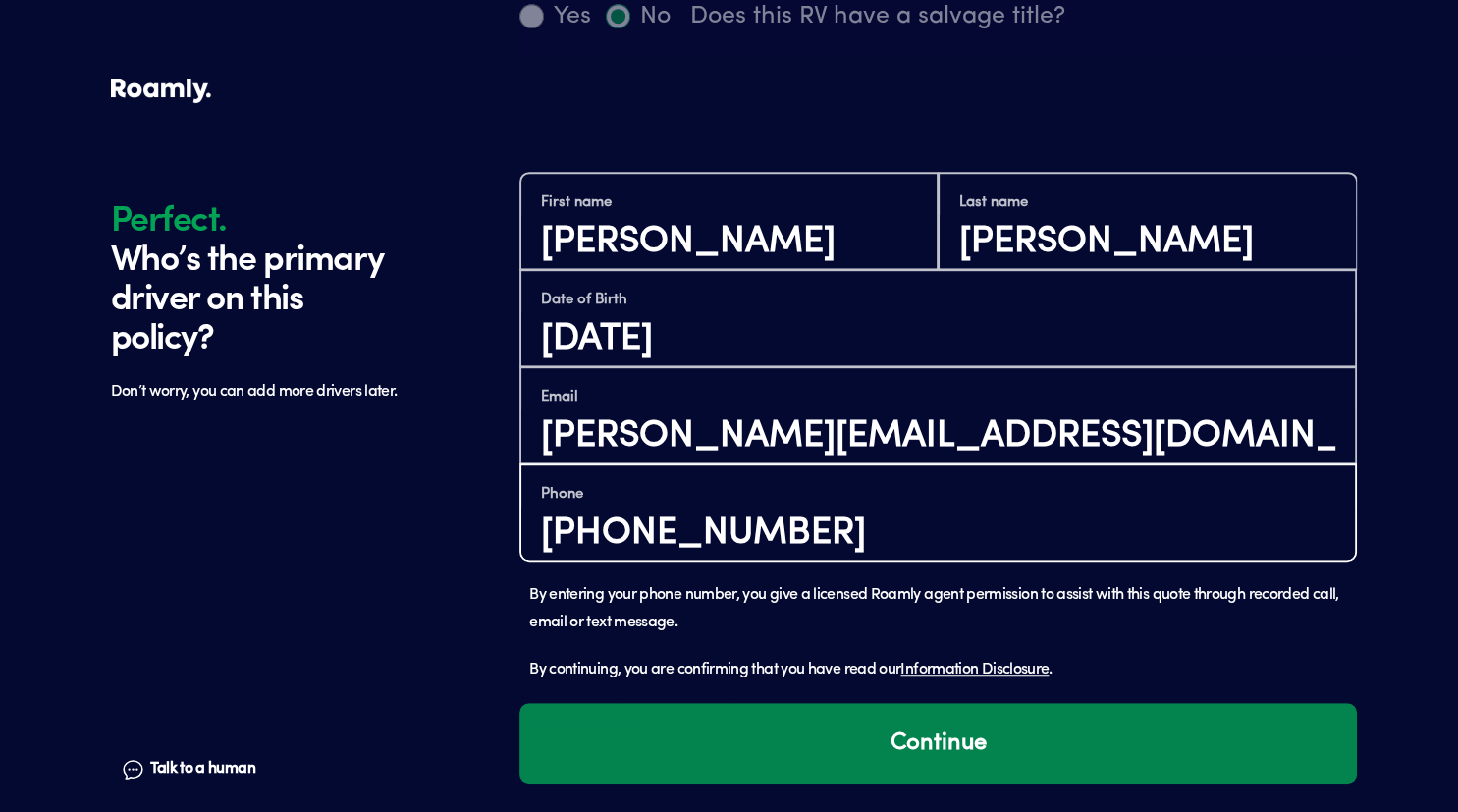 type on "[PHONE_NUMBER]" 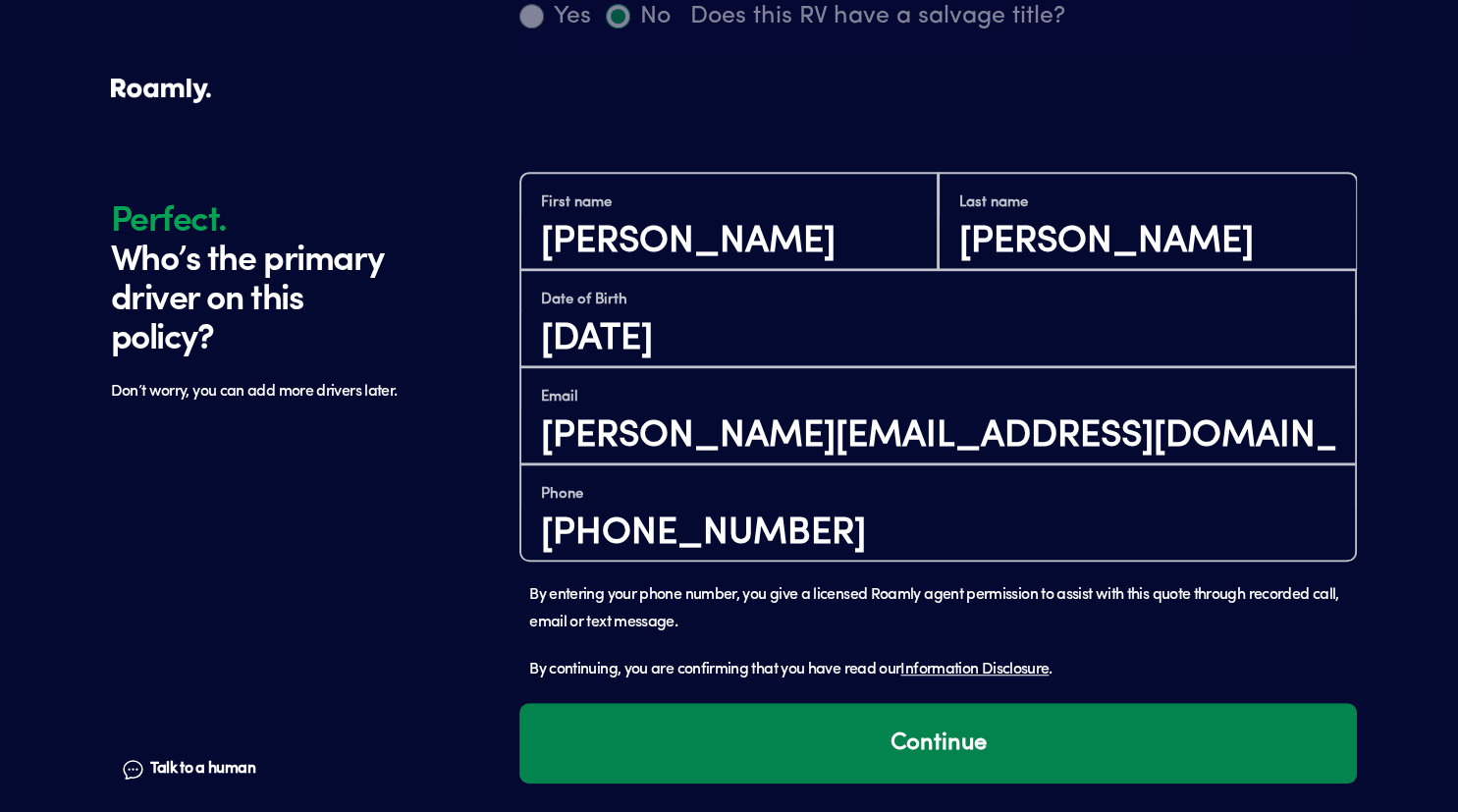 click on "Continue" at bounding box center [938, 743] 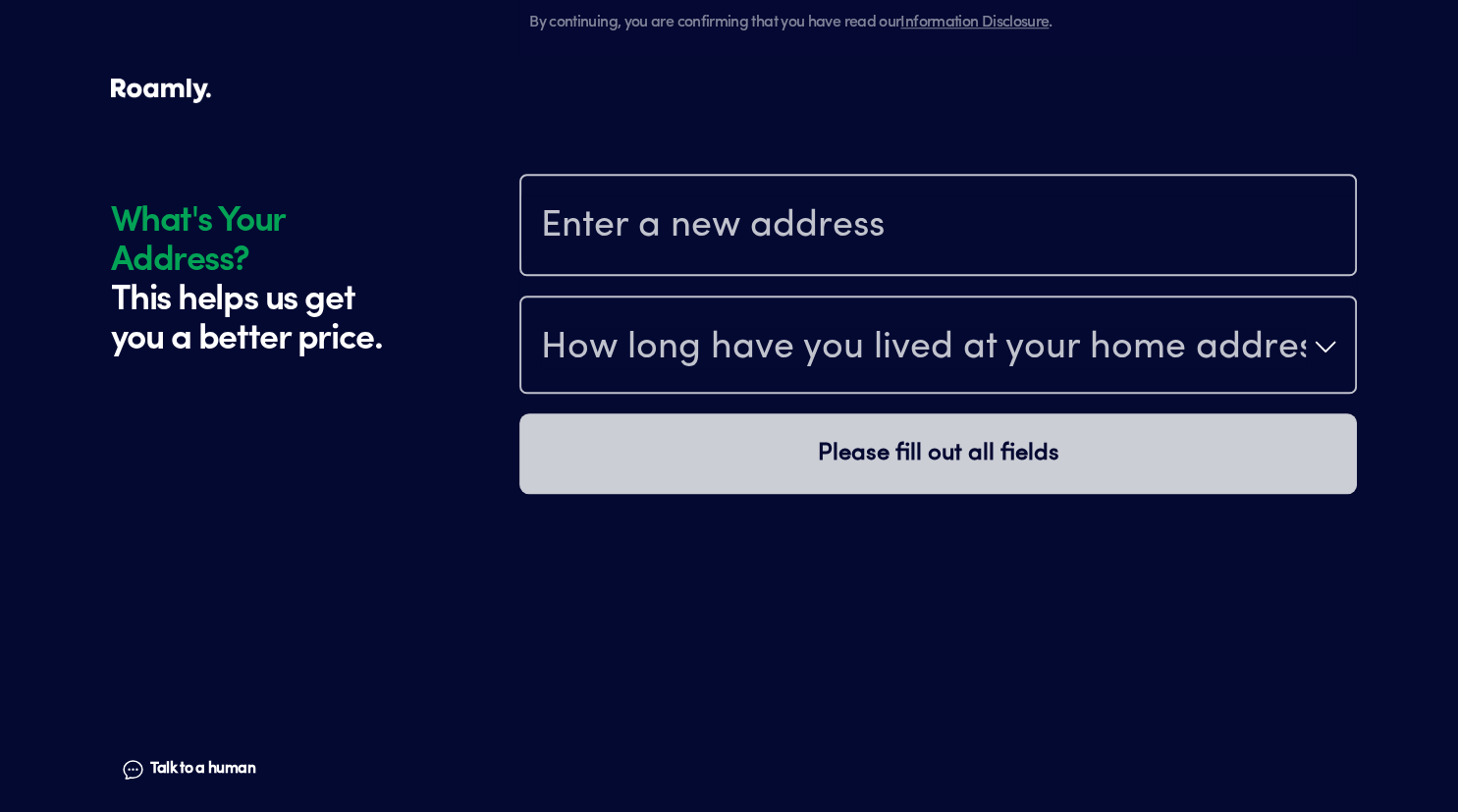 scroll, scrollTop: 1814, scrollLeft: 0, axis: vertical 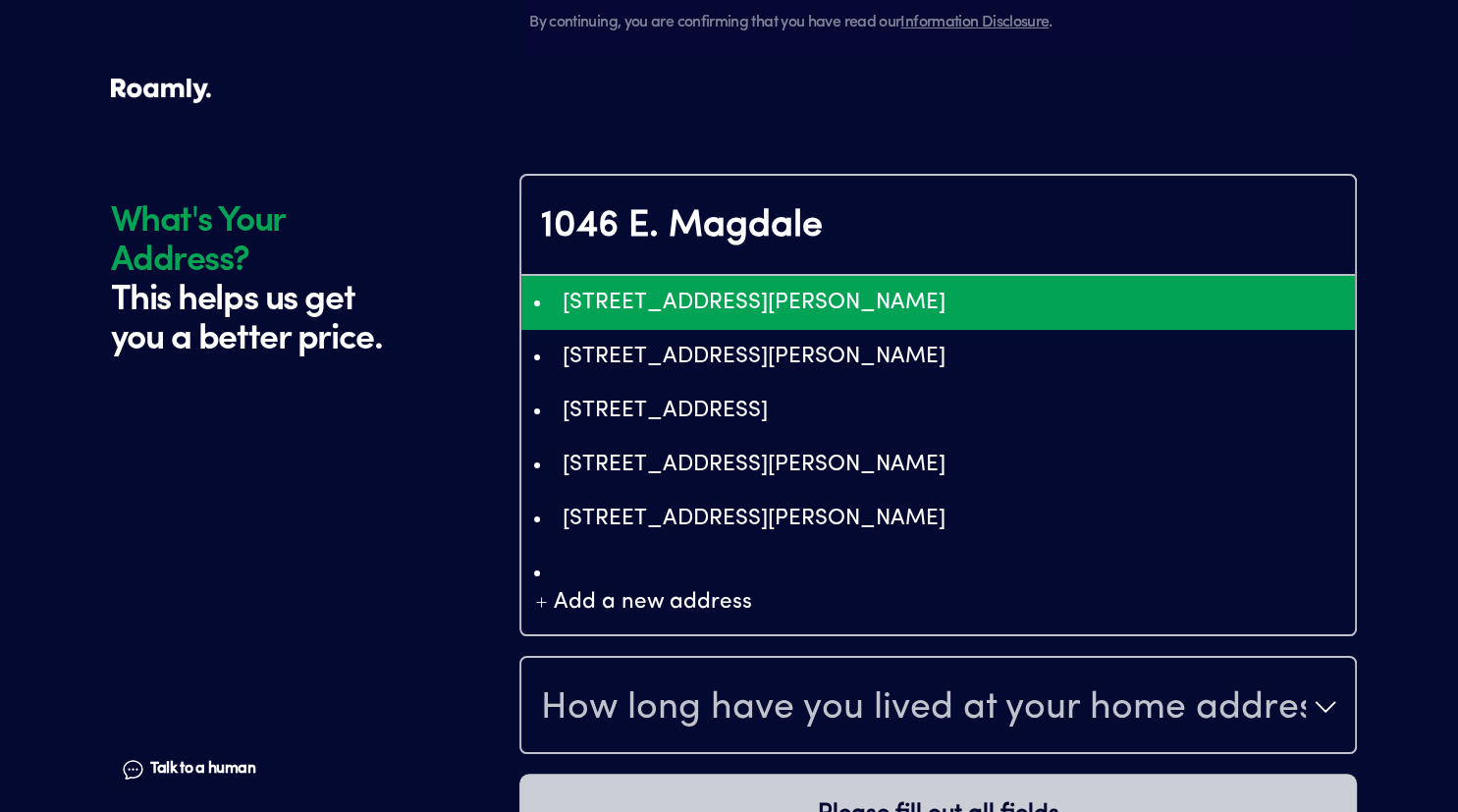 type on "ChIJyVuQoD4GK4cRN0_6fdT8ick" 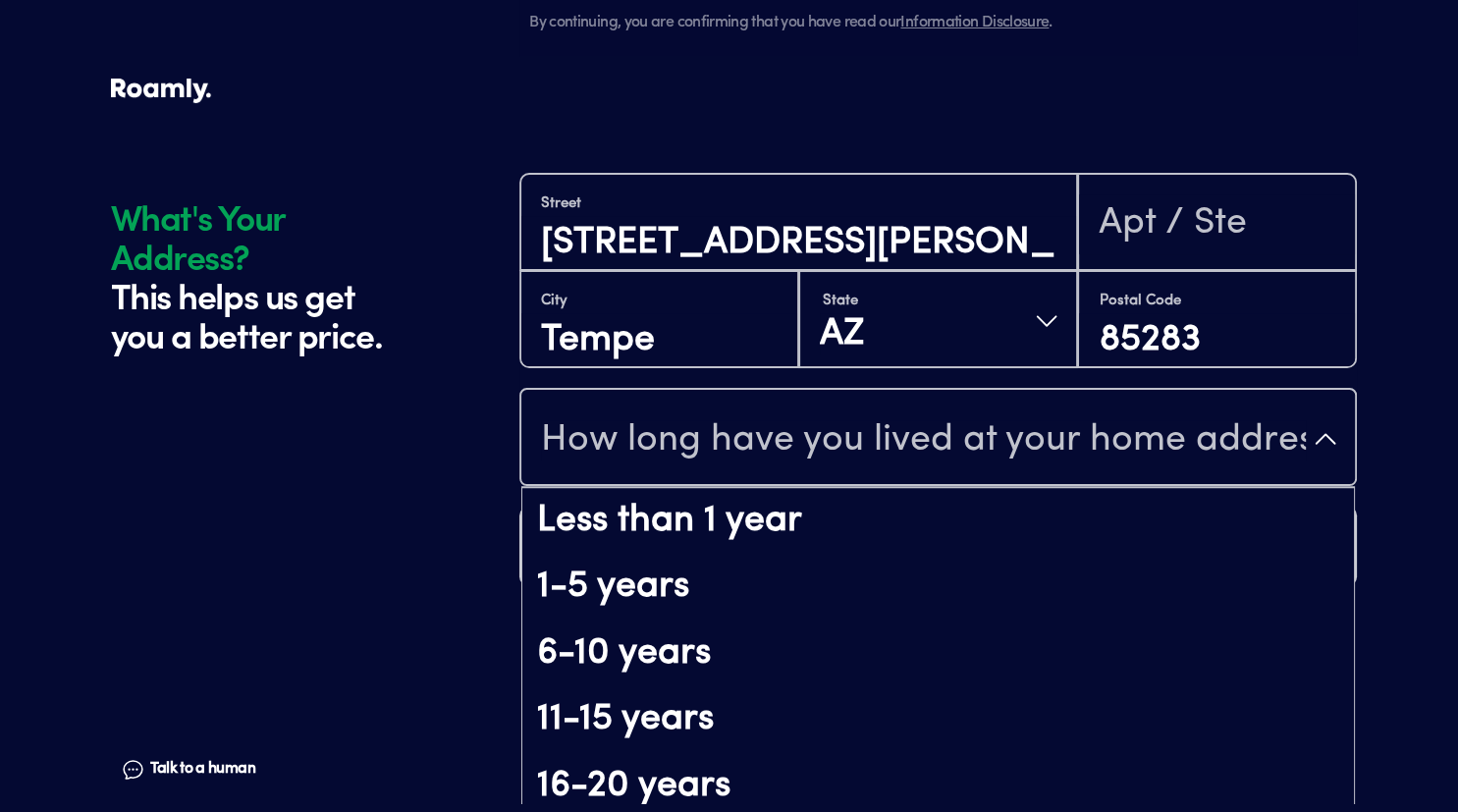 click on "How long have you lived at your home address?" at bounding box center [923, 441] 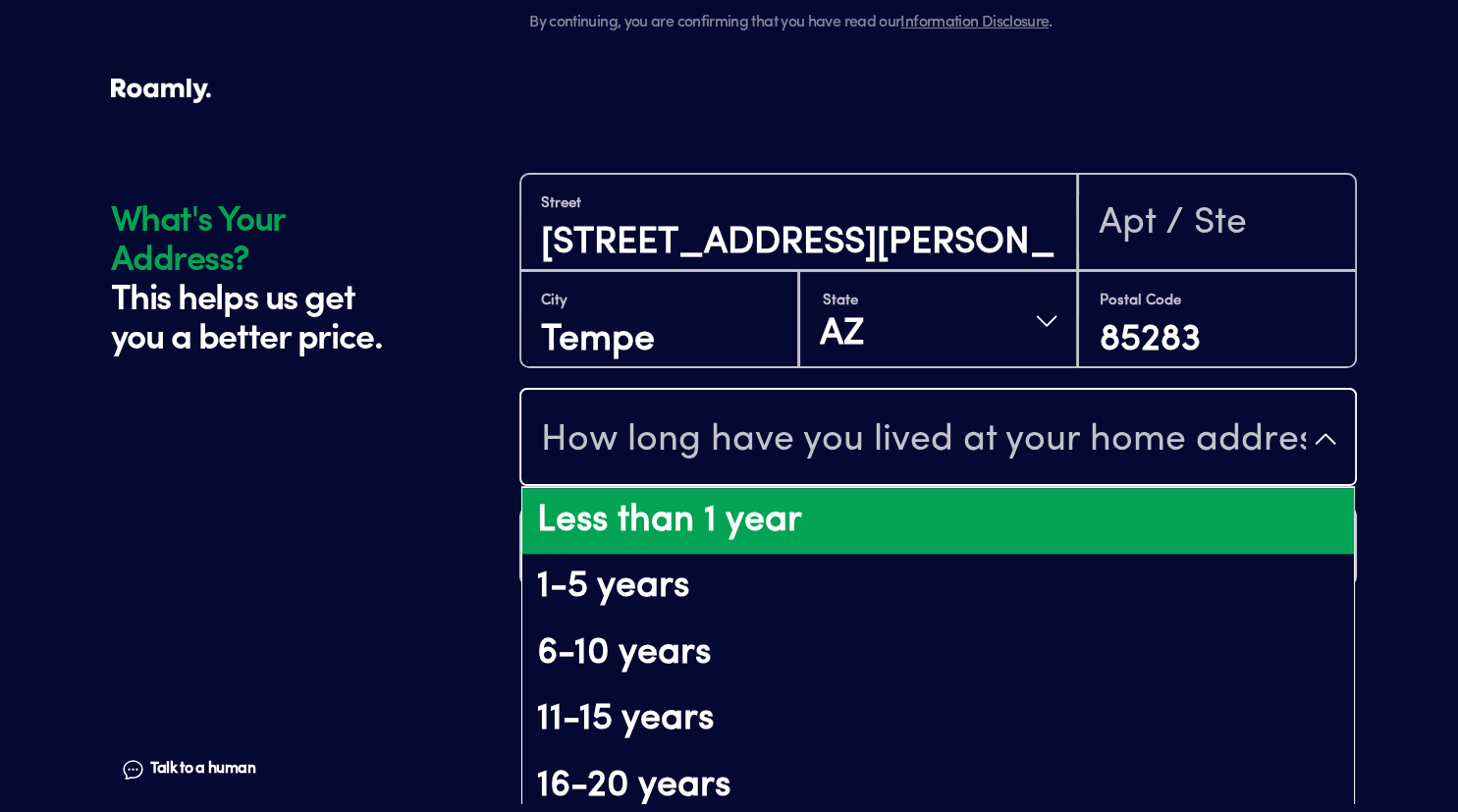 click on "Less than 1 year" at bounding box center [938, 521] 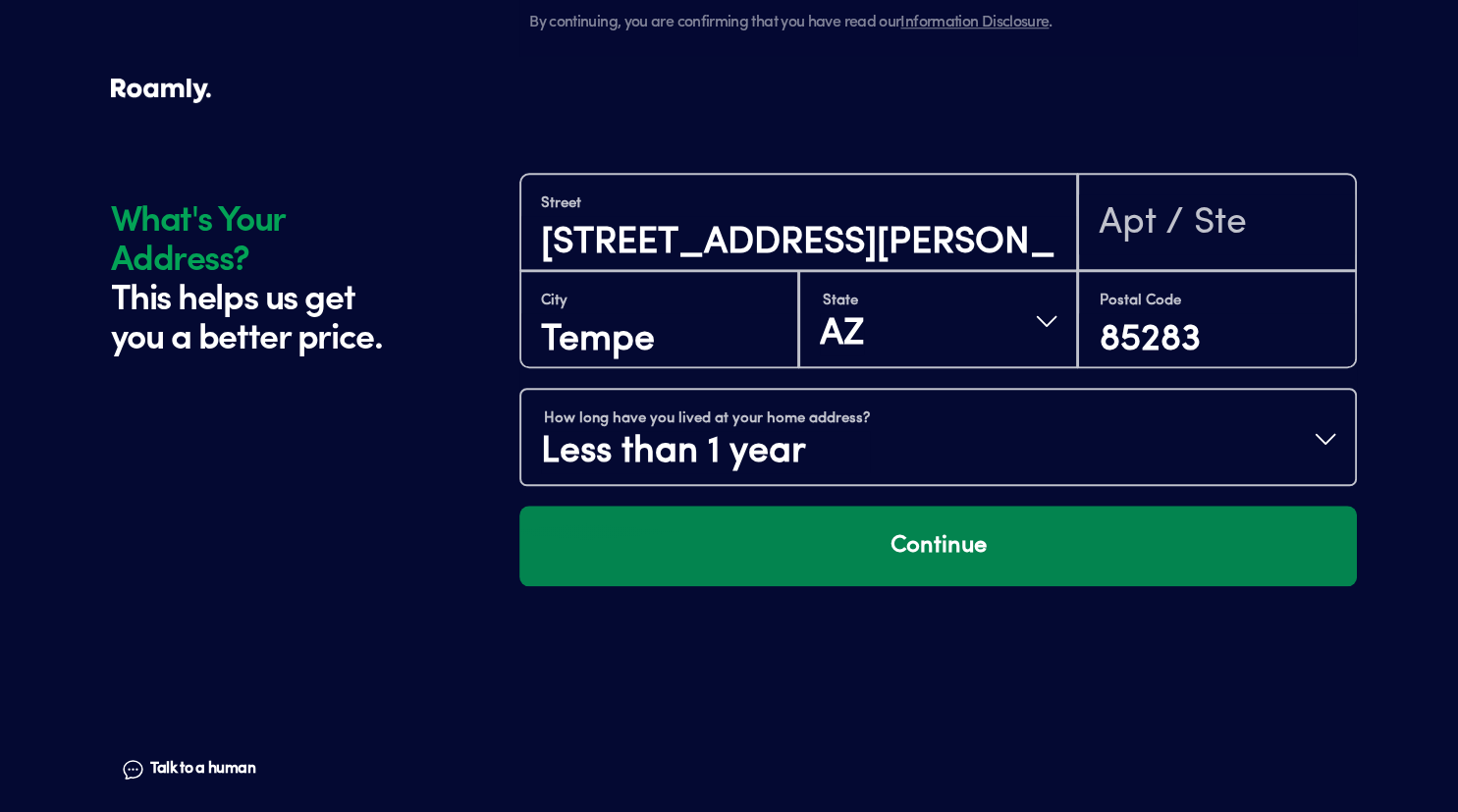 click on "Continue" at bounding box center (938, 546) 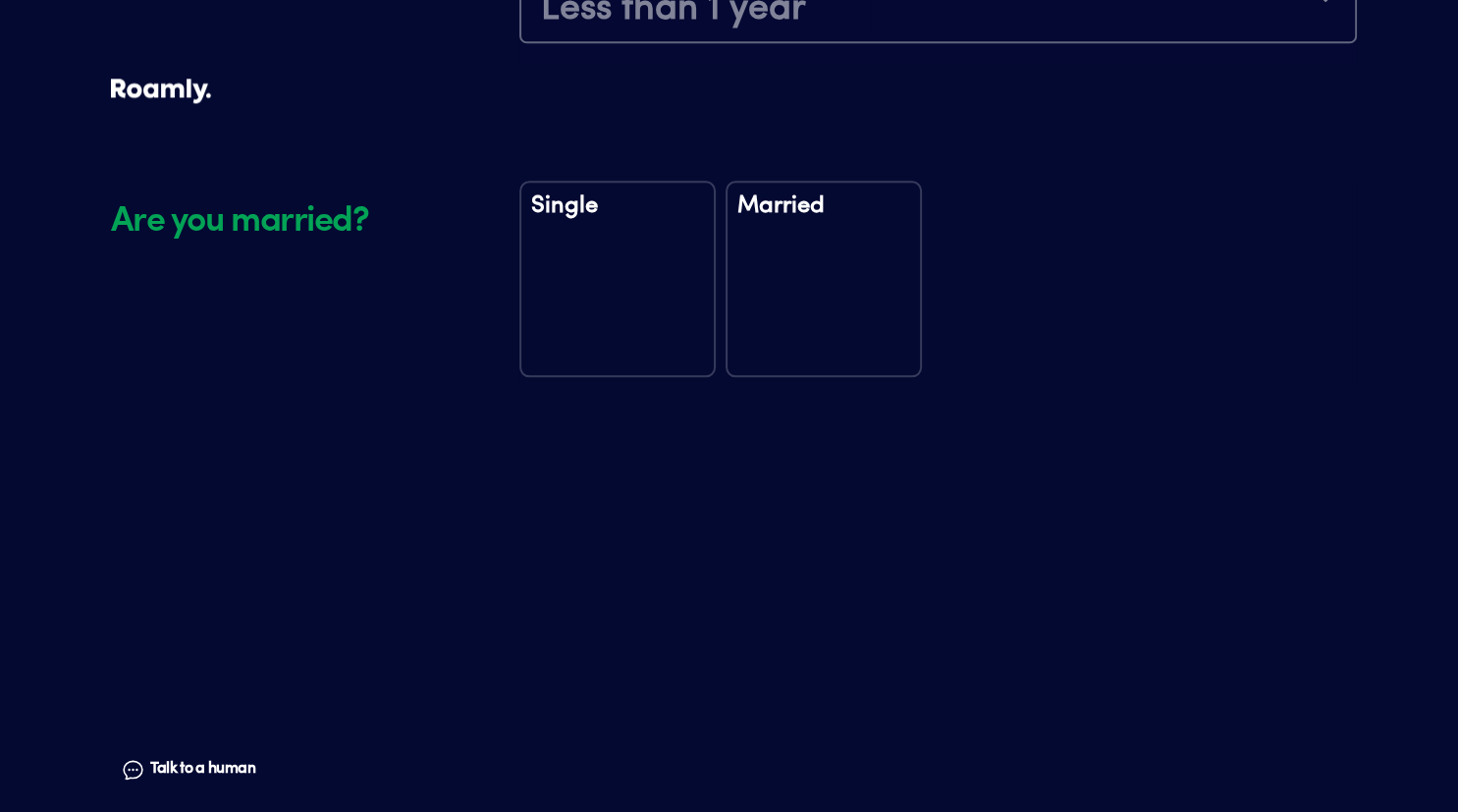 scroll, scrollTop: 2276, scrollLeft: 0, axis: vertical 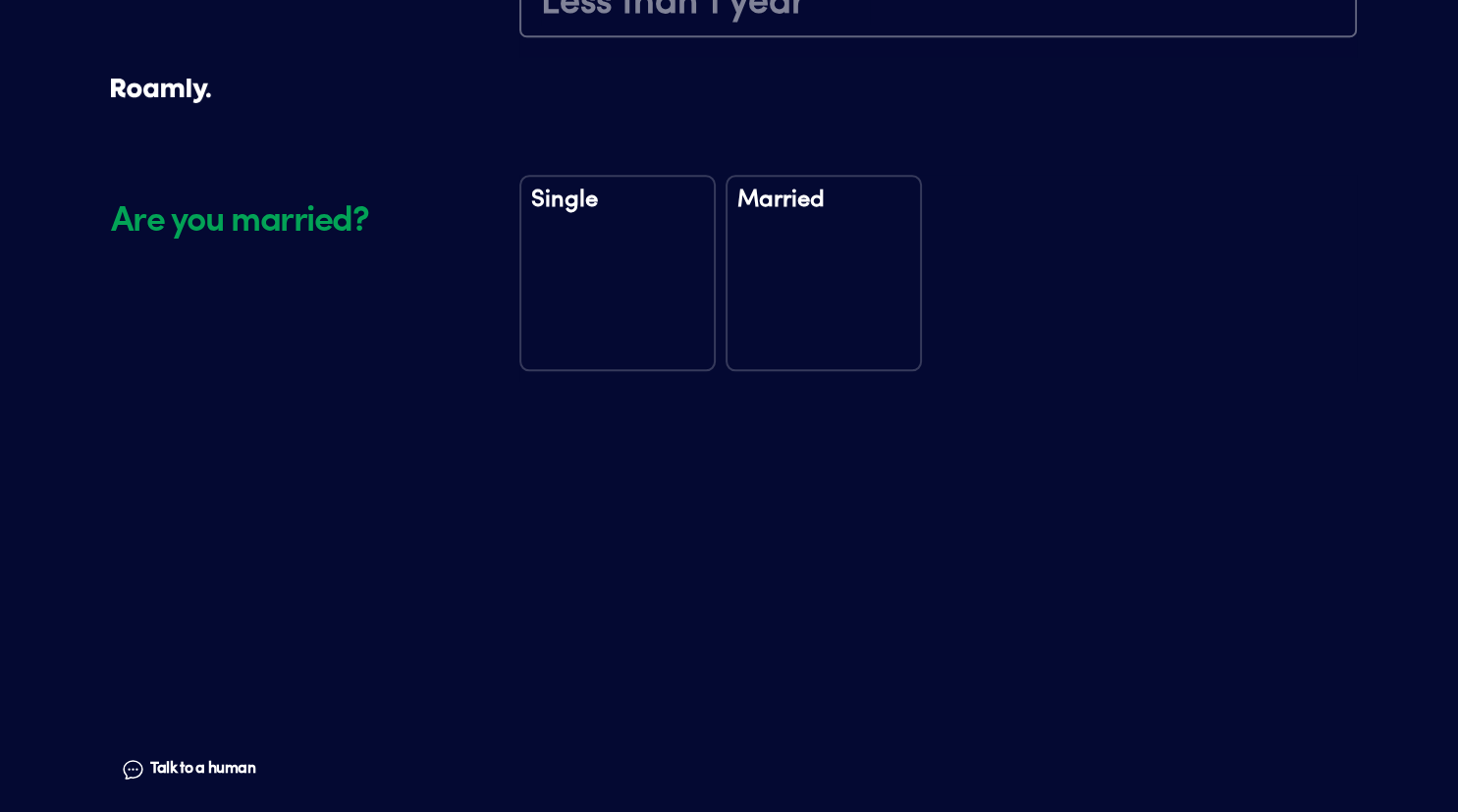 click on "Single" at bounding box center [618, 218] 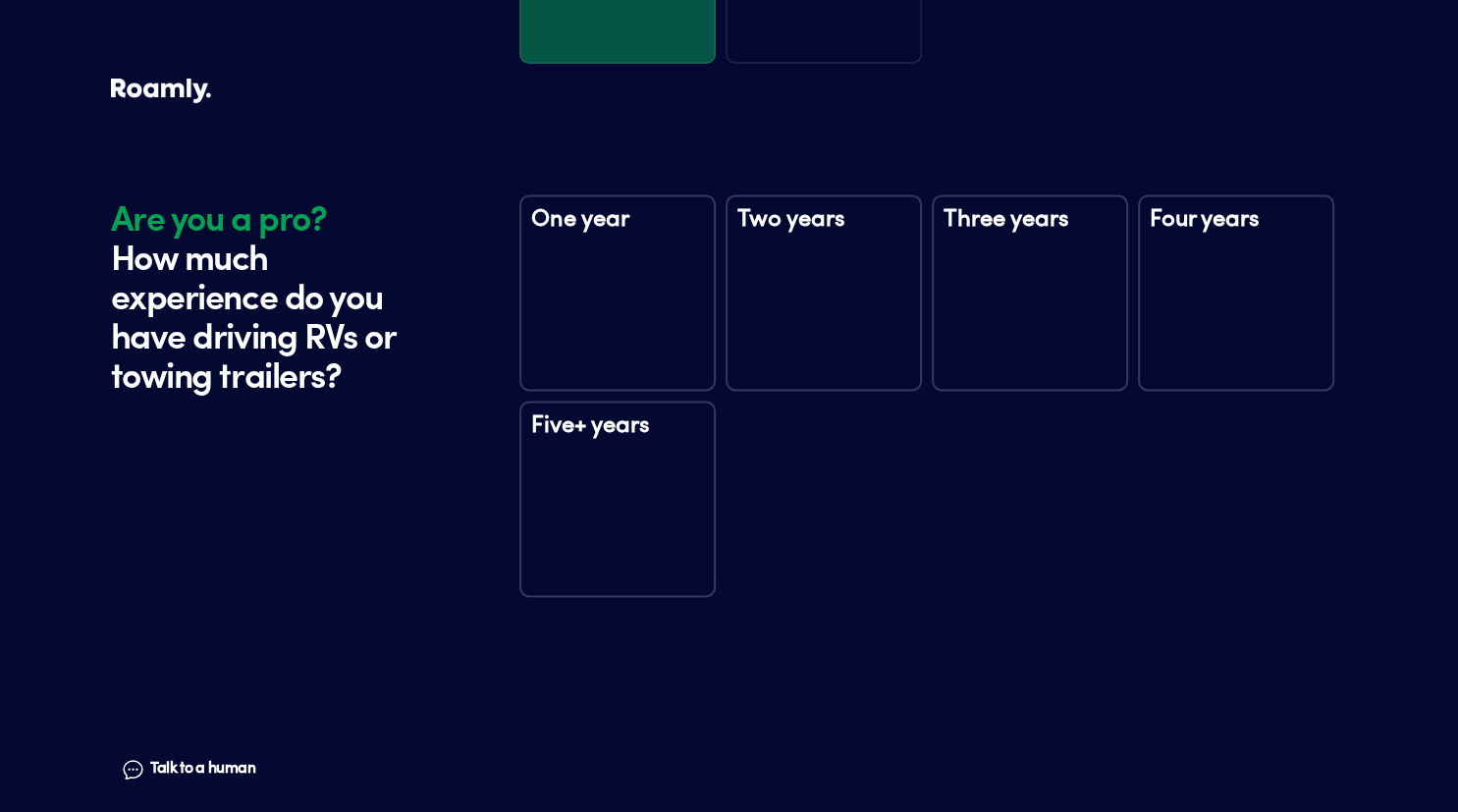 click on "Two years" at bounding box center (824, 233) 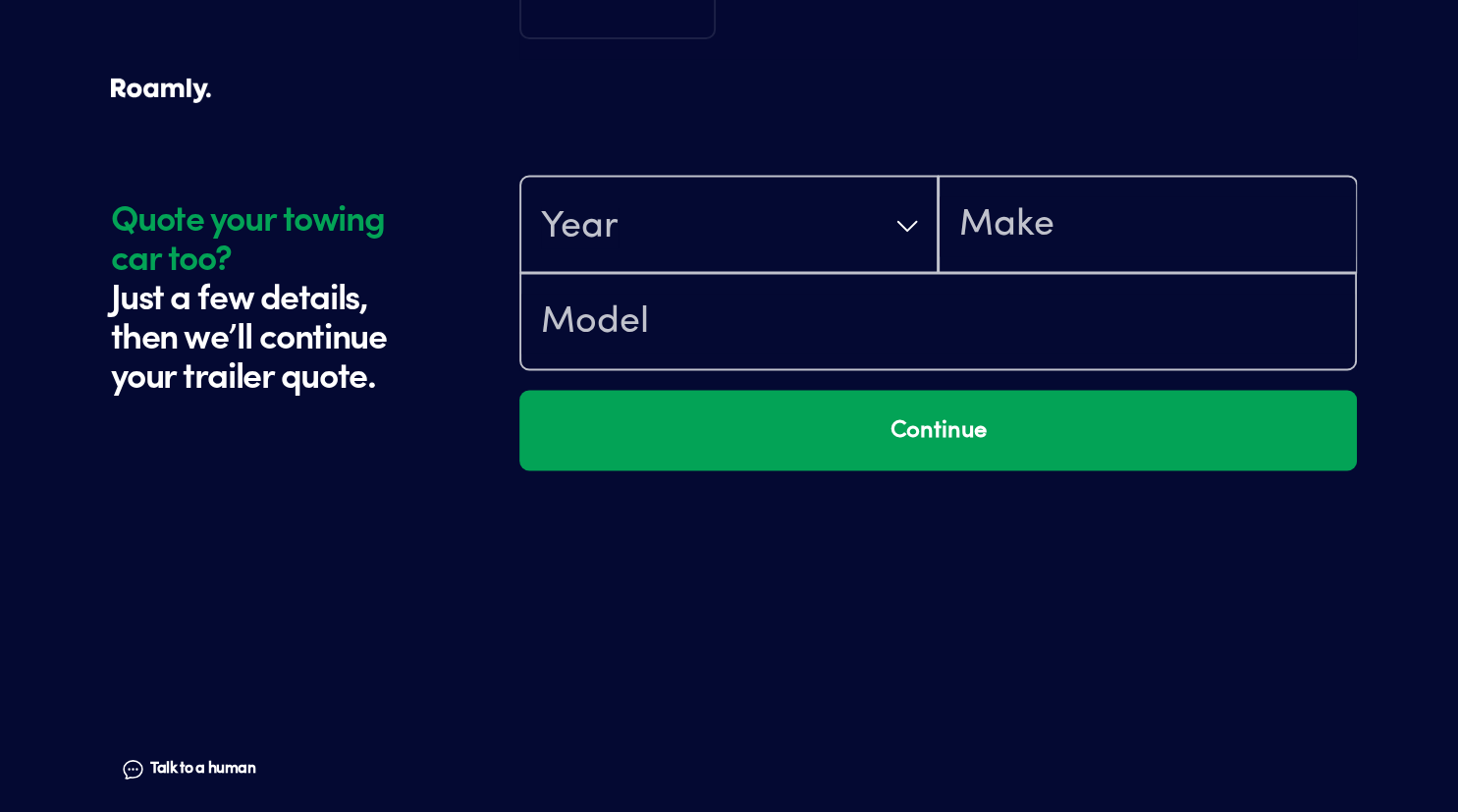 scroll, scrollTop: 3238, scrollLeft: 0, axis: vertical 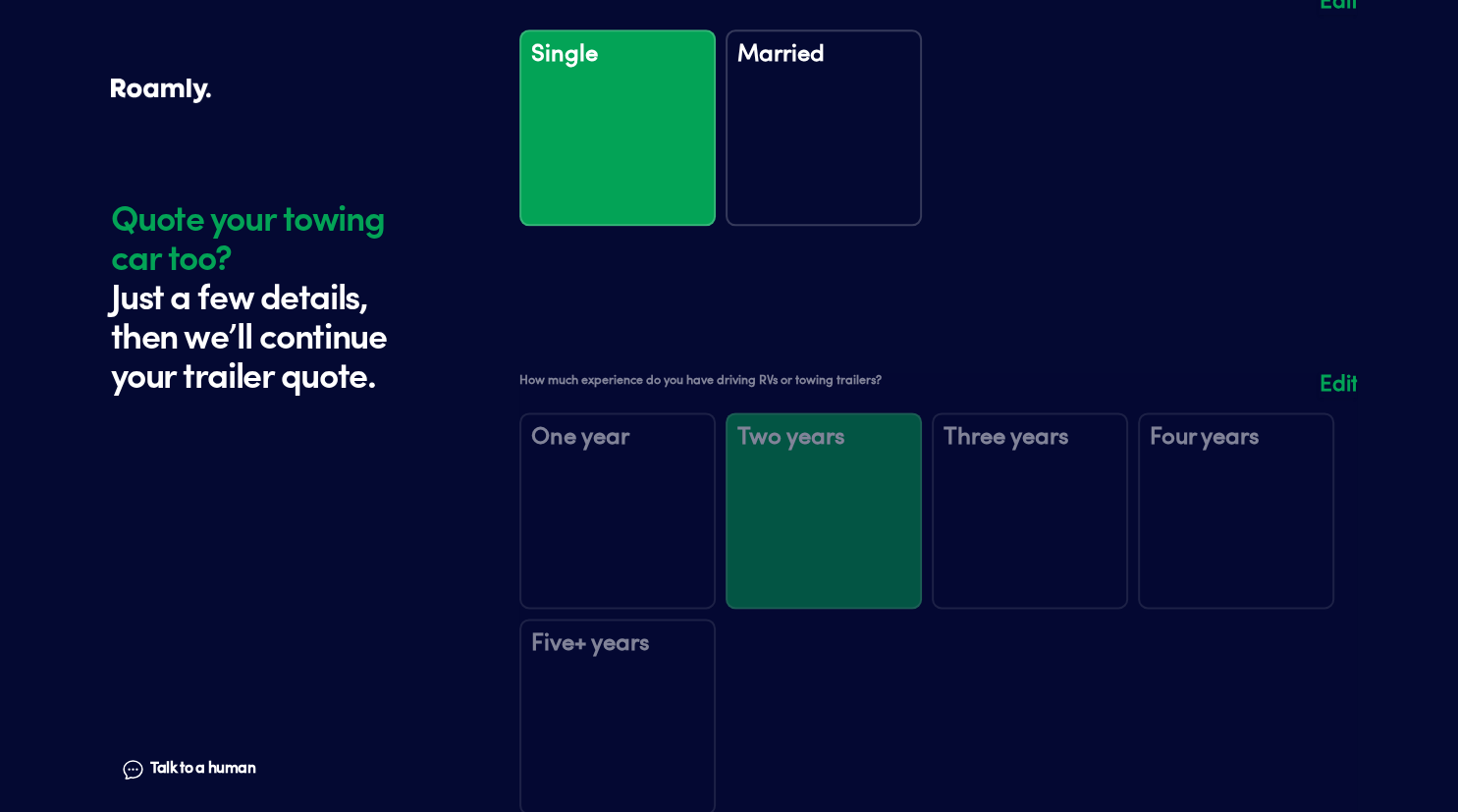 click at bounding box center [938, 123] 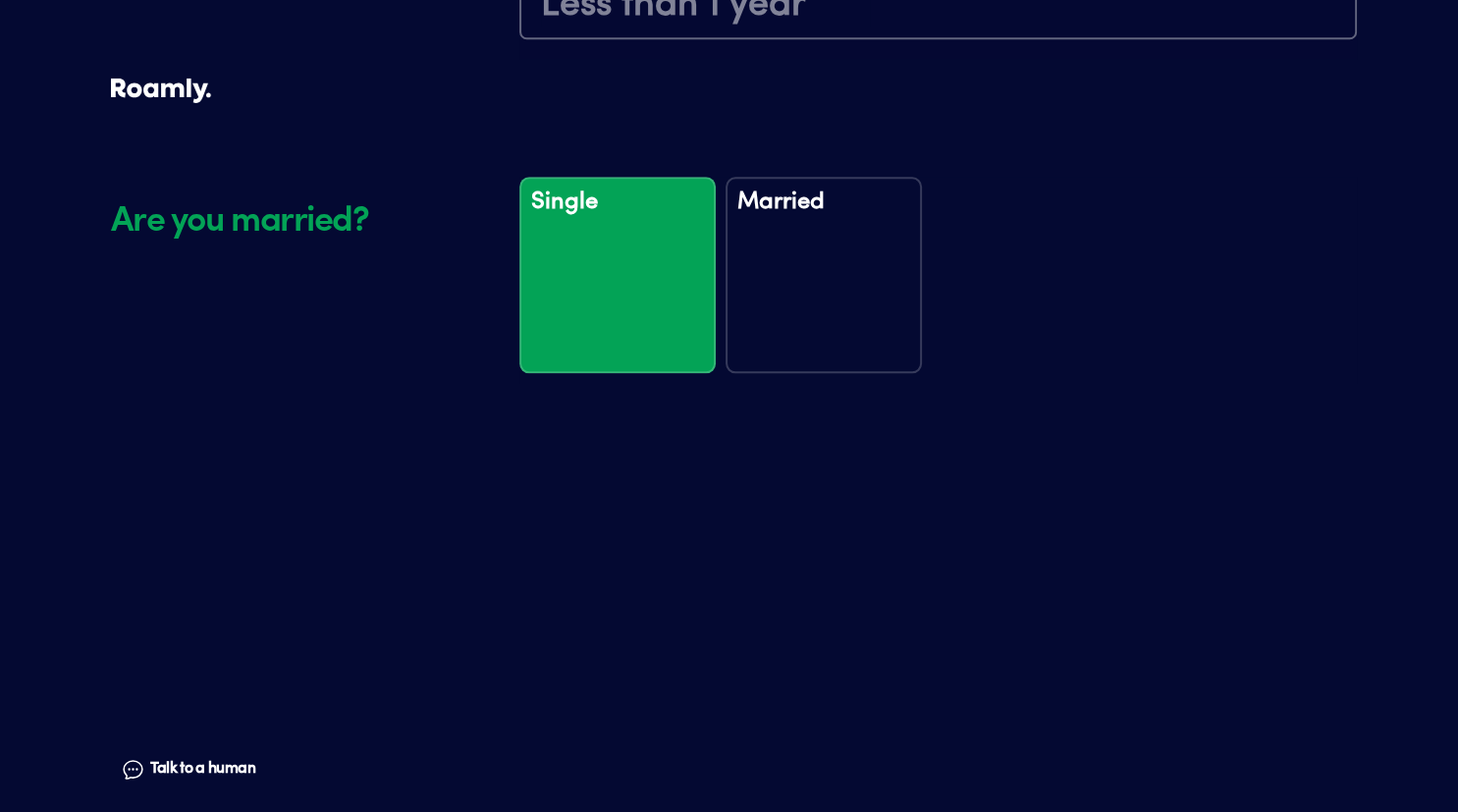 scroll, scrollTop: 2276, scrollLeft: 0, axis: vertical 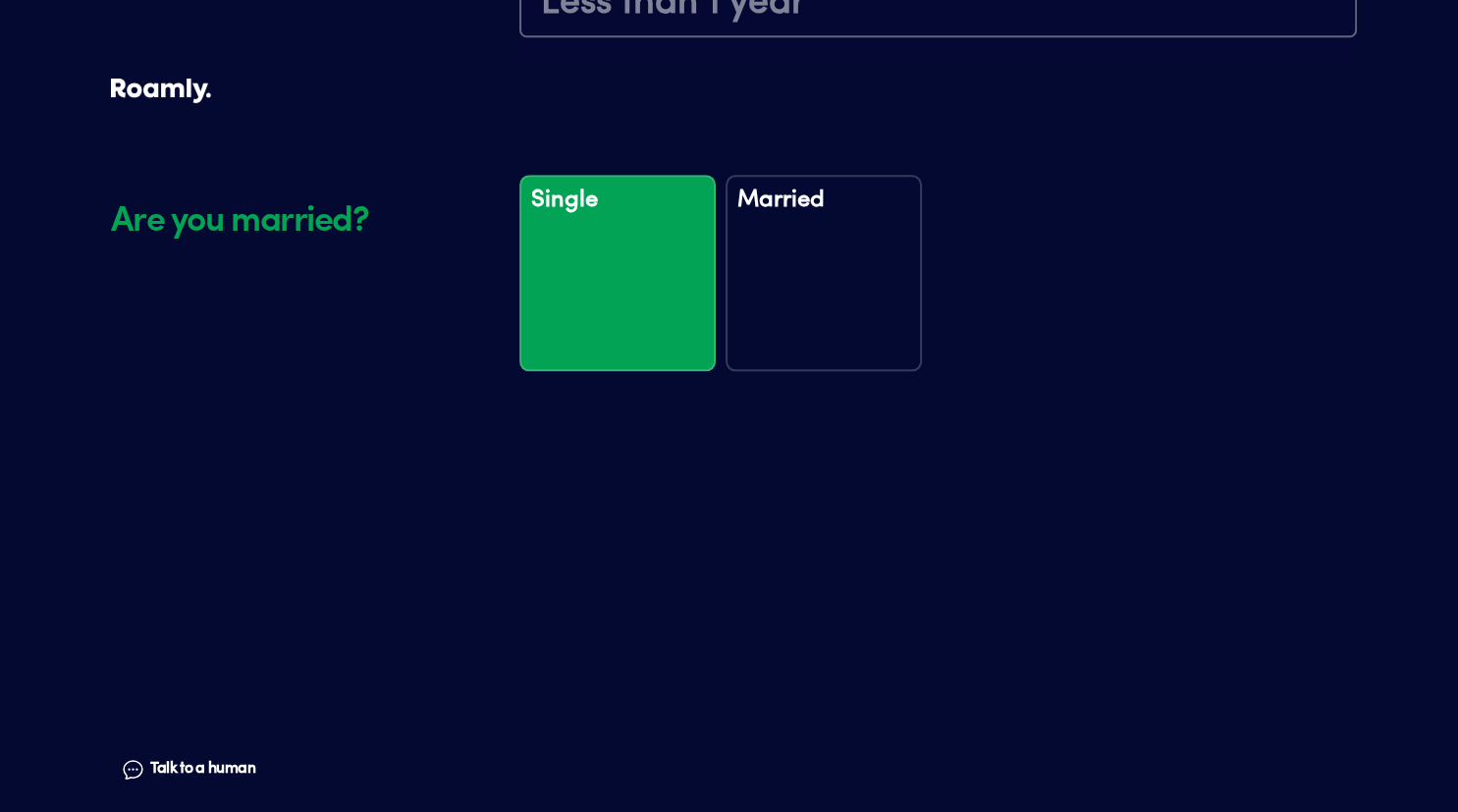 click on "Married" at bounding box center [824, 273] 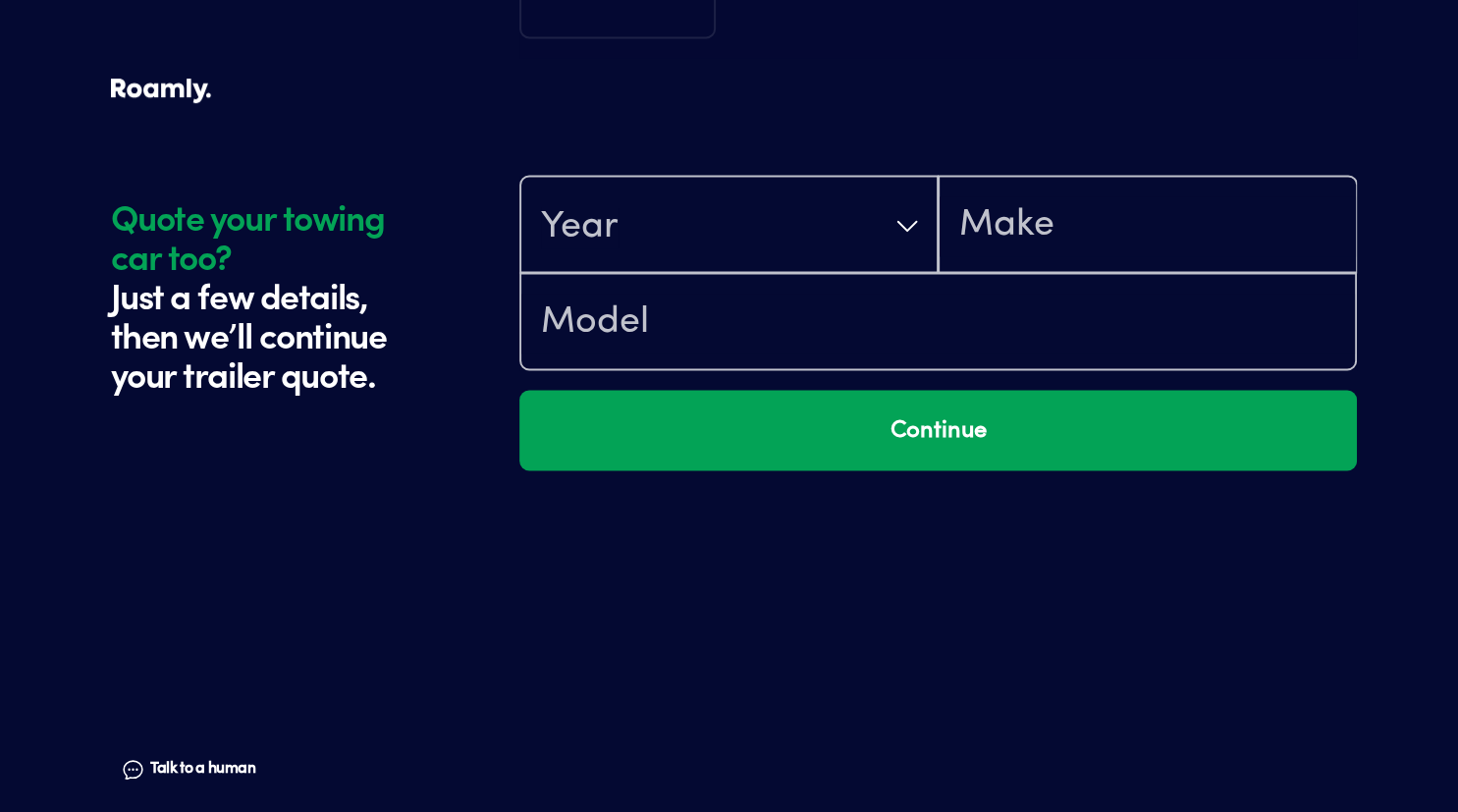 scroll, scrollTop: 3238, scrollLeft: 0, axis: vertical 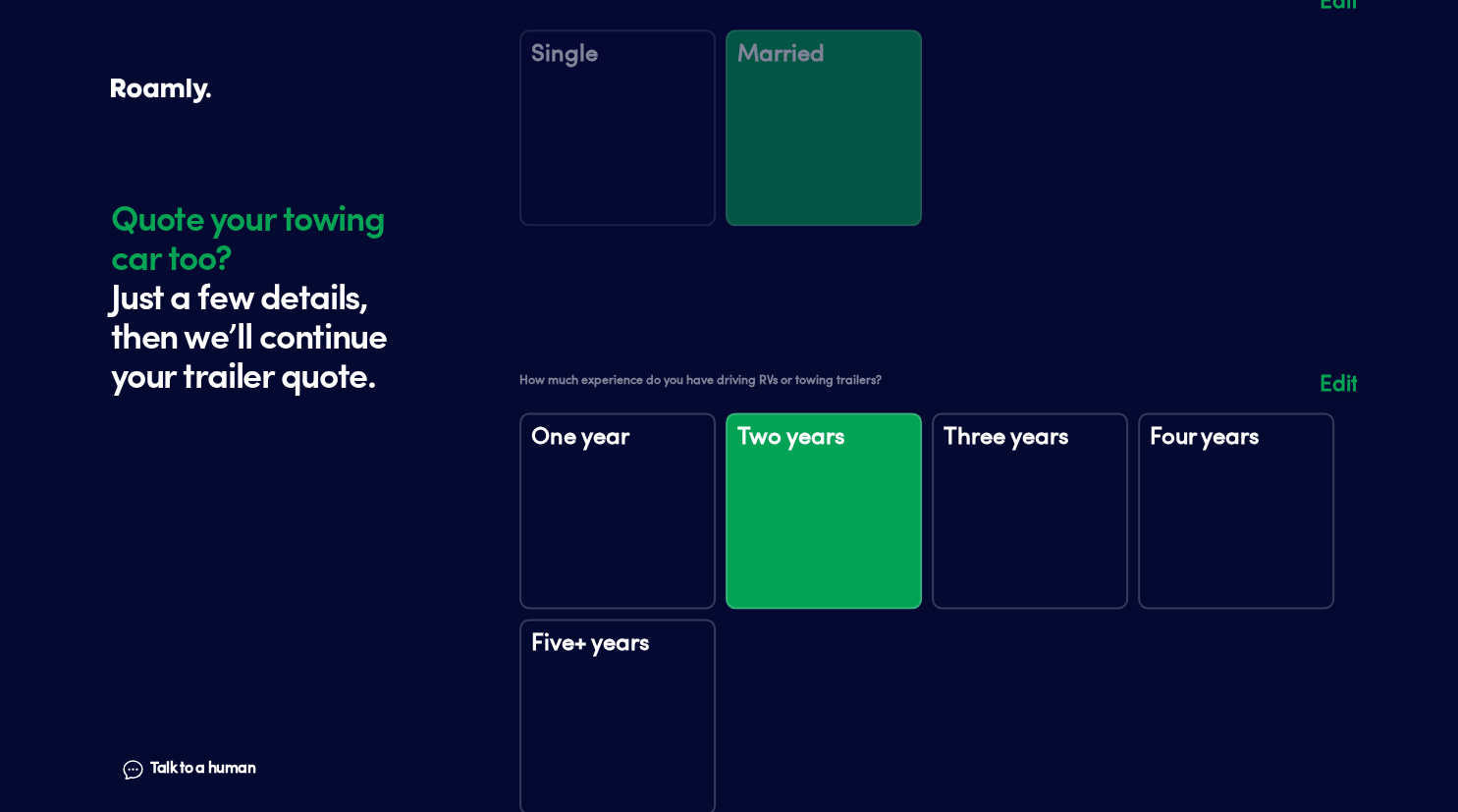 click at bounding box center [938, 604] 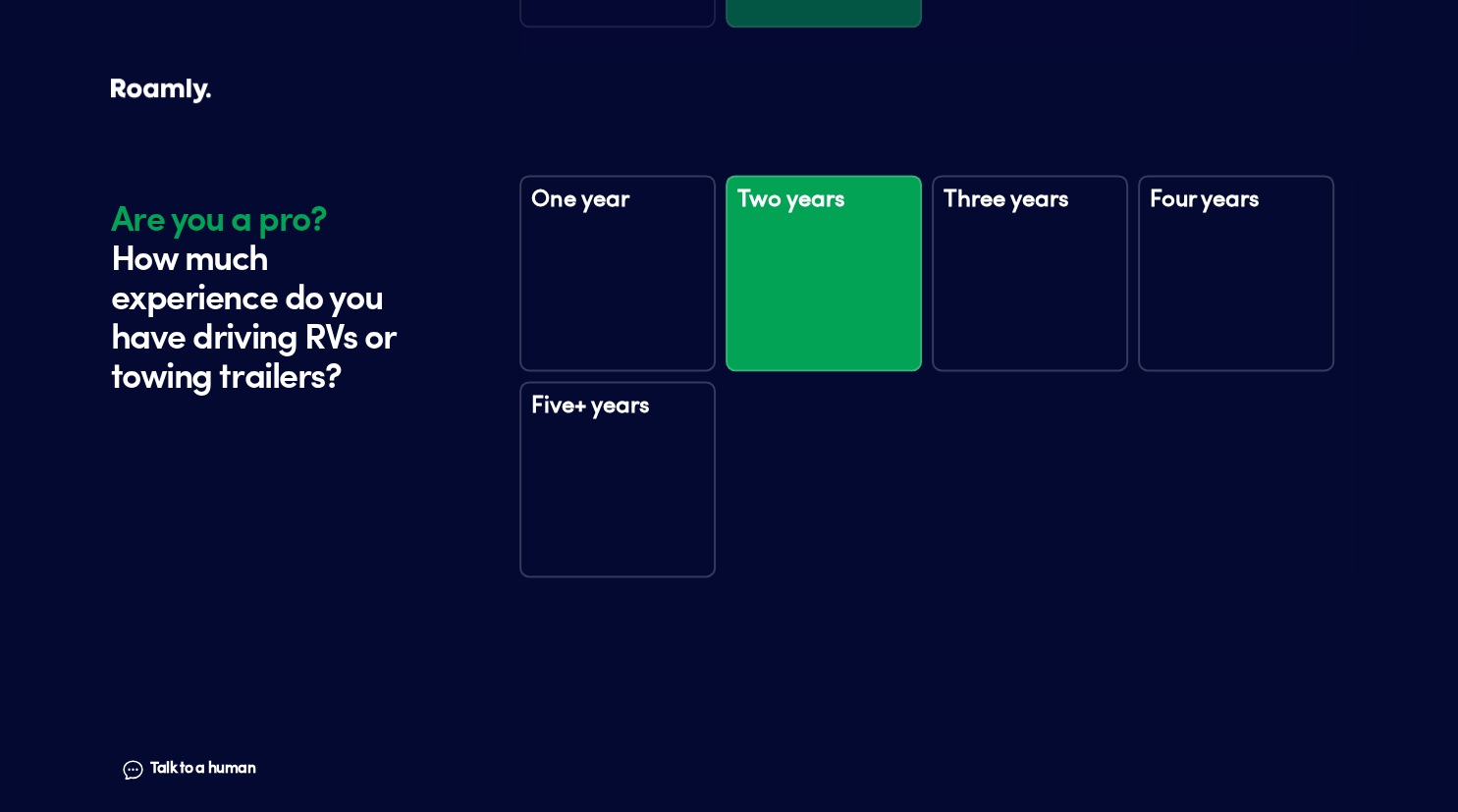 scroll, scrollTop: 2659, scrollLeft: 0, axis: vertical 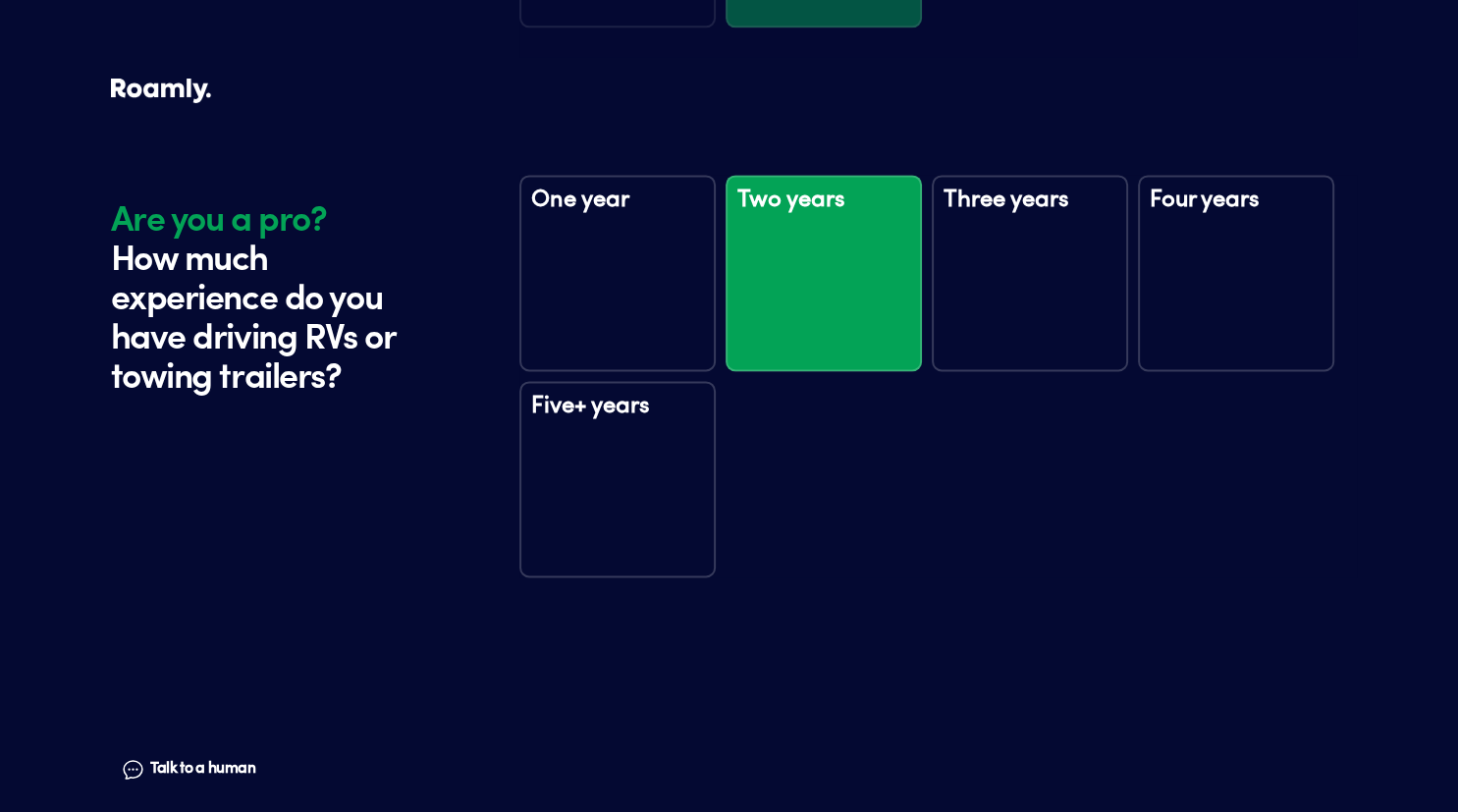 click on "Five+ years" at bounding box center [618, 479] 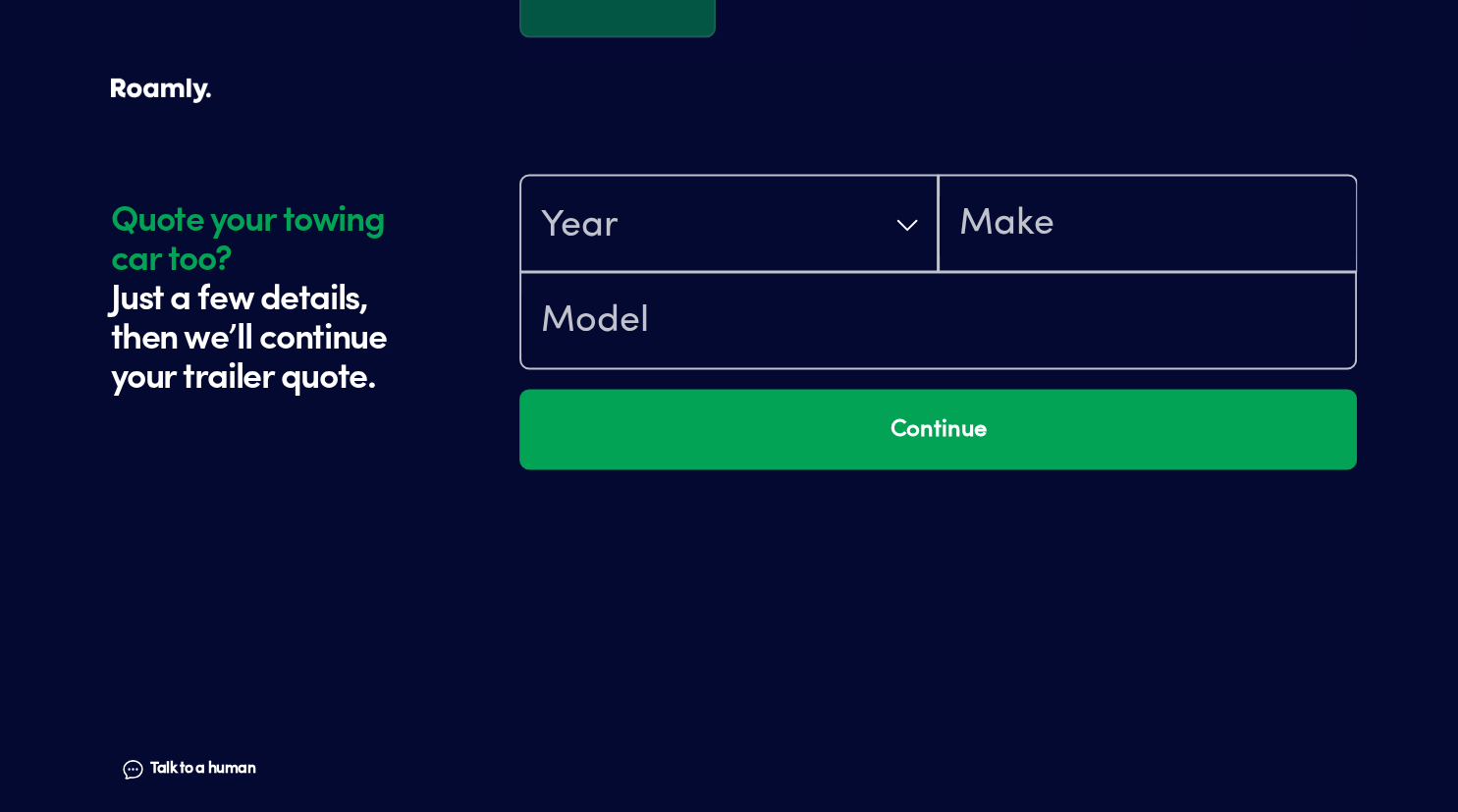 scroll, scrollTop: 3238, scrollLeft: 0, axis: vertical 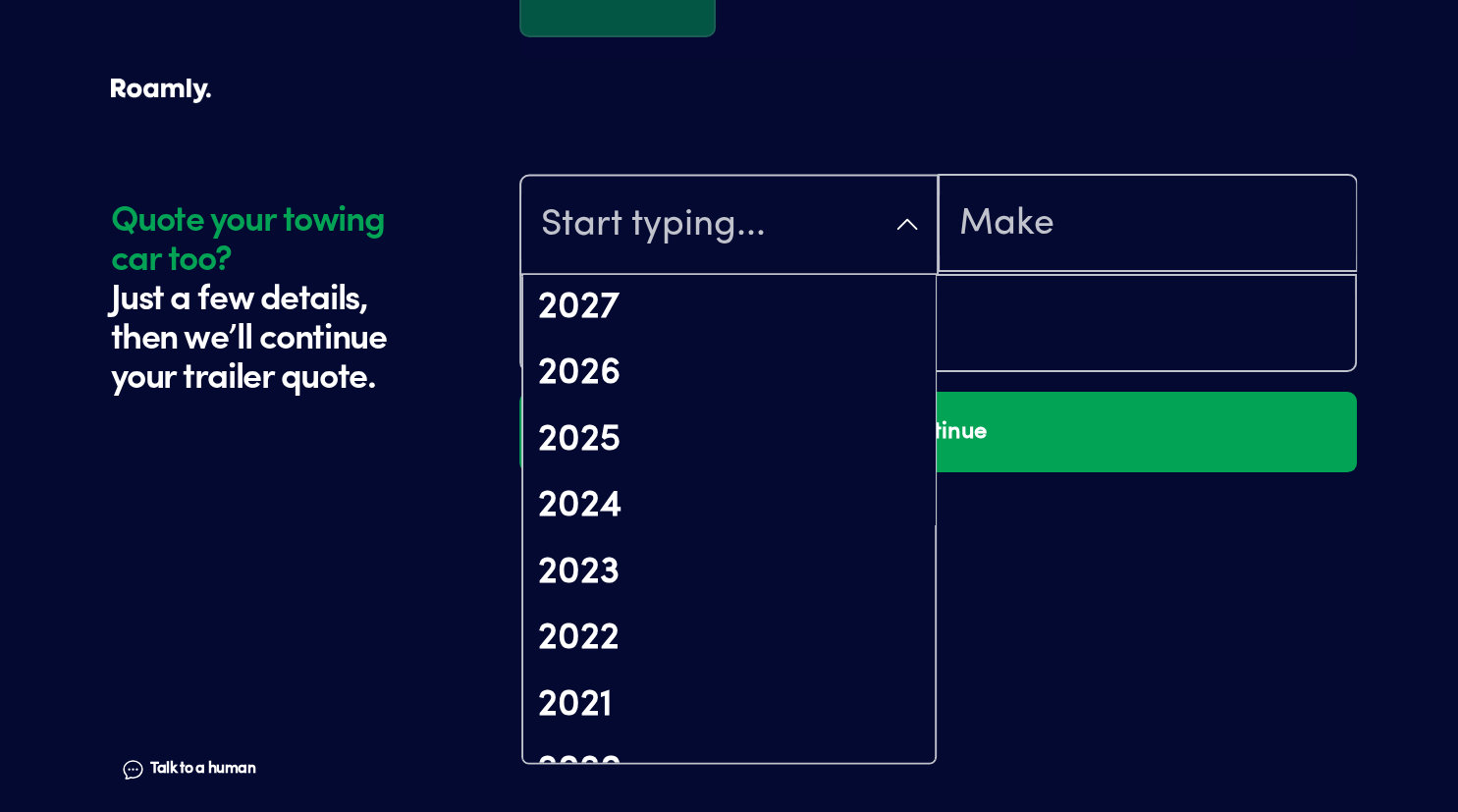 click on "2027 2026 2025 2024 2023 2022 2021 2020 2019 2018 2017 2016 2015 2014 2013 2012 2011 2010 2009 2008 2007 2006 2005 2004 2003 2002 2001 2000 1999 1998 1997 1996 1995 1994 1993 1992 1991 1990 1989 1988 1987 1986 1985 1984 1983 1982 1981 1980 1979 1978 1977 1976 1975 1974 1973 1972 1971 1970 1969 1968 1967 1966 1965 1964 1963 1962 1961 1960 1959 1958 1957 1956 1955 1954 1953 1952 1951 1950 1949 1948 1947 1946 1945 1944 1943 1942 1941 1940" at bounding box center (729, 224) 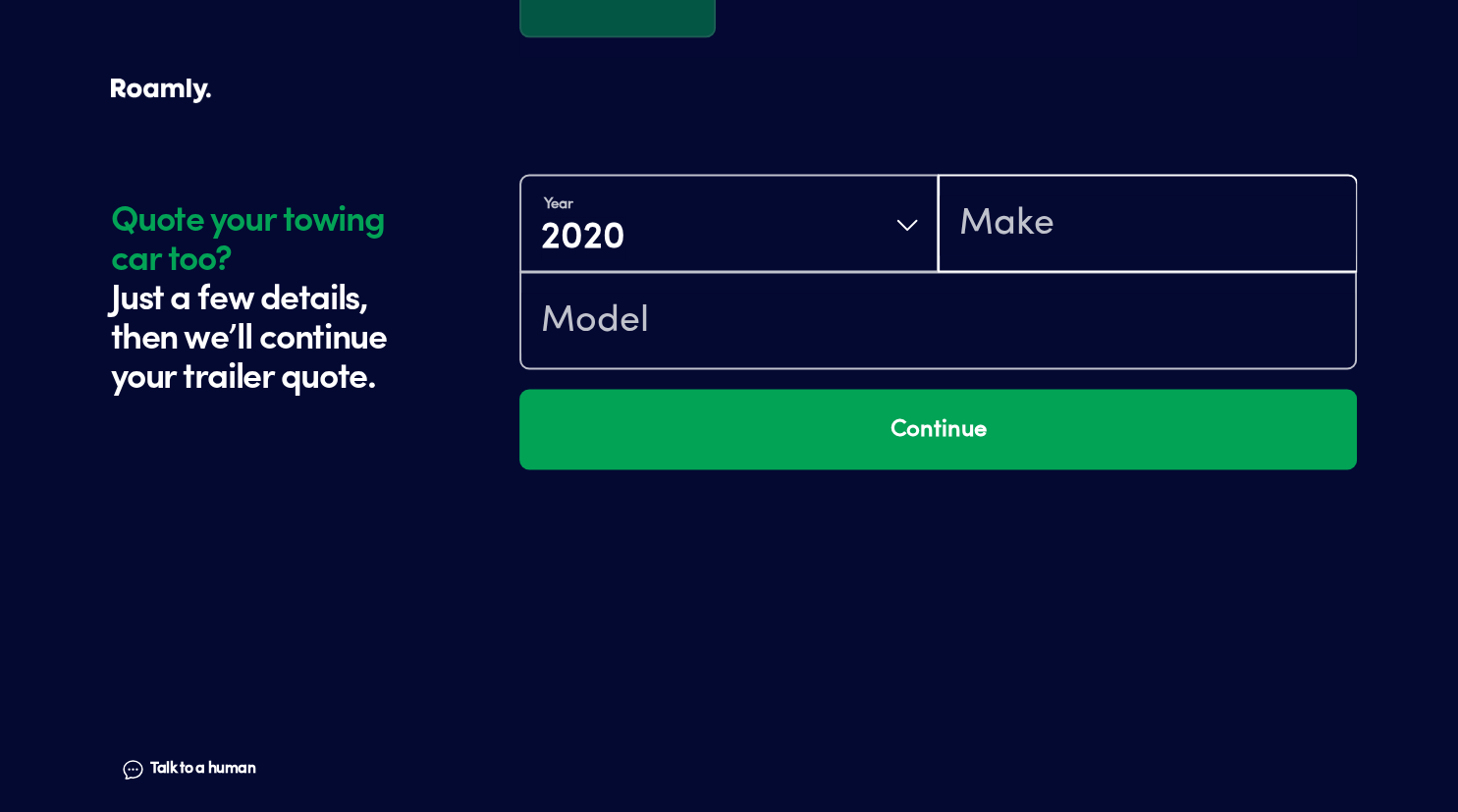 click at bounding box center (1147, 225) 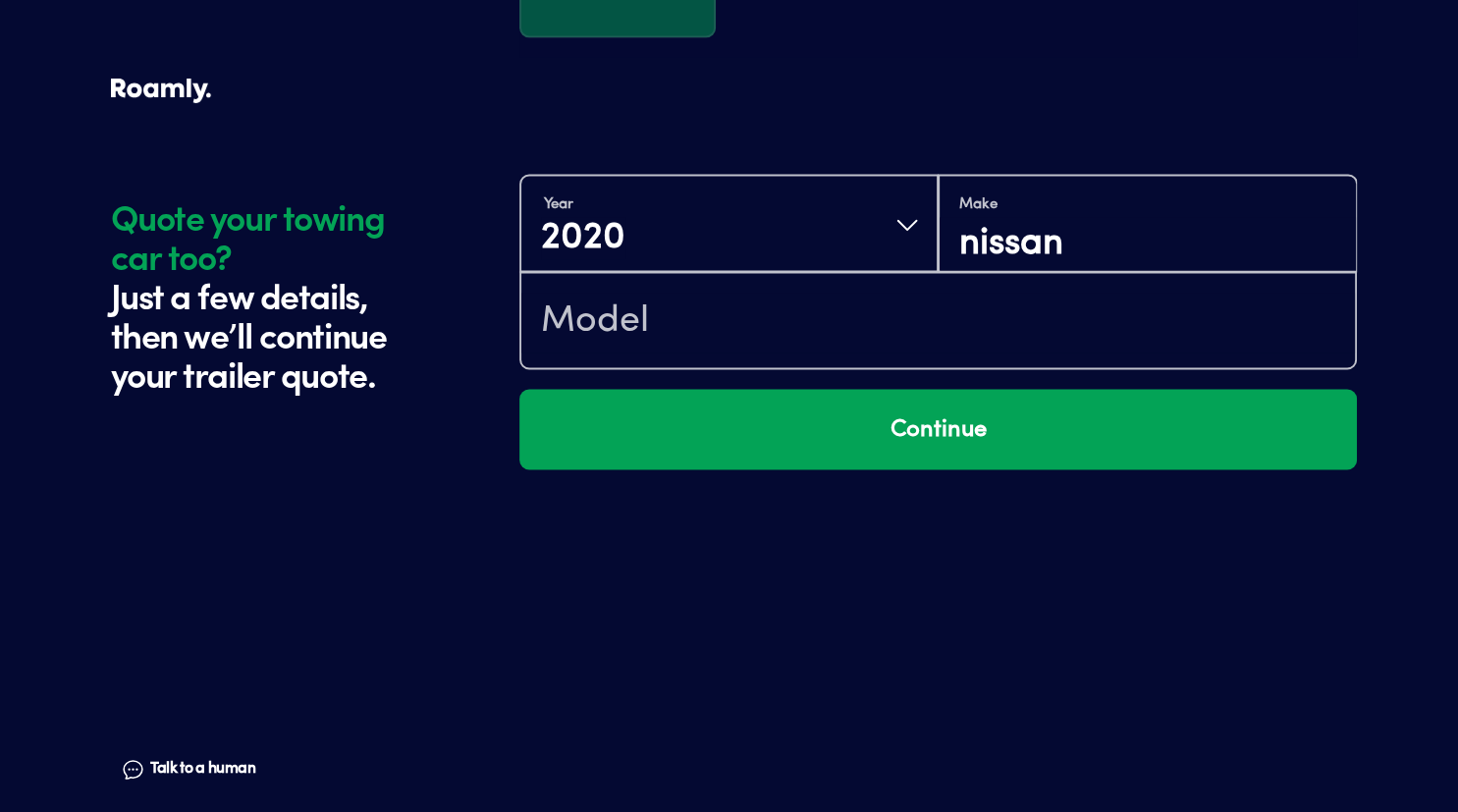click on "Make nissan" at bounding box center (1147, 223) 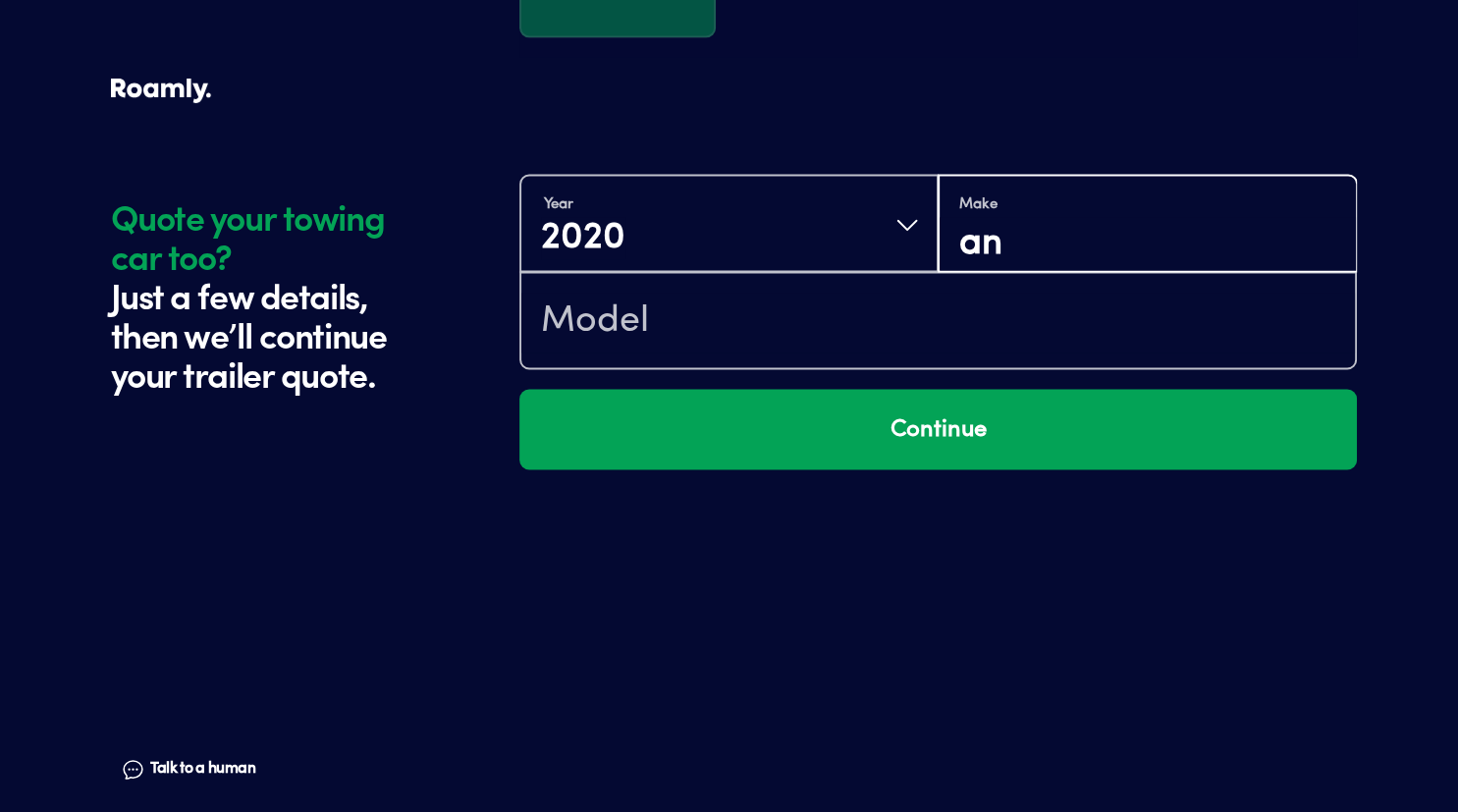 type on "n" 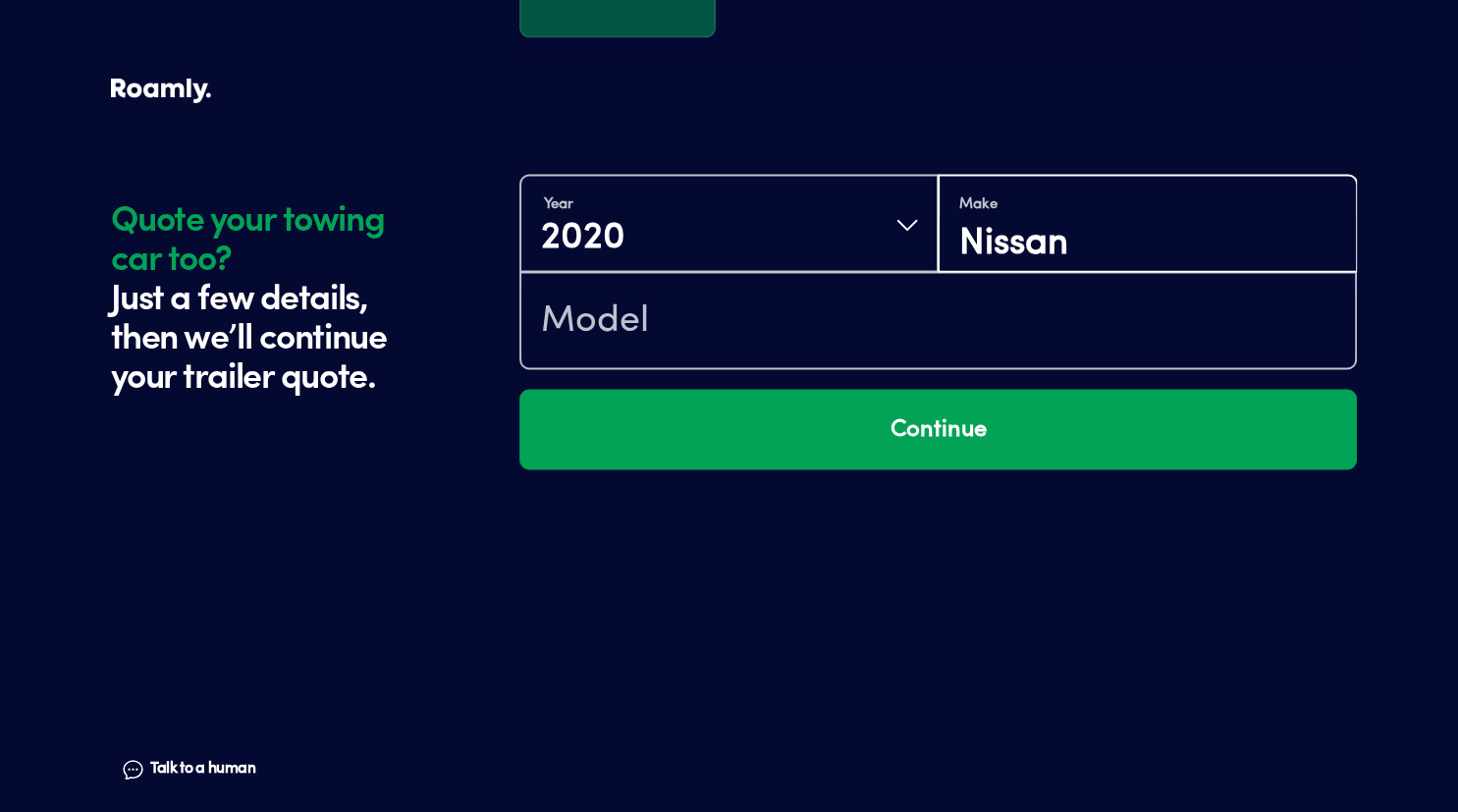 type on "Nissan" 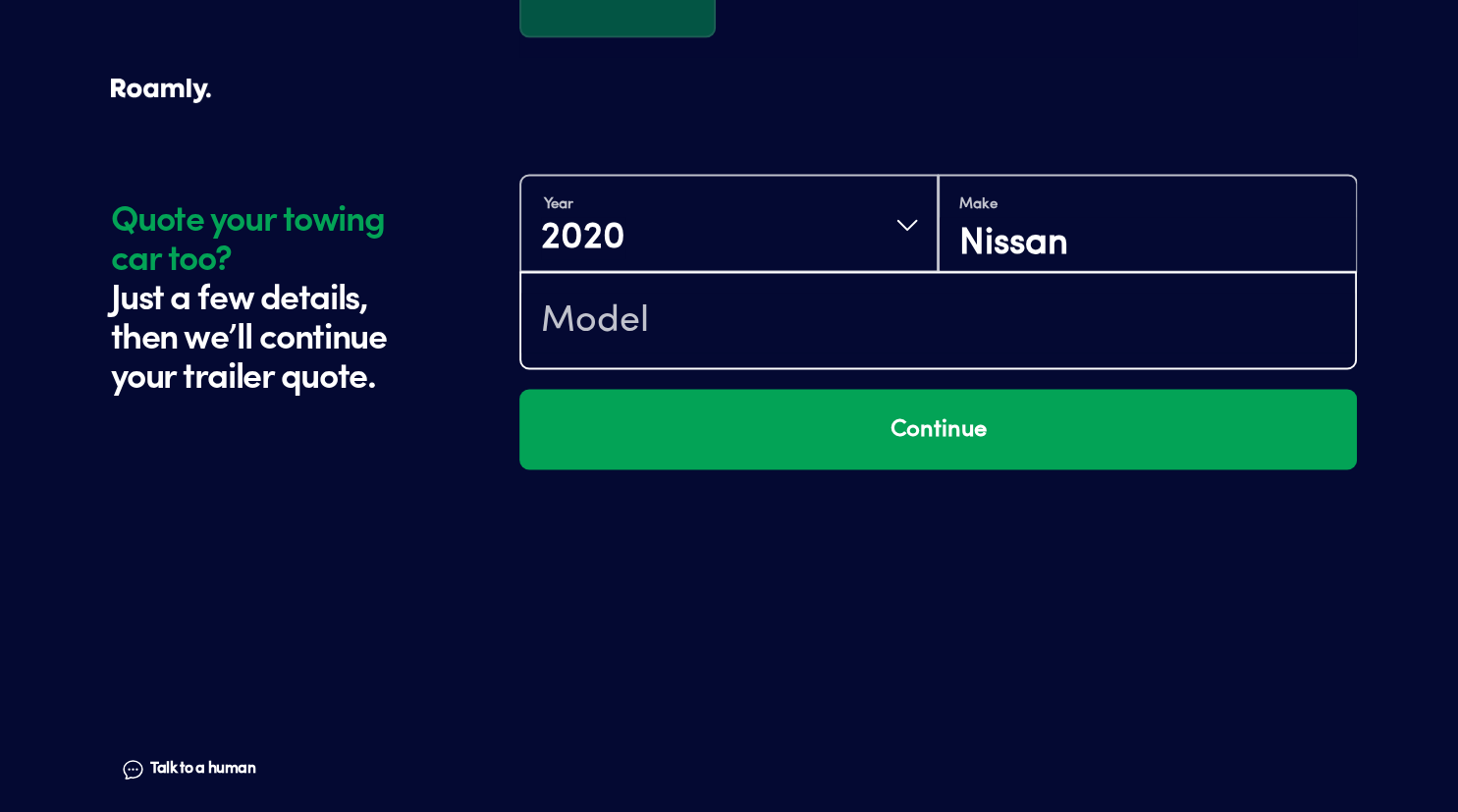 click at bounding box center [938, 322] 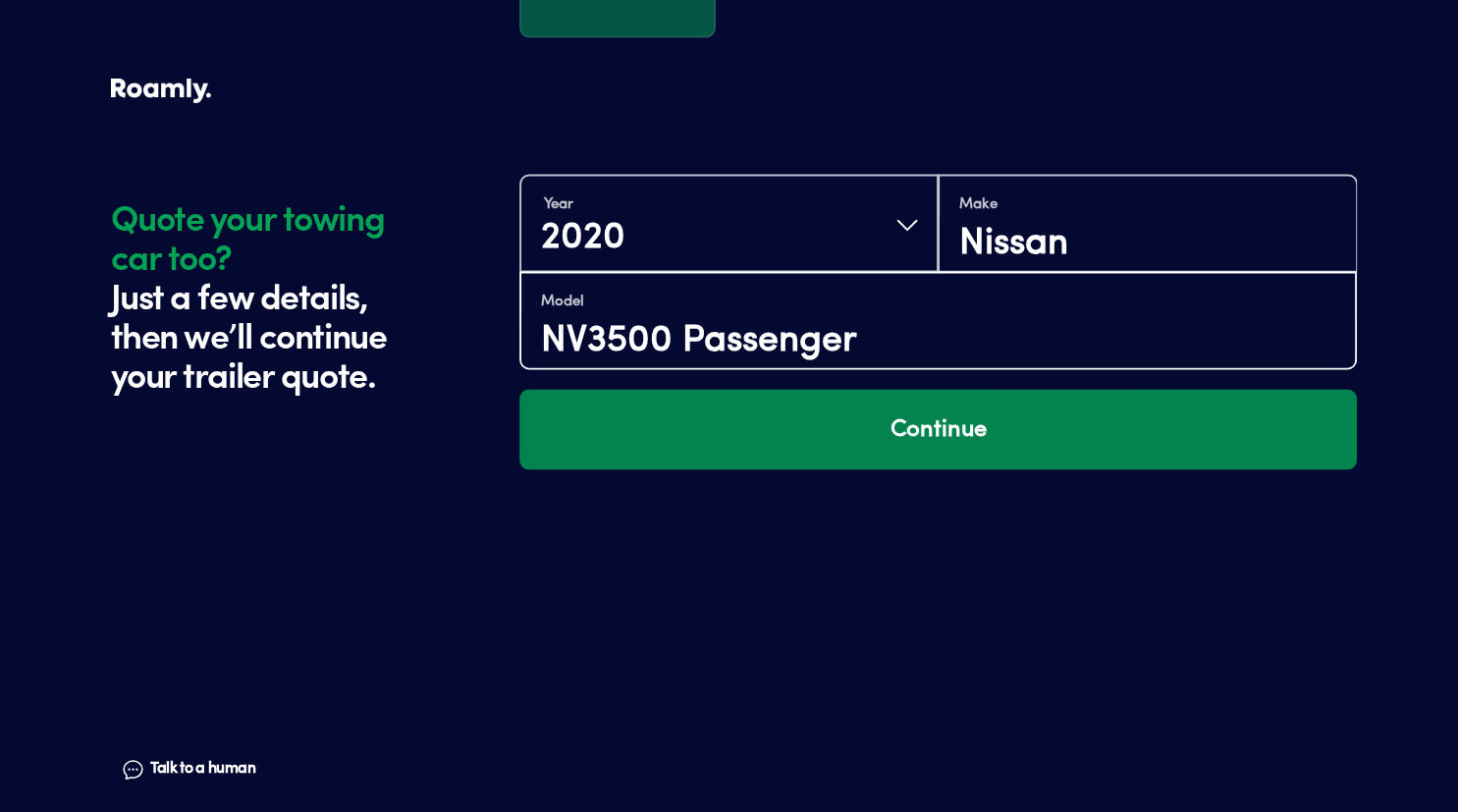 type on "NV3500 Passenger" 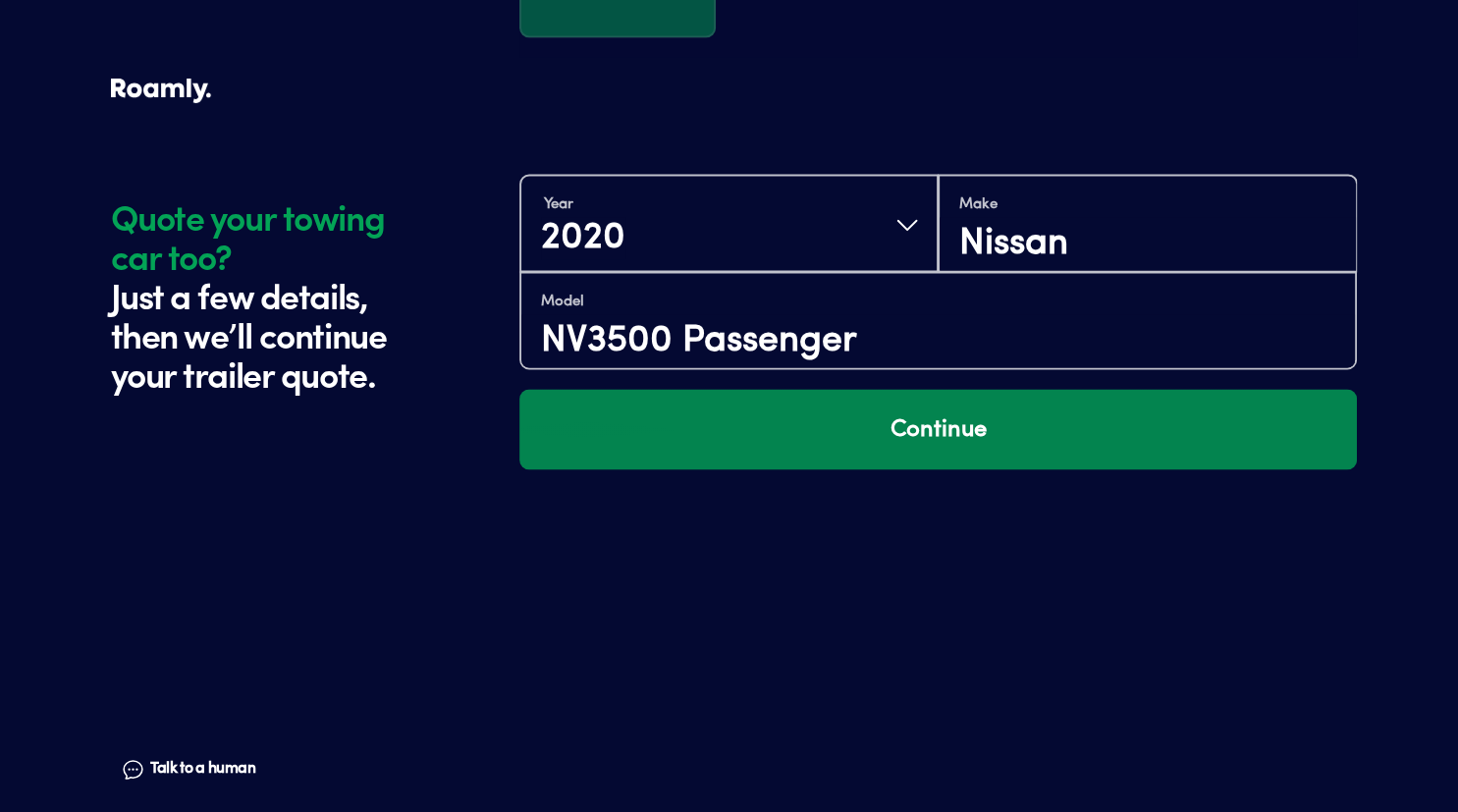 click on "Continue" at bounding box center (938, 429) 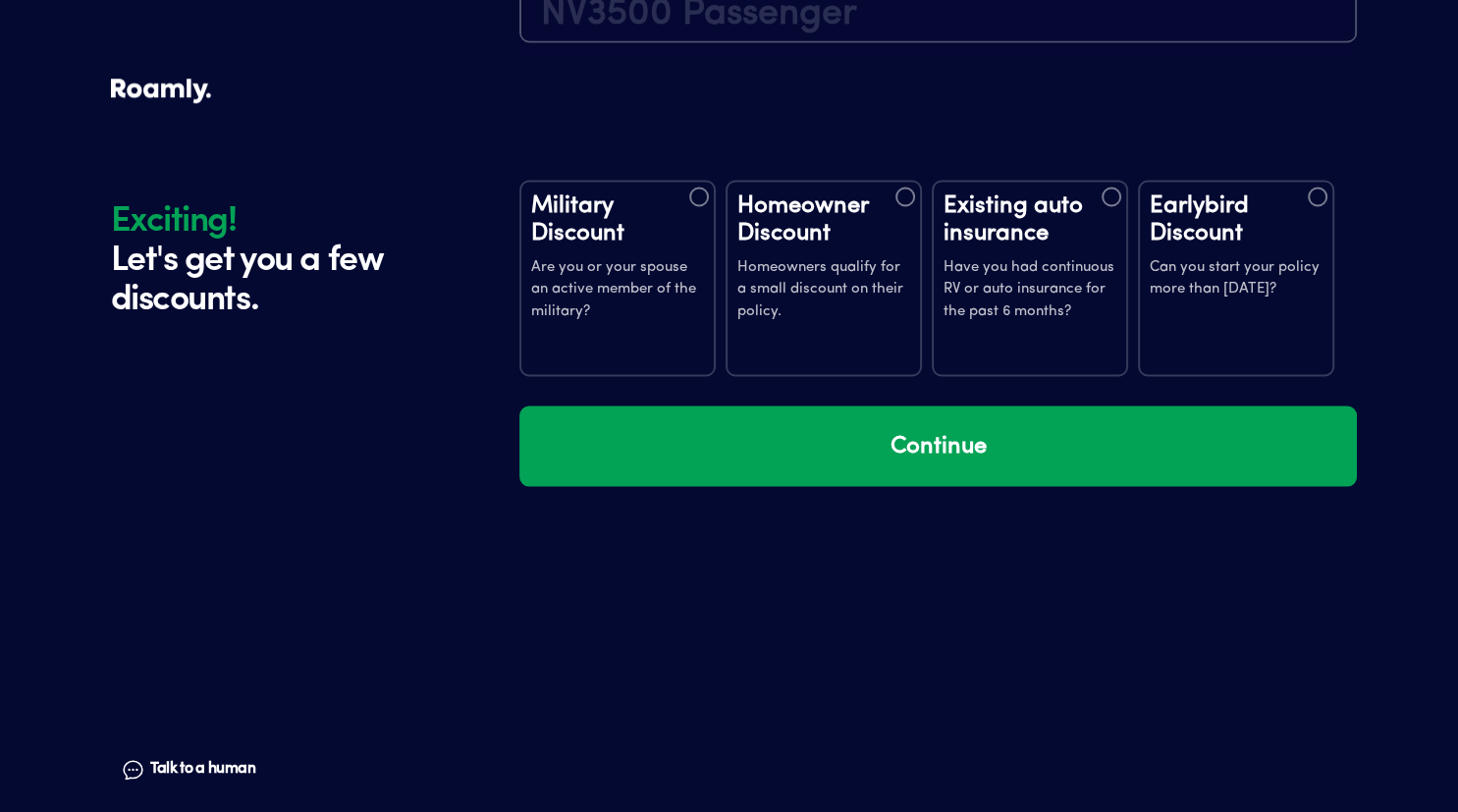 scroll, scrollTop: 3609, scrollLeft: 0, axis: vertical 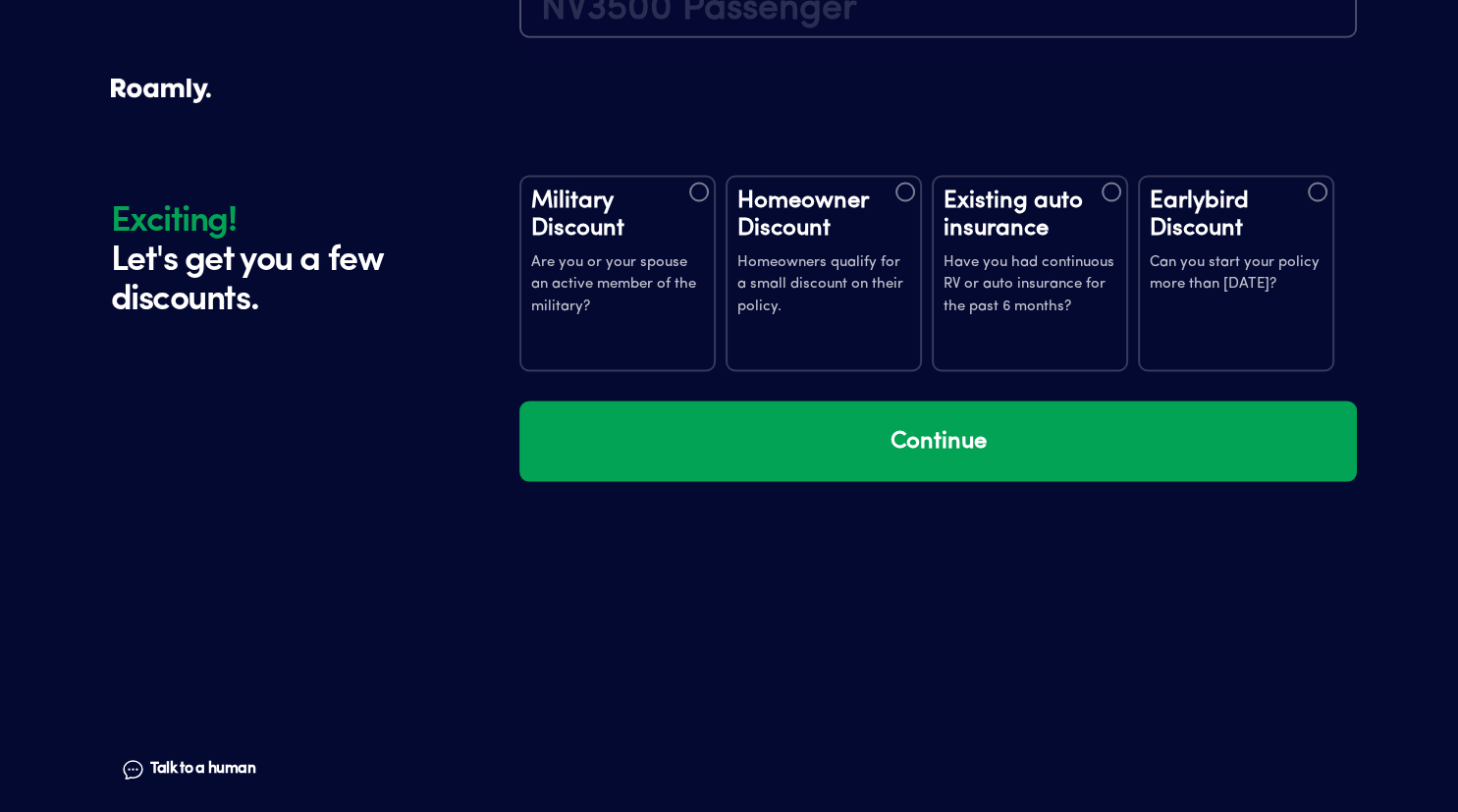click on "Existing auto insurance" at bounding box center [1030, 214] 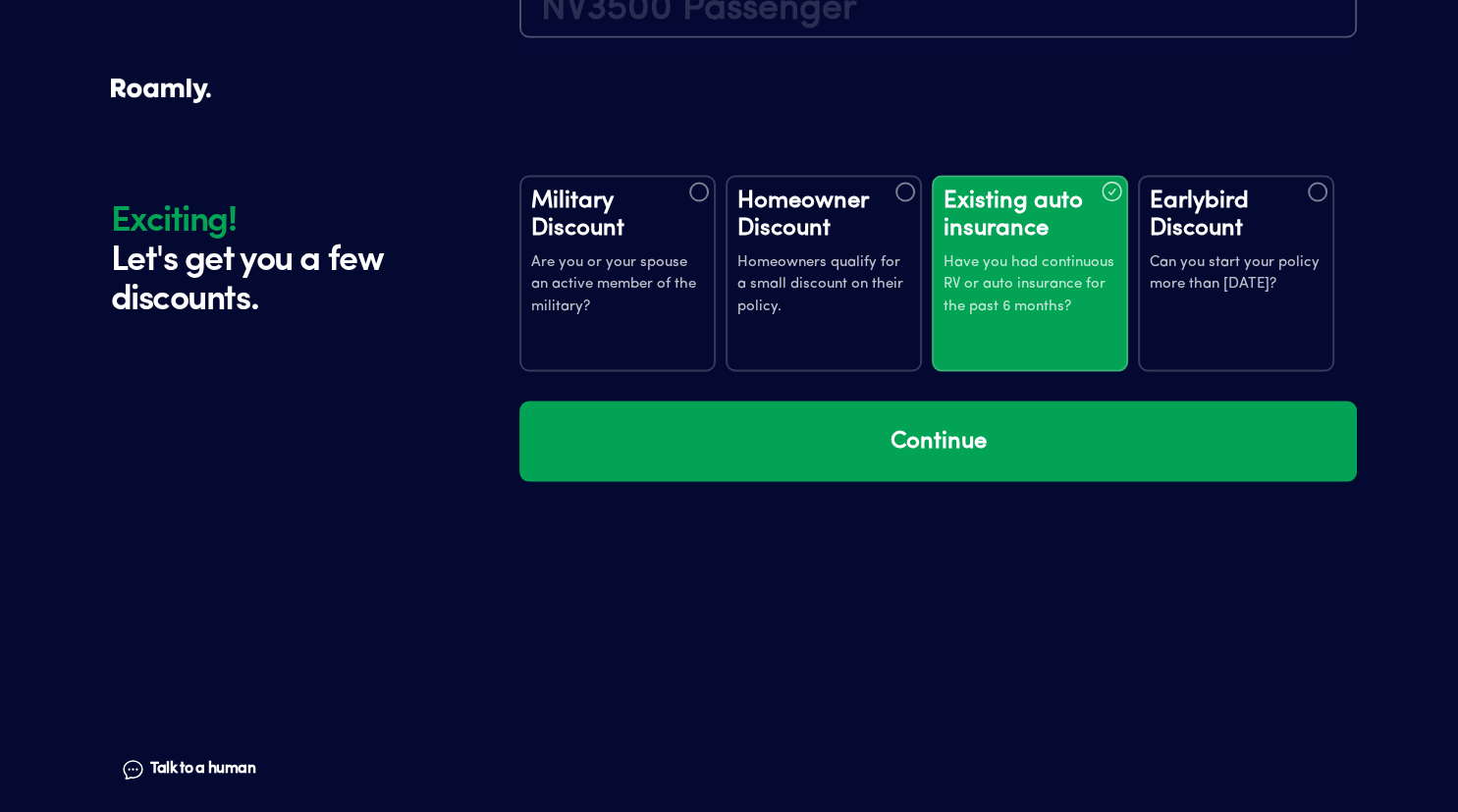 click on "Earlybird Discount" at bounding box center (1236, 214) 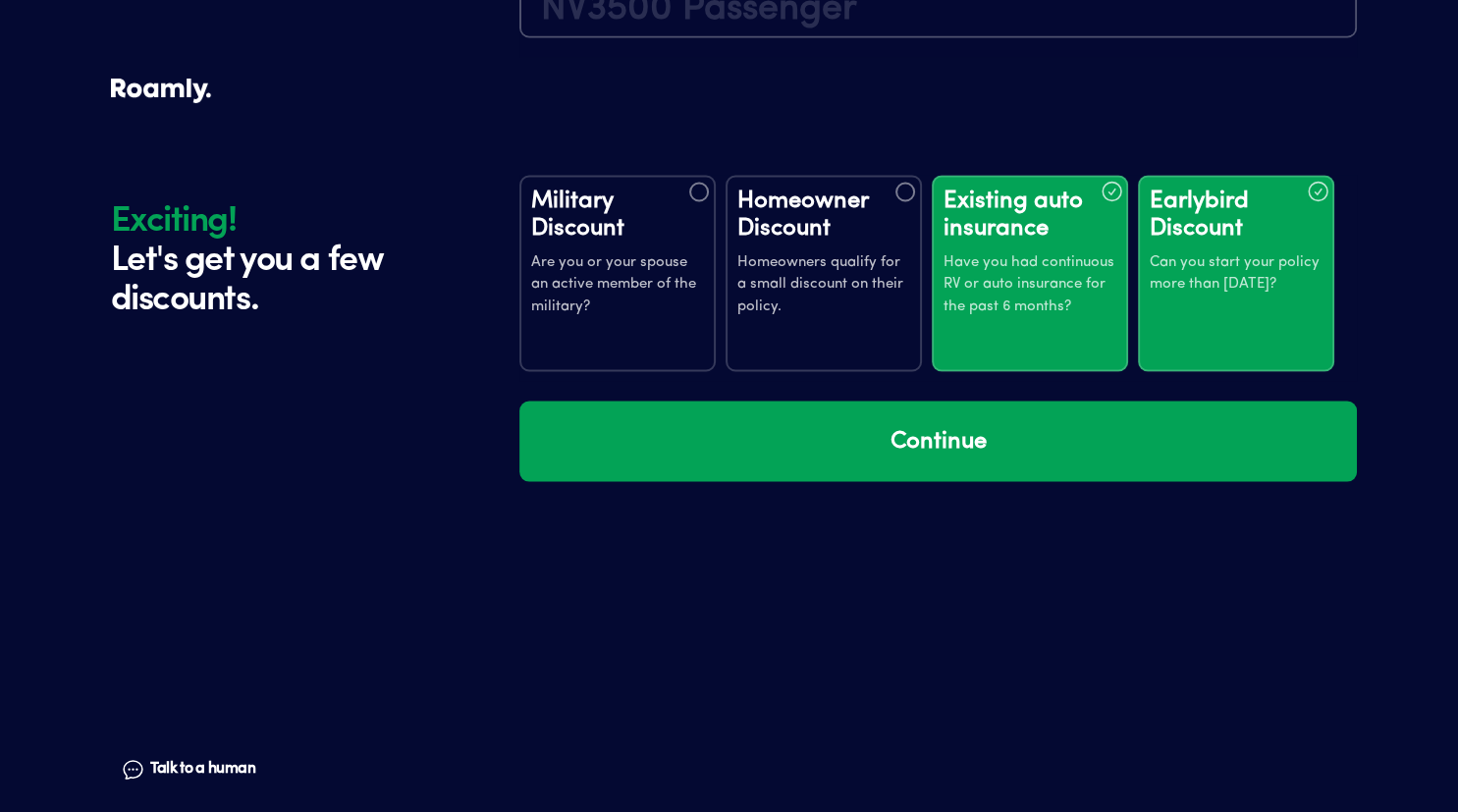 click on "Homeowner Discount" at bounding box center (824, 214) 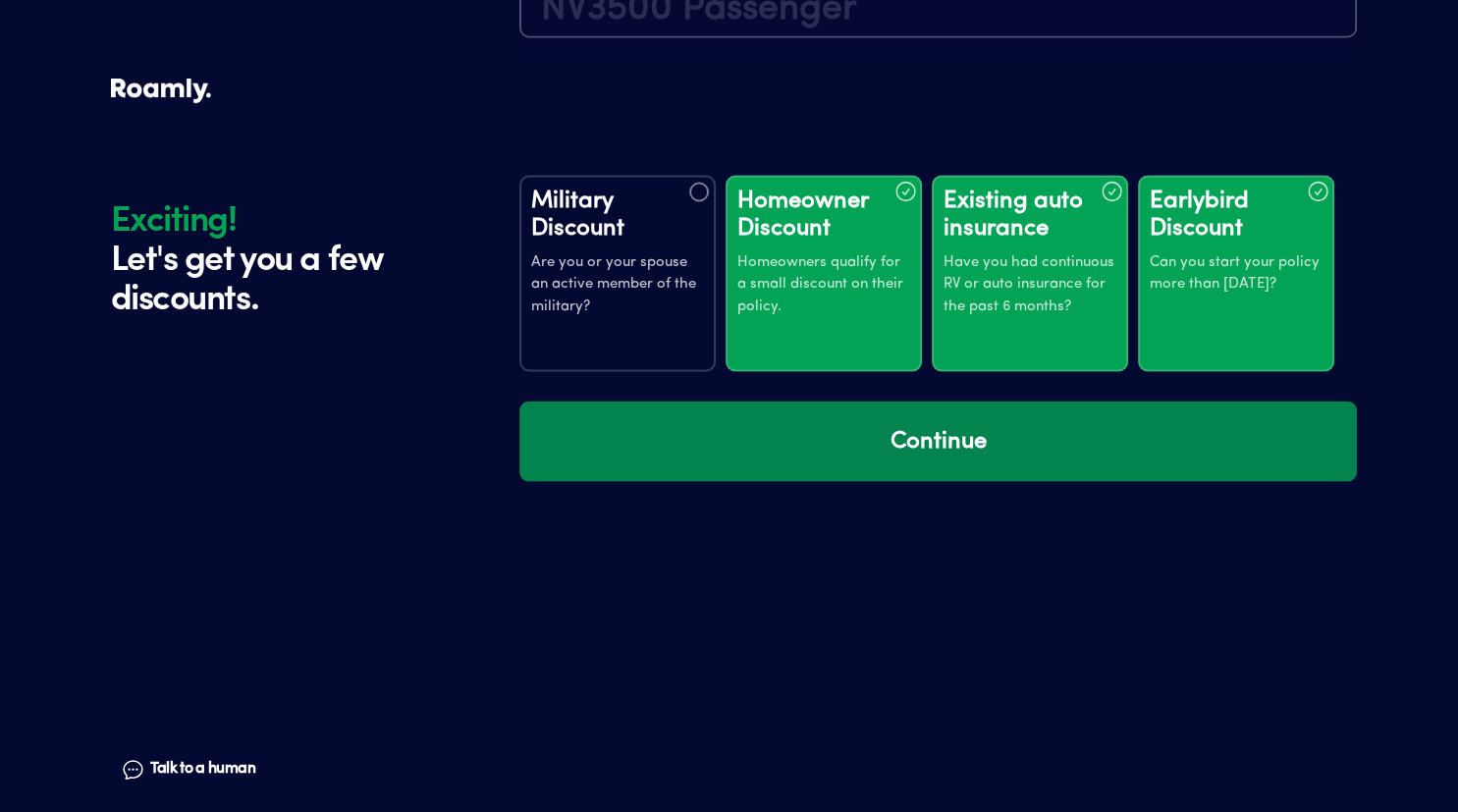 click on "Continue" at bounding box center (938, 441) 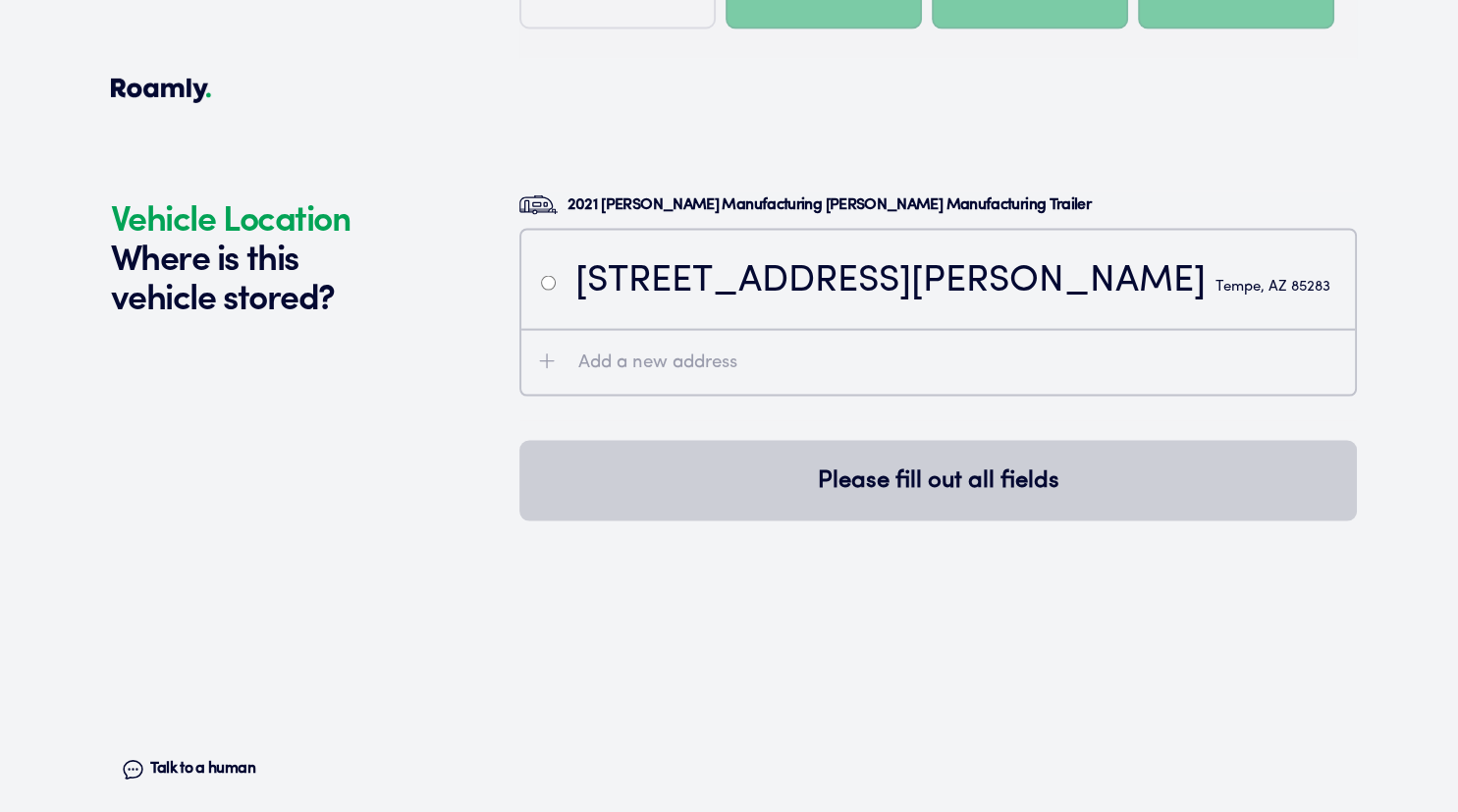 scroll, scrollTop: 3992, scrollLeft: 0, axis: vertical 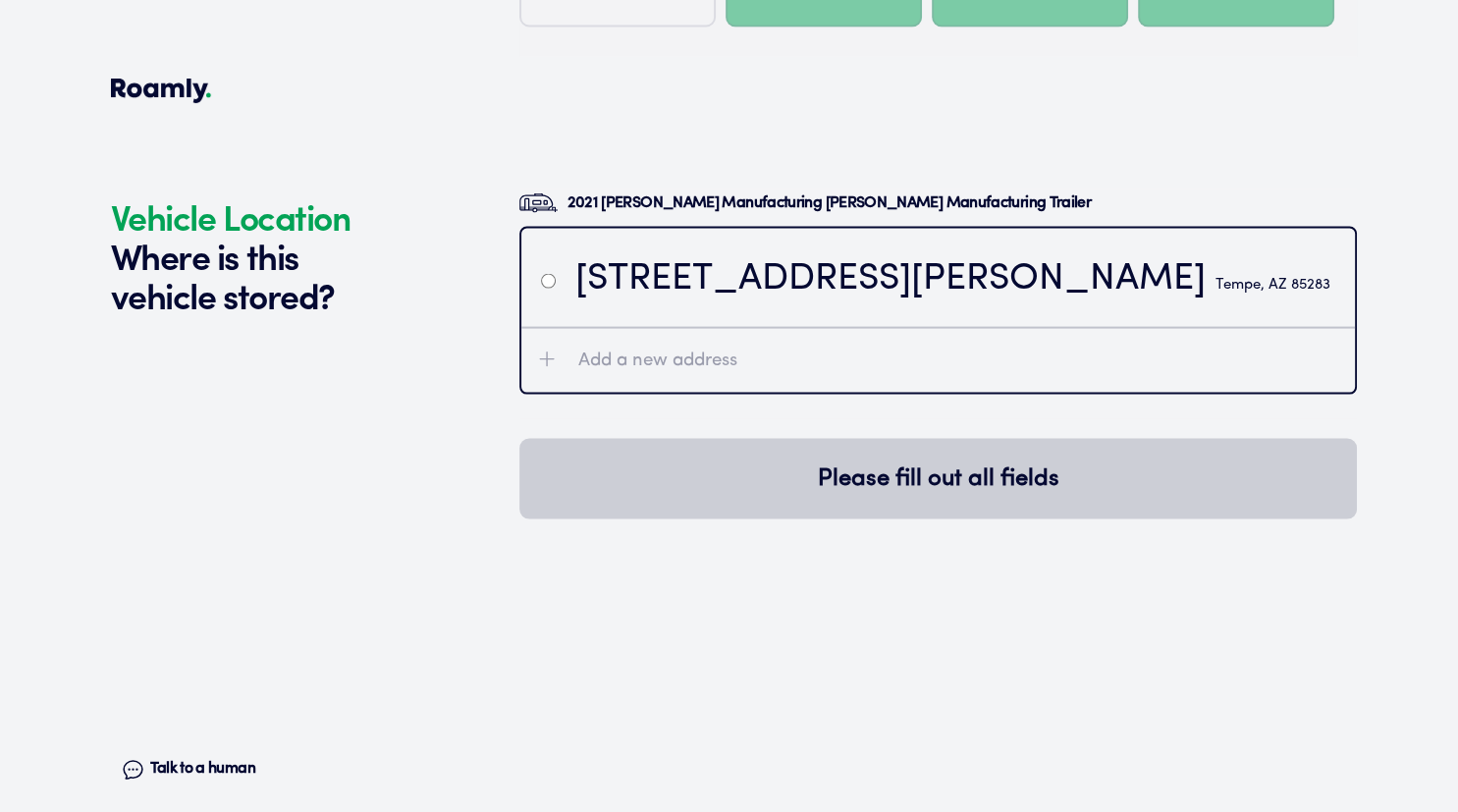 click on "[STREET_ADDRESS][PERSON_NAME]" at bounding box center [952, 280] 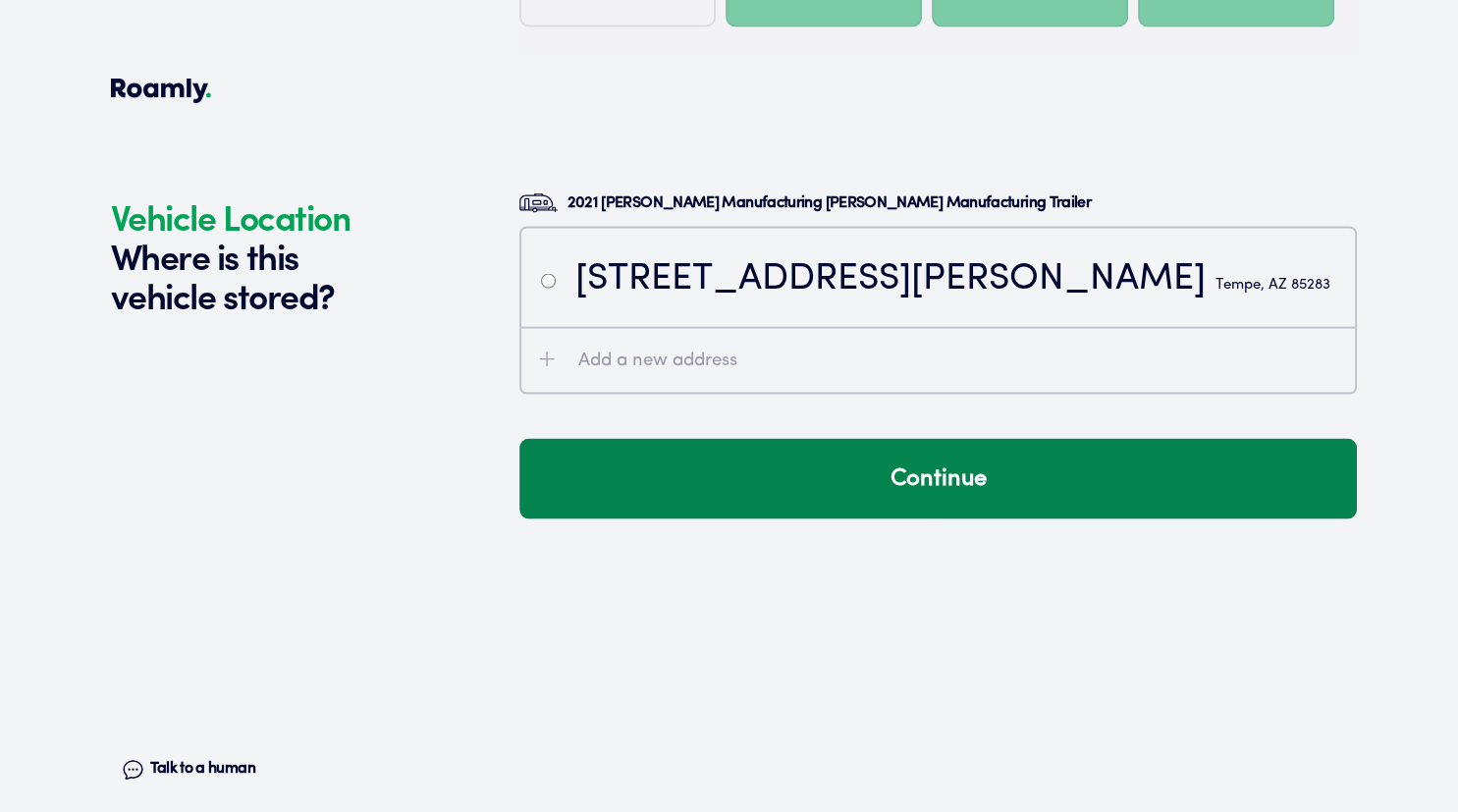 click on "Continue" at bounding box center [938, 479] 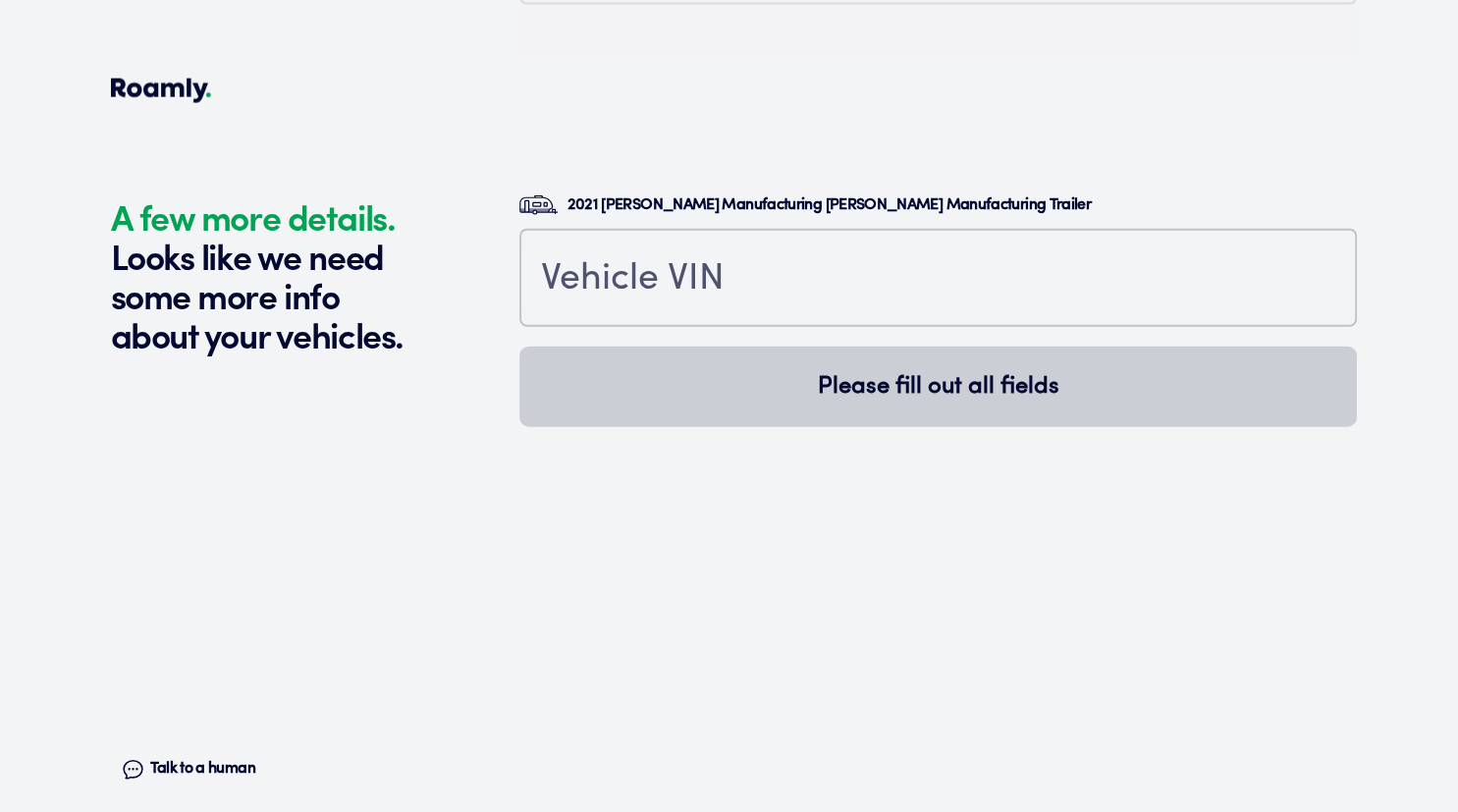 scroll, scrollTop: 4422, scrollLeft: 0, axis: vertical 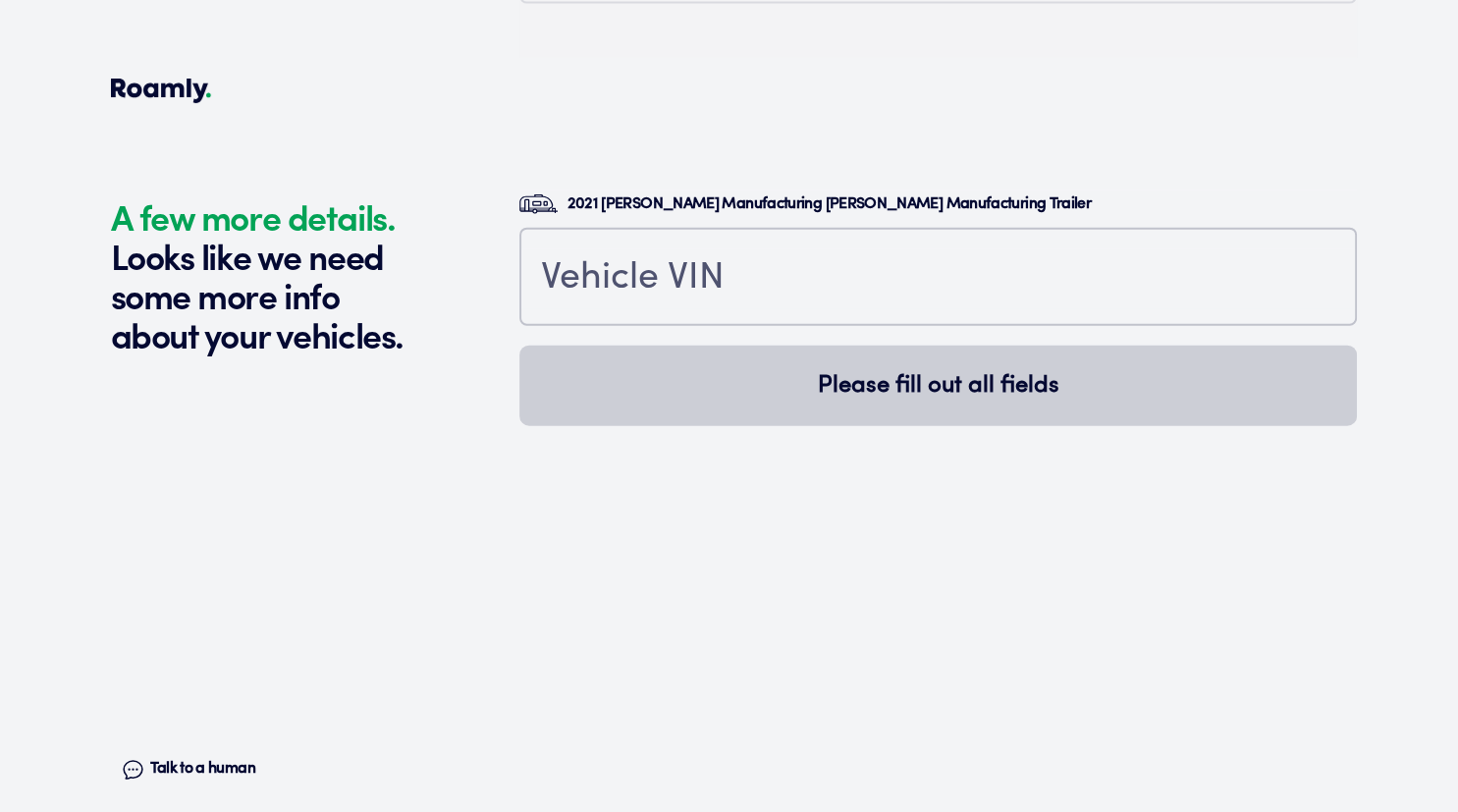 click on "2021 [PERSON_NAME] Manufacturing [PERSON_NAME] Manufacturing Trailer Please fill out all fields" at bounding box center (938, 481) 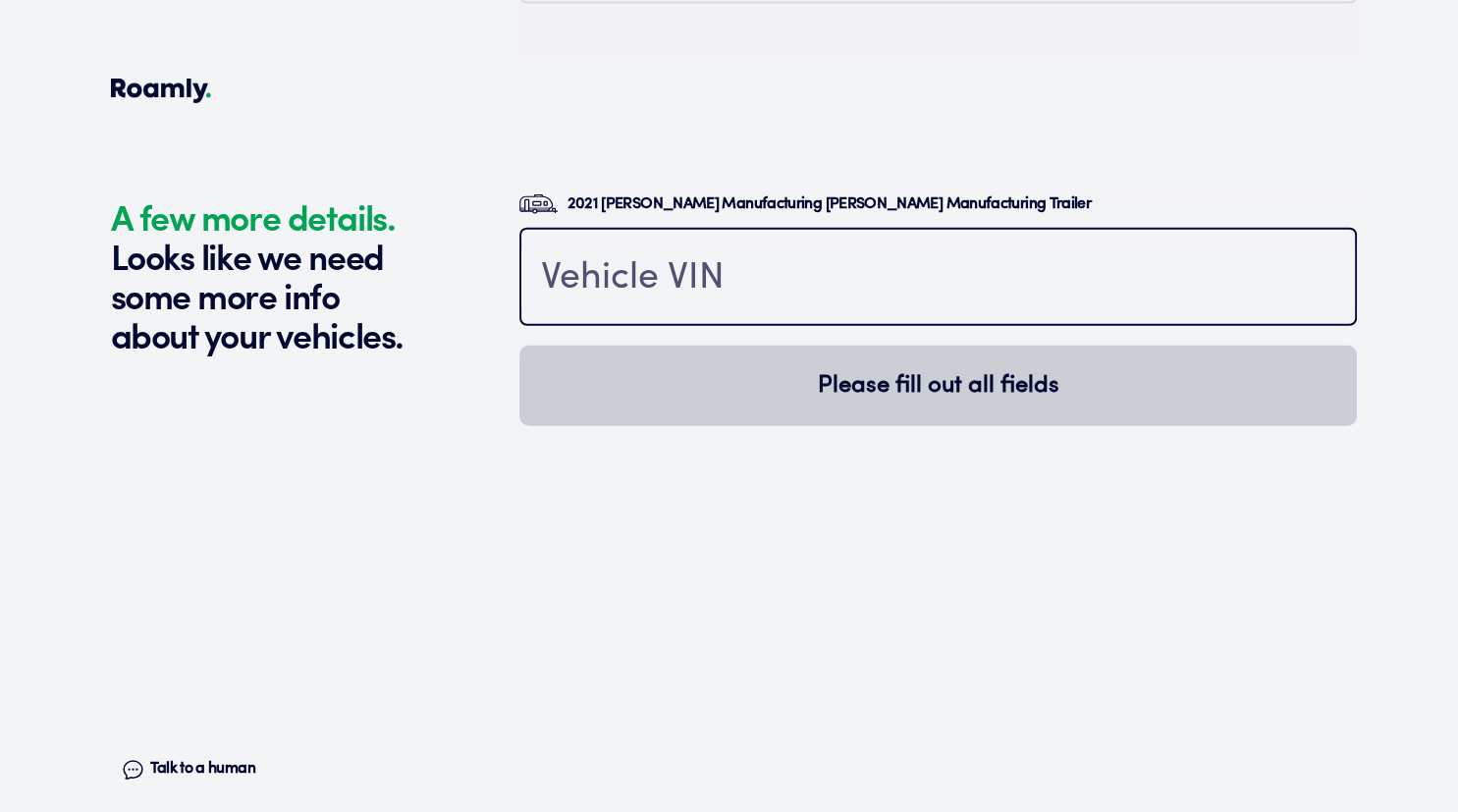click at bounding box center [938, 279] 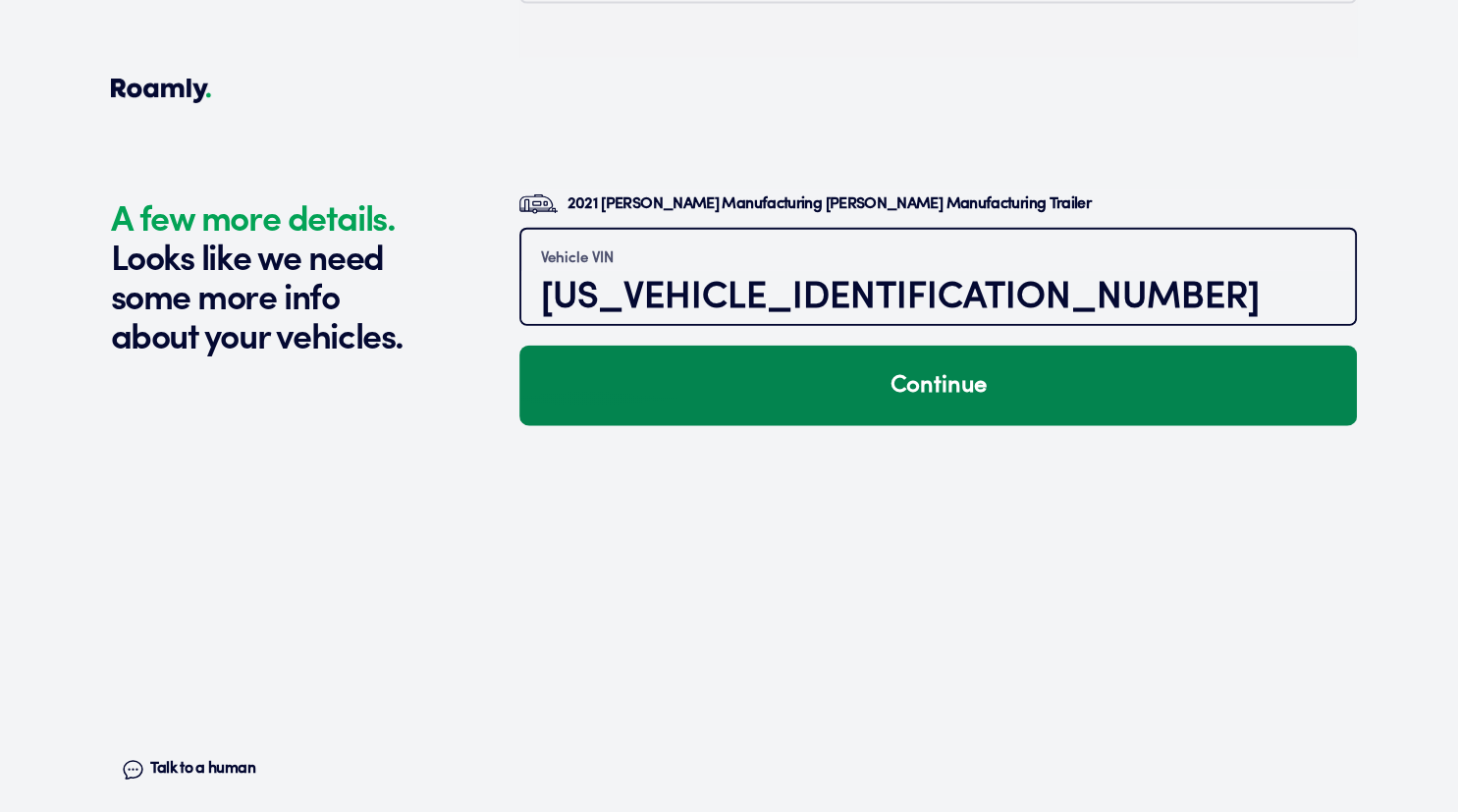 type on "[US_VEHICLE_IDENTIFICATION_NUMBER]" 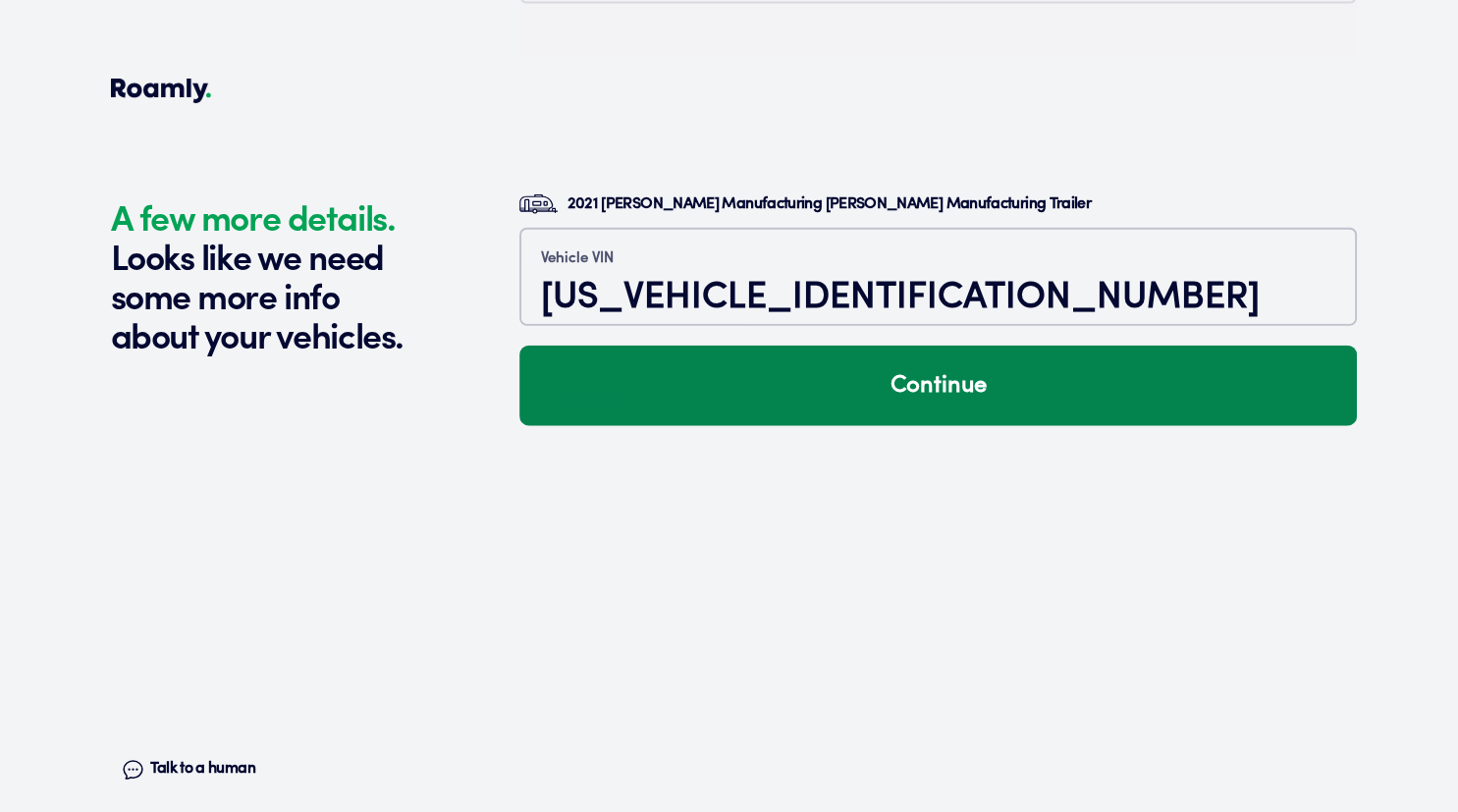click on "Continue" at bounding box center [938, 386] 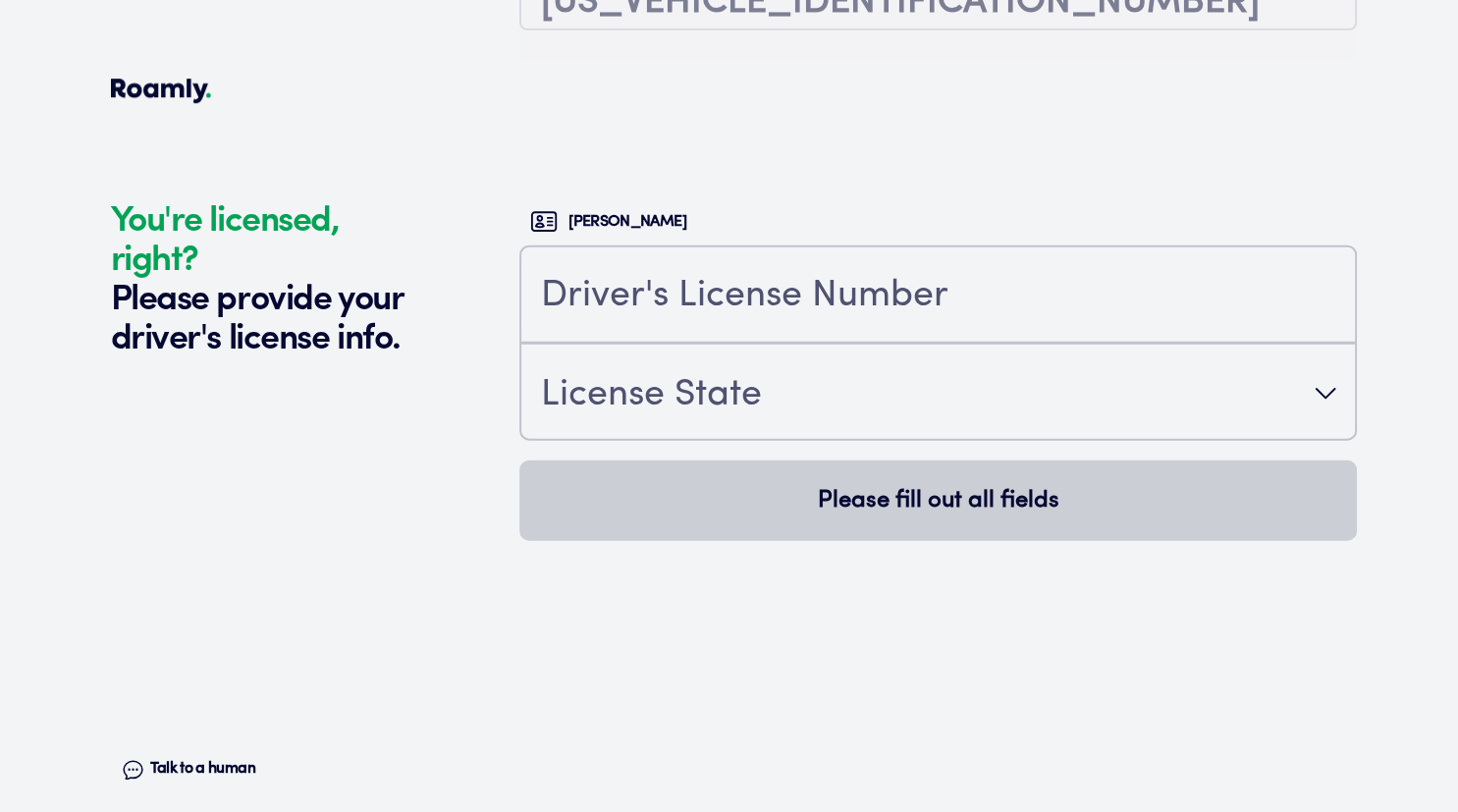 scroll, scrollTop: 4759, scrollLeft: 0, axis: vertical 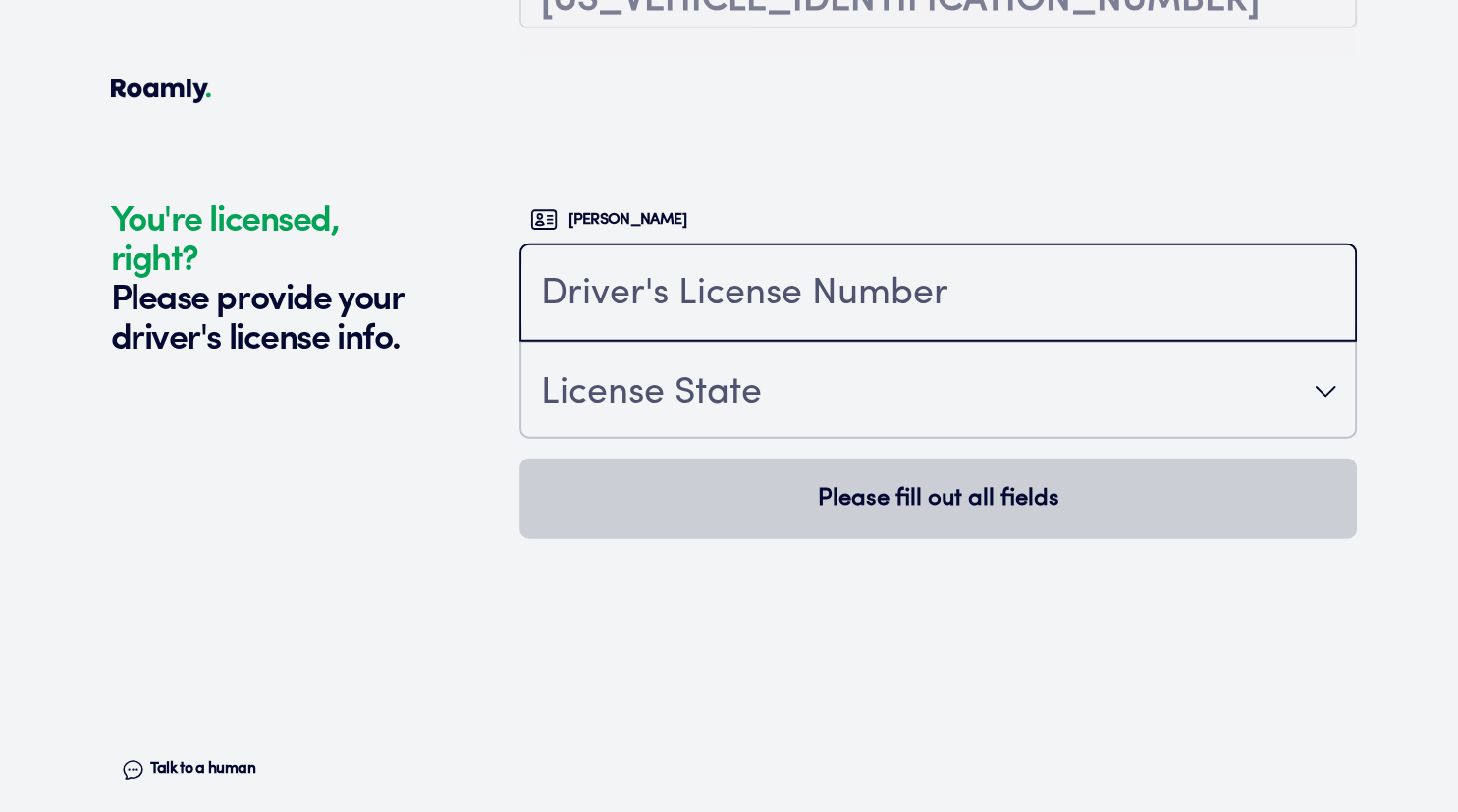 click at bounding box center [938, 295] 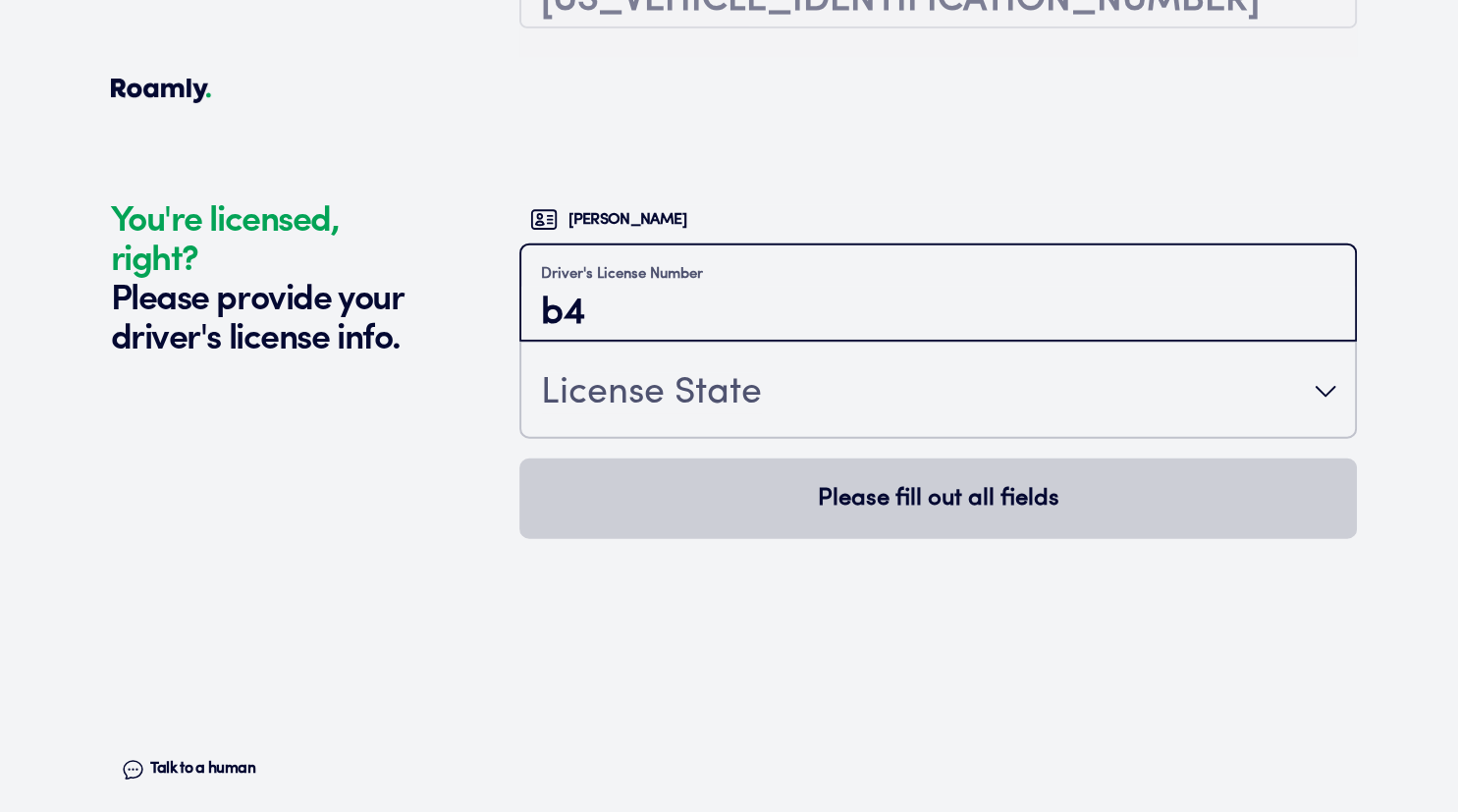 type on "b" 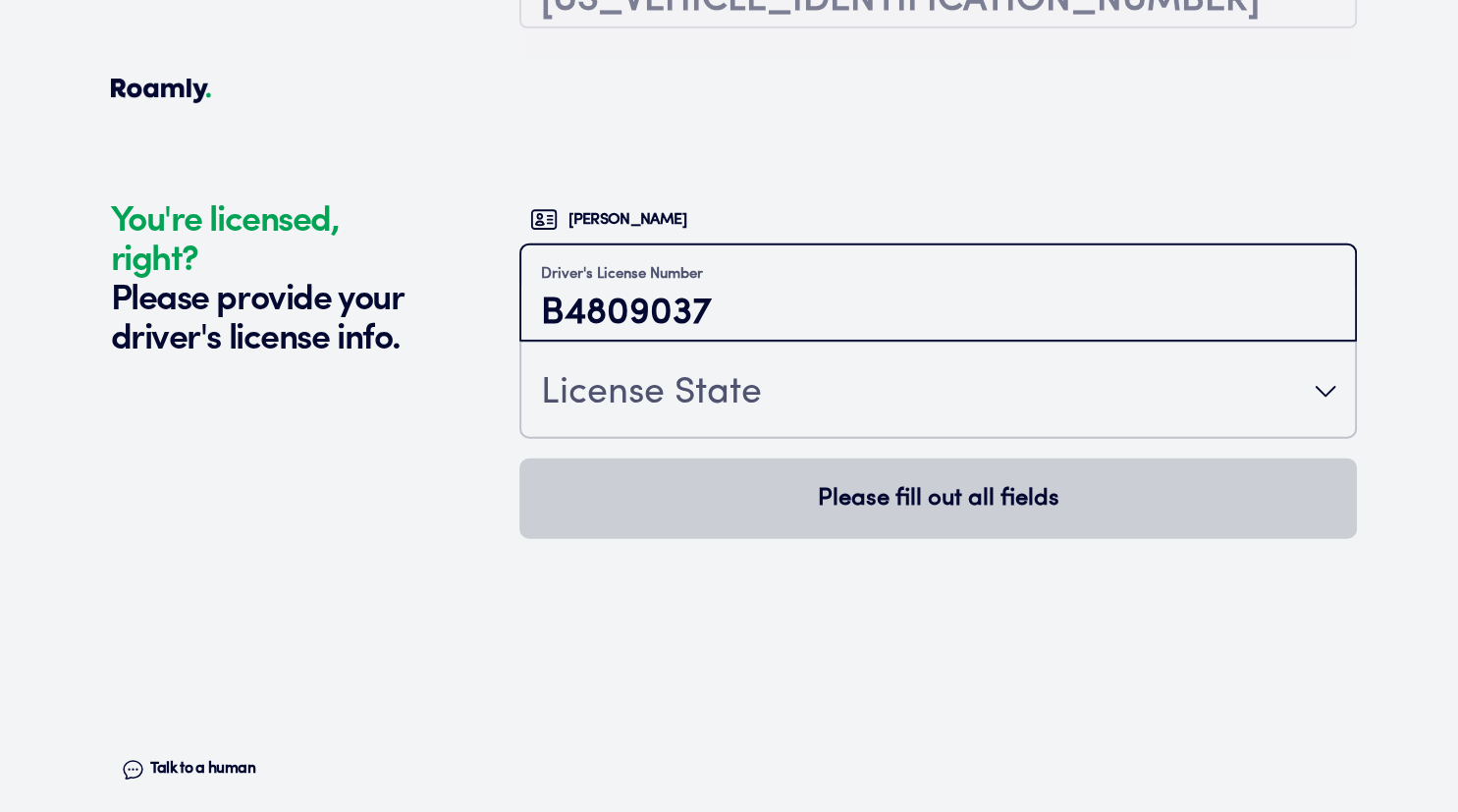 type on "B4809037" 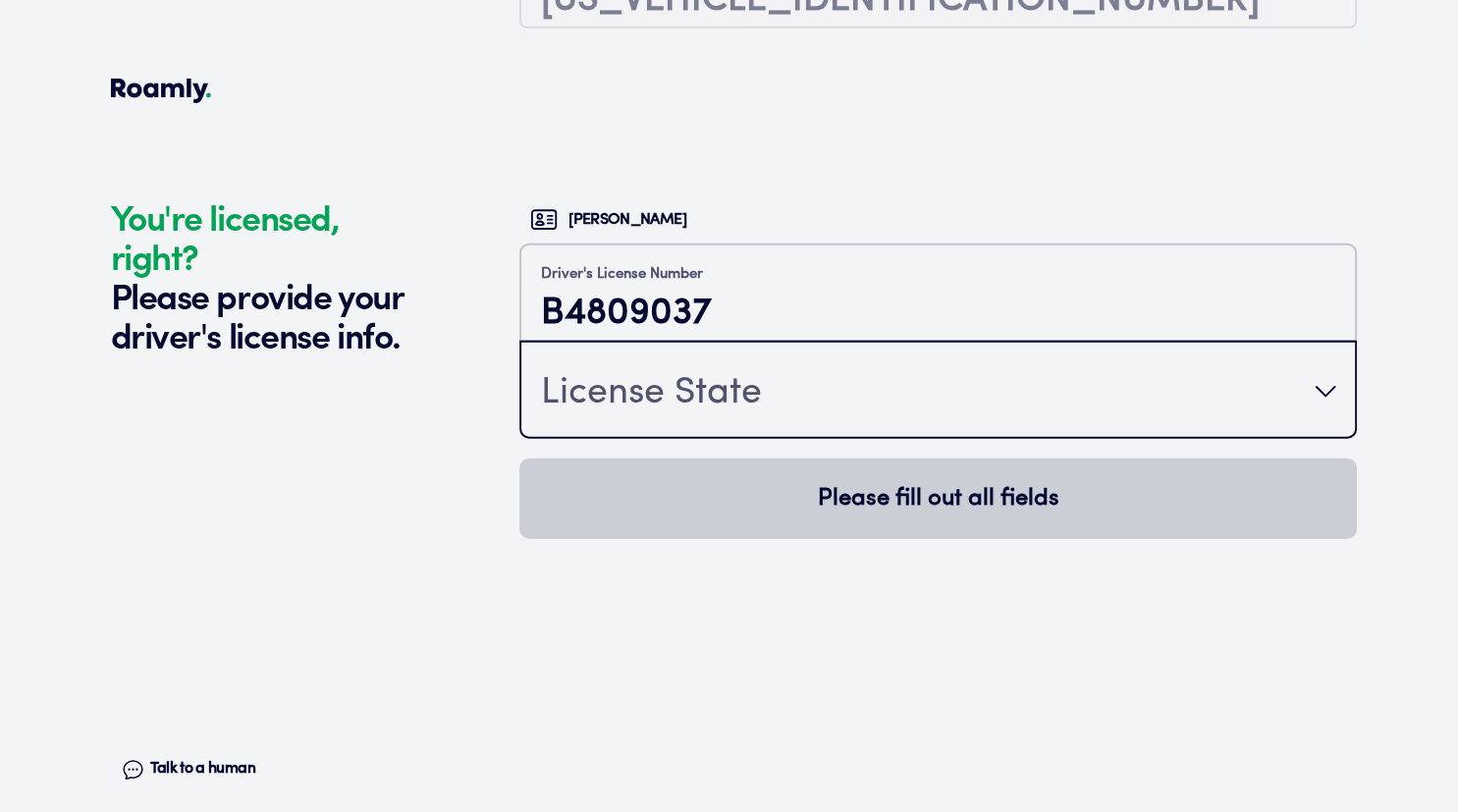 type 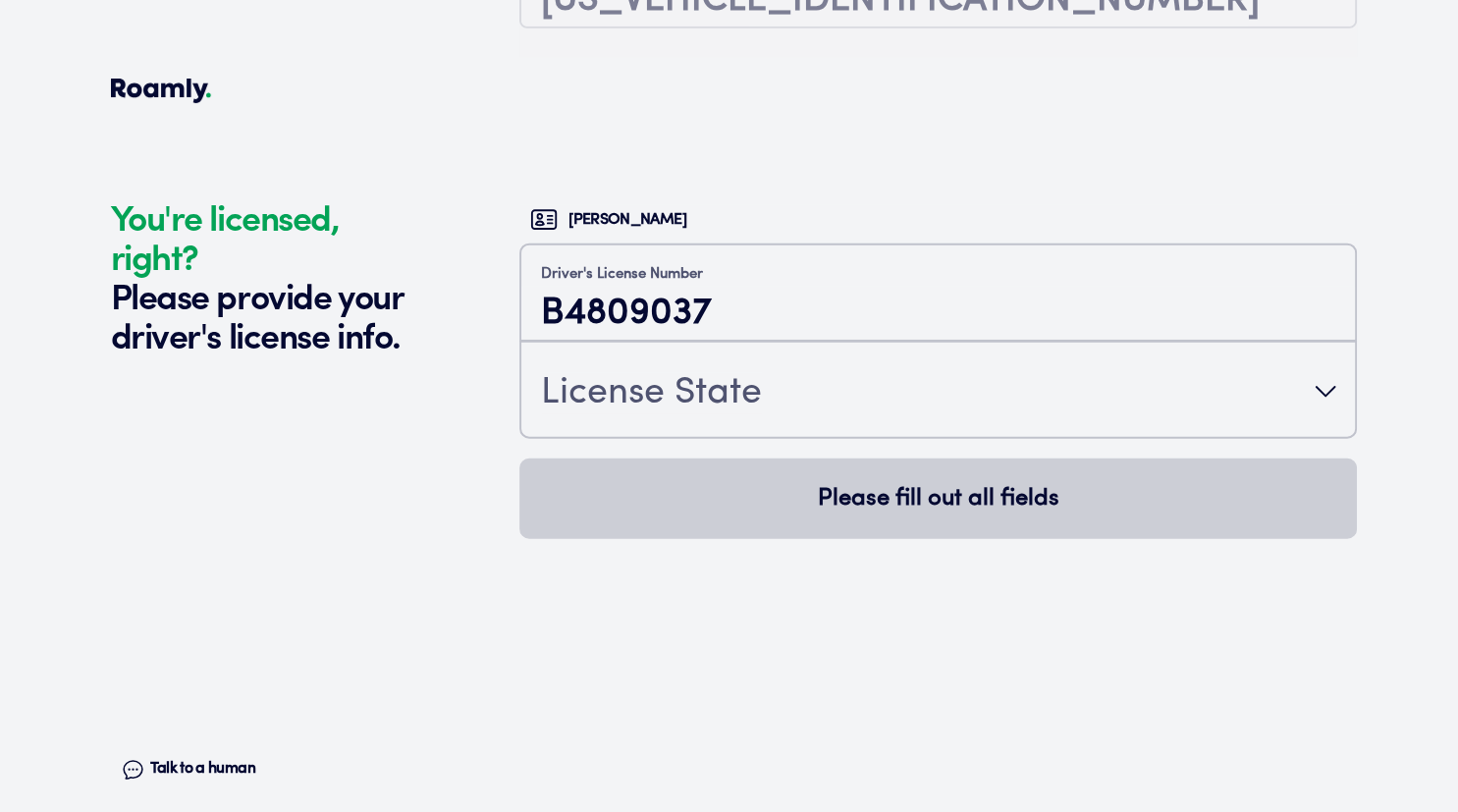 click on "[PERSON_NAME] Driver's License Number [DRIVERS_LICENSE_NUMBER] License State Please fill out all fields" at bounding box center (938, 481) 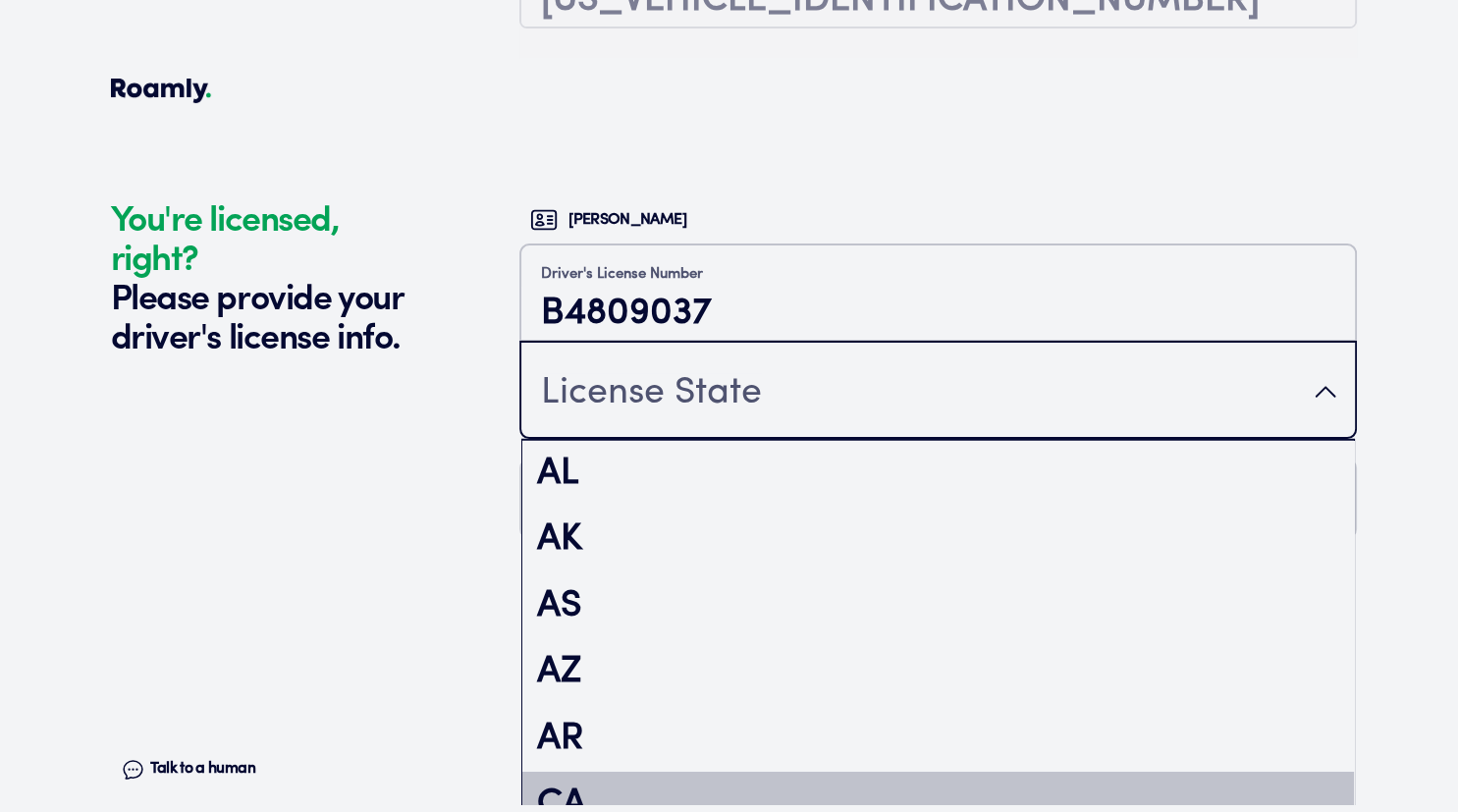 click on "CA" at bounding box center (938, 805) 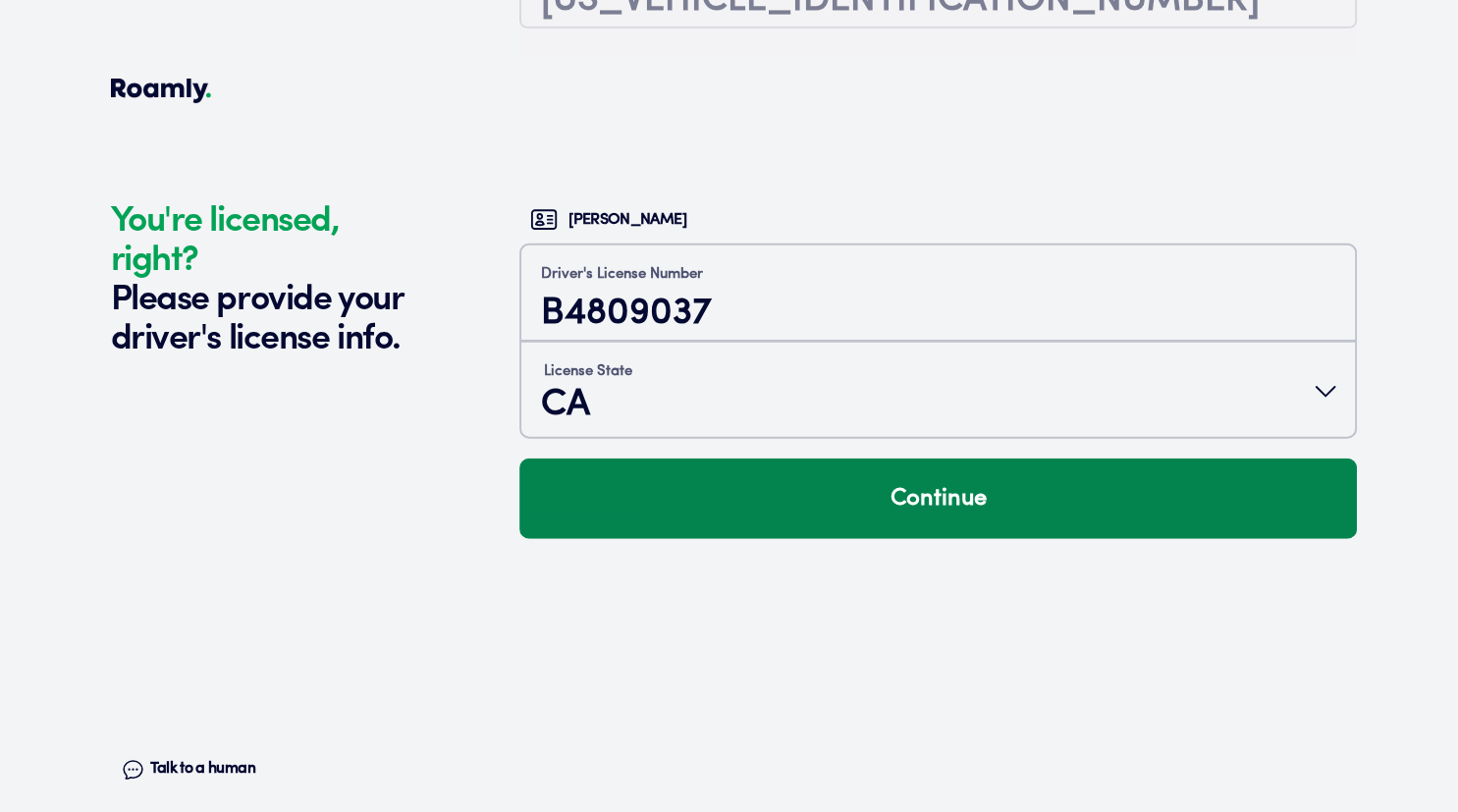 click on "Continue" at bounding box center (938, 499) 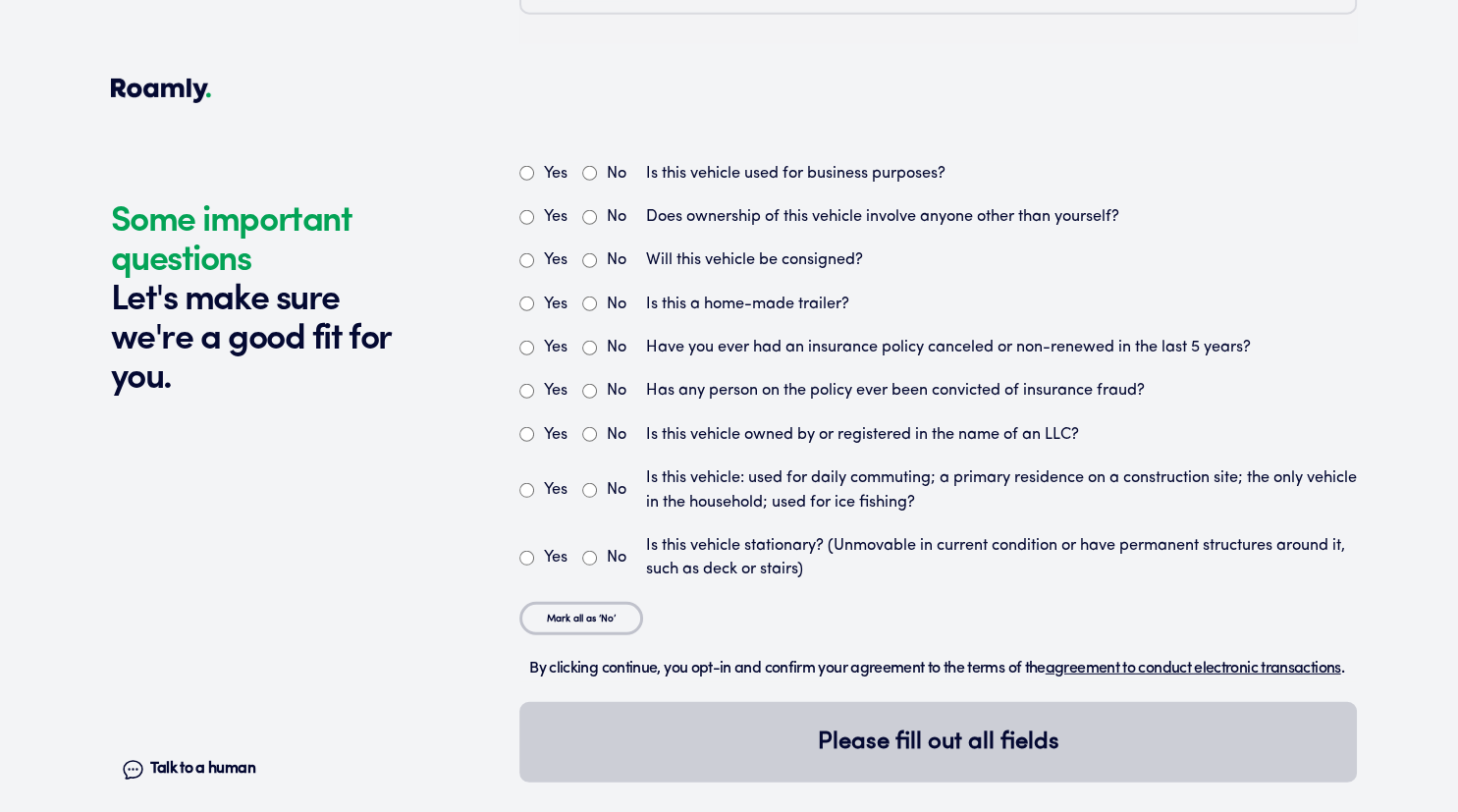 scroll, scrollTop: 5243, scrollLeft: 0, axis: vertical 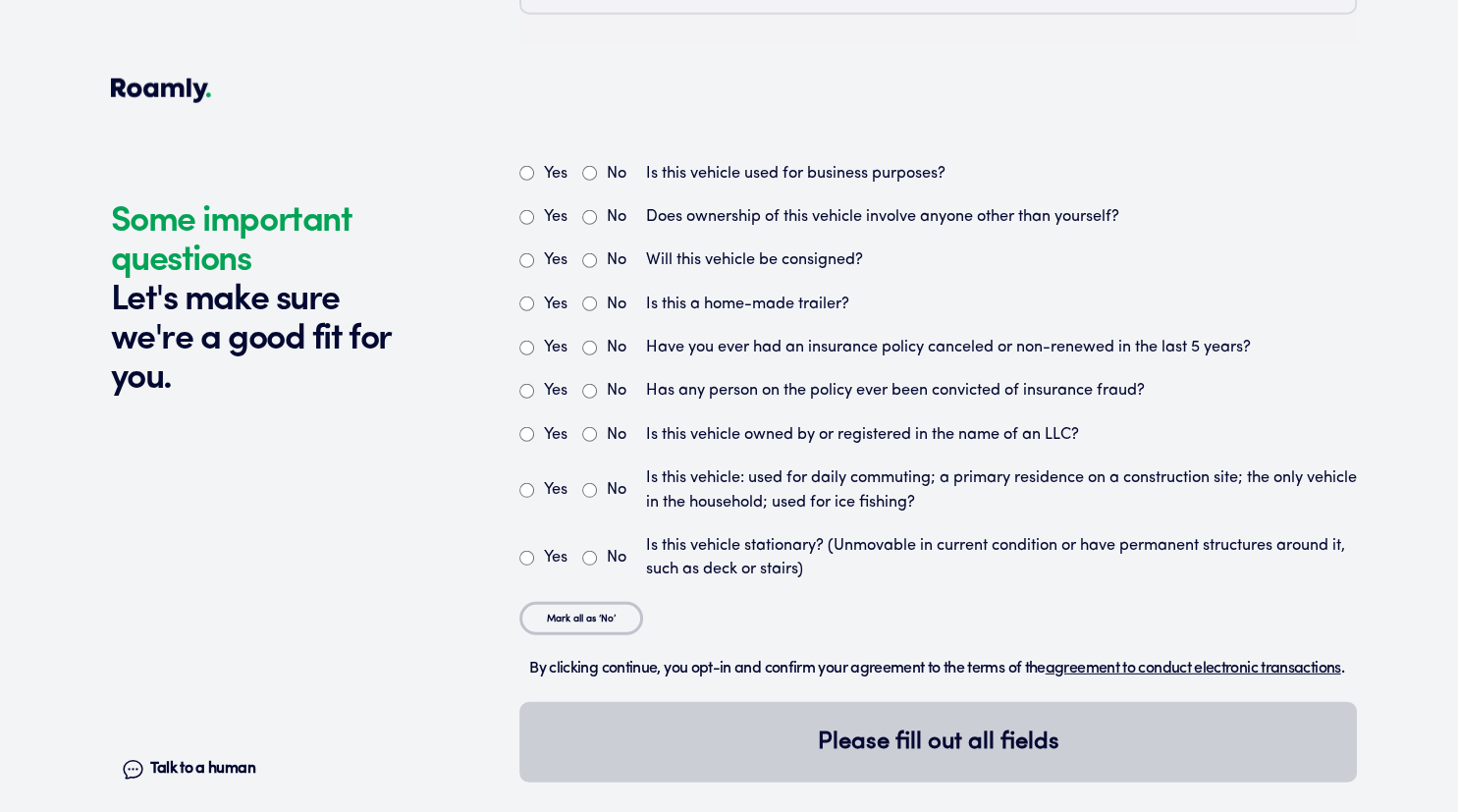 click on "No" at bounding box center (604, 174) 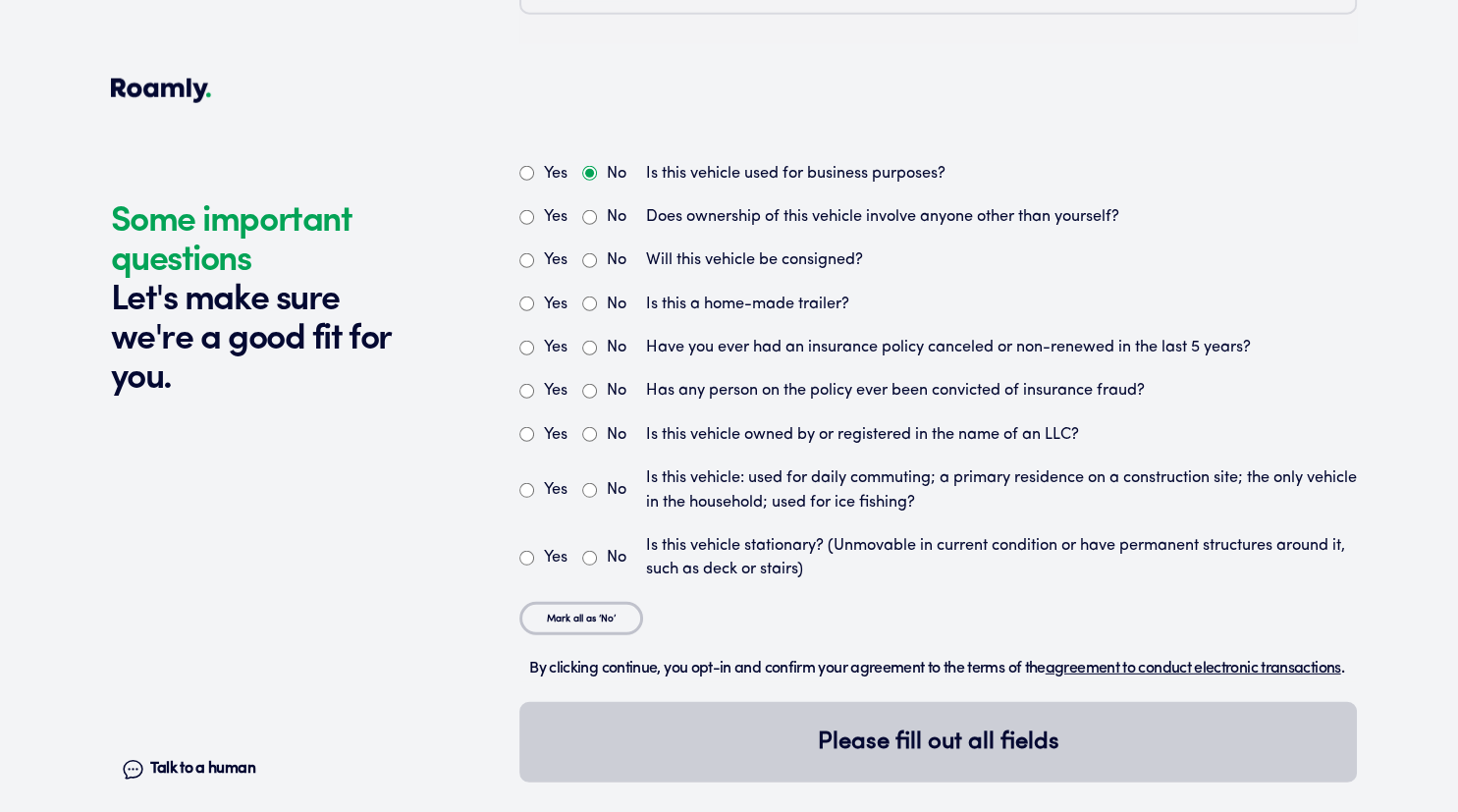 radio on "true" 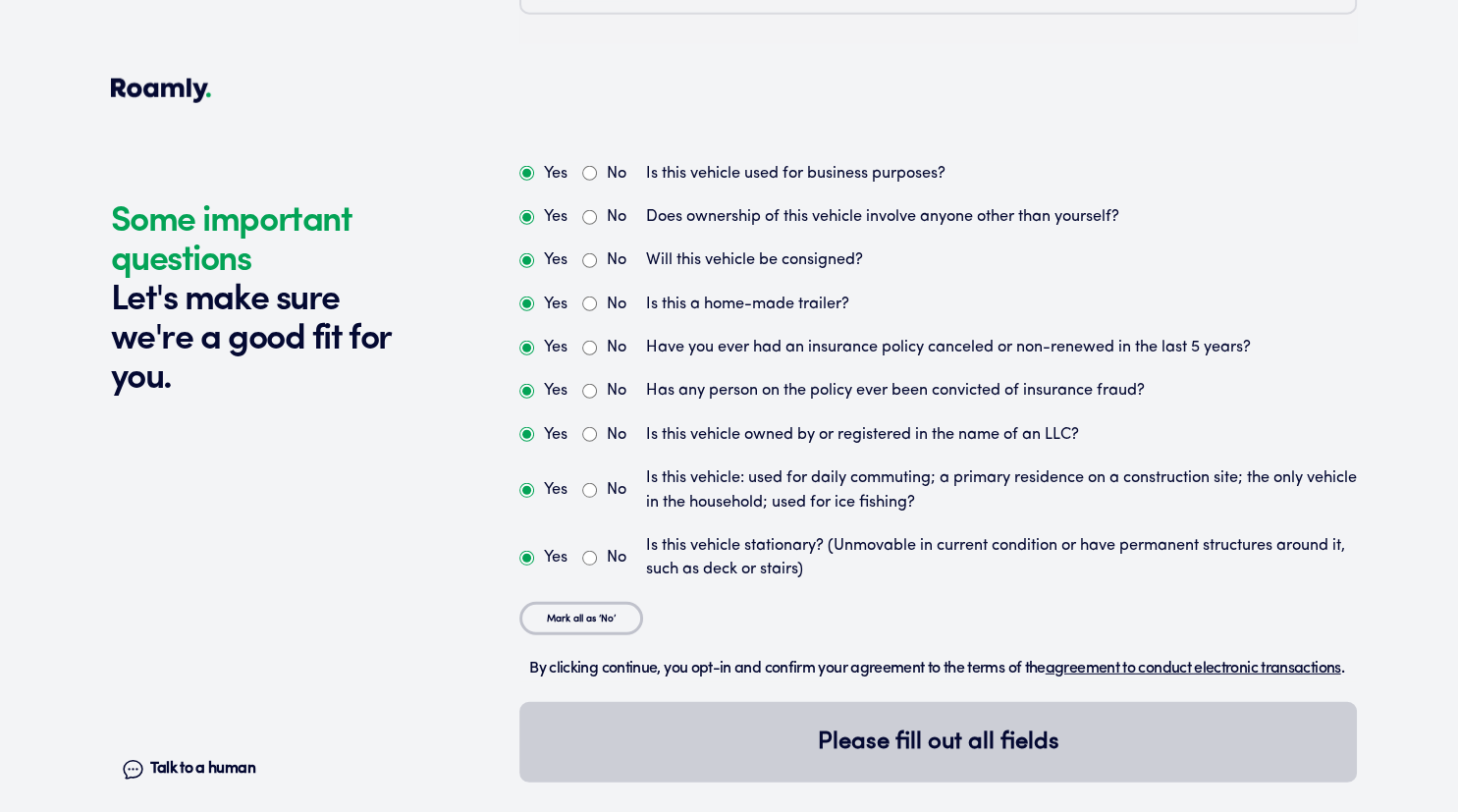 click on "No" at bounding box center [589, 217] 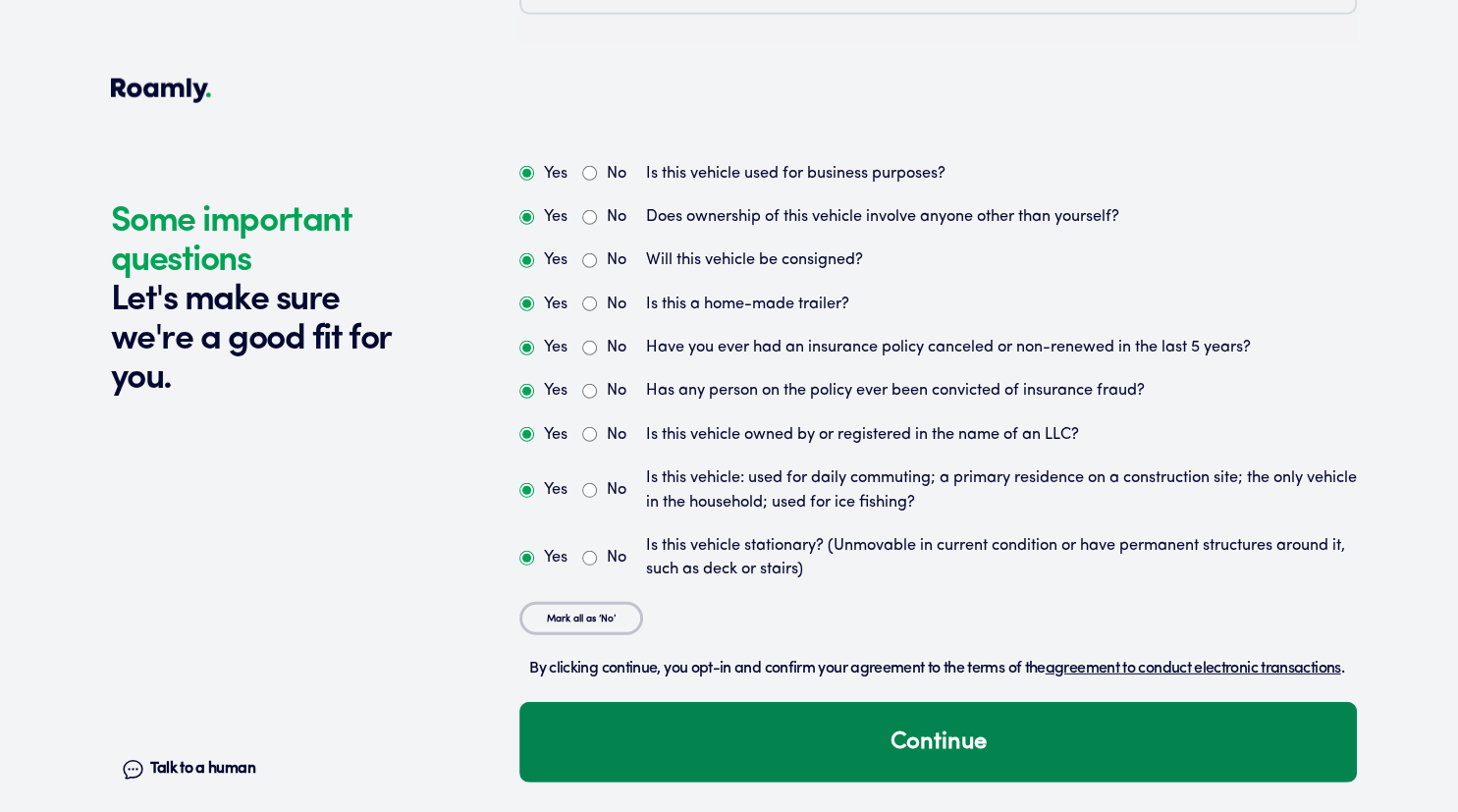 click on "Continue" at bounding box center [938, 742] 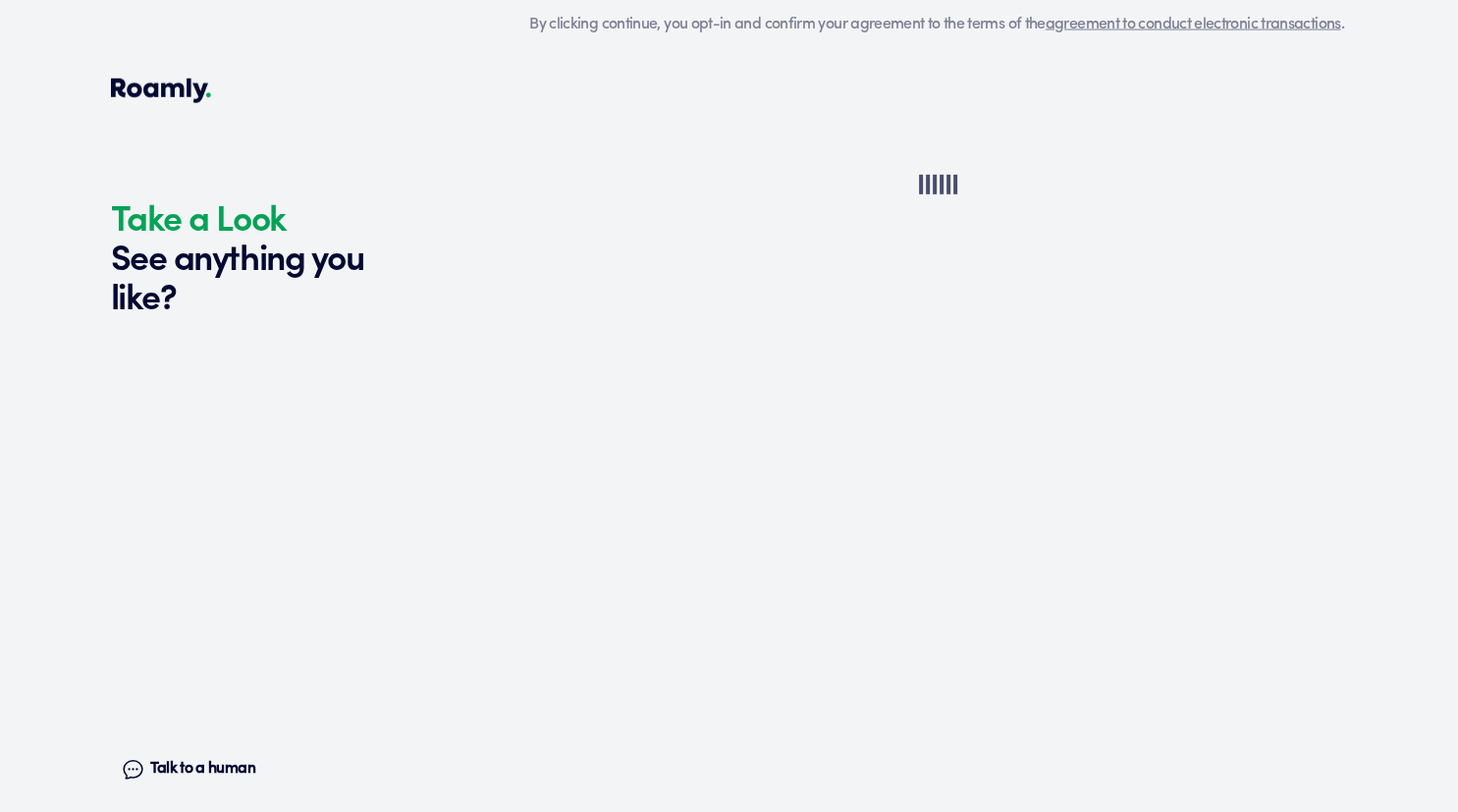 scroll, scrollTop: 5932, scrollLeft: 0, axis: vertical 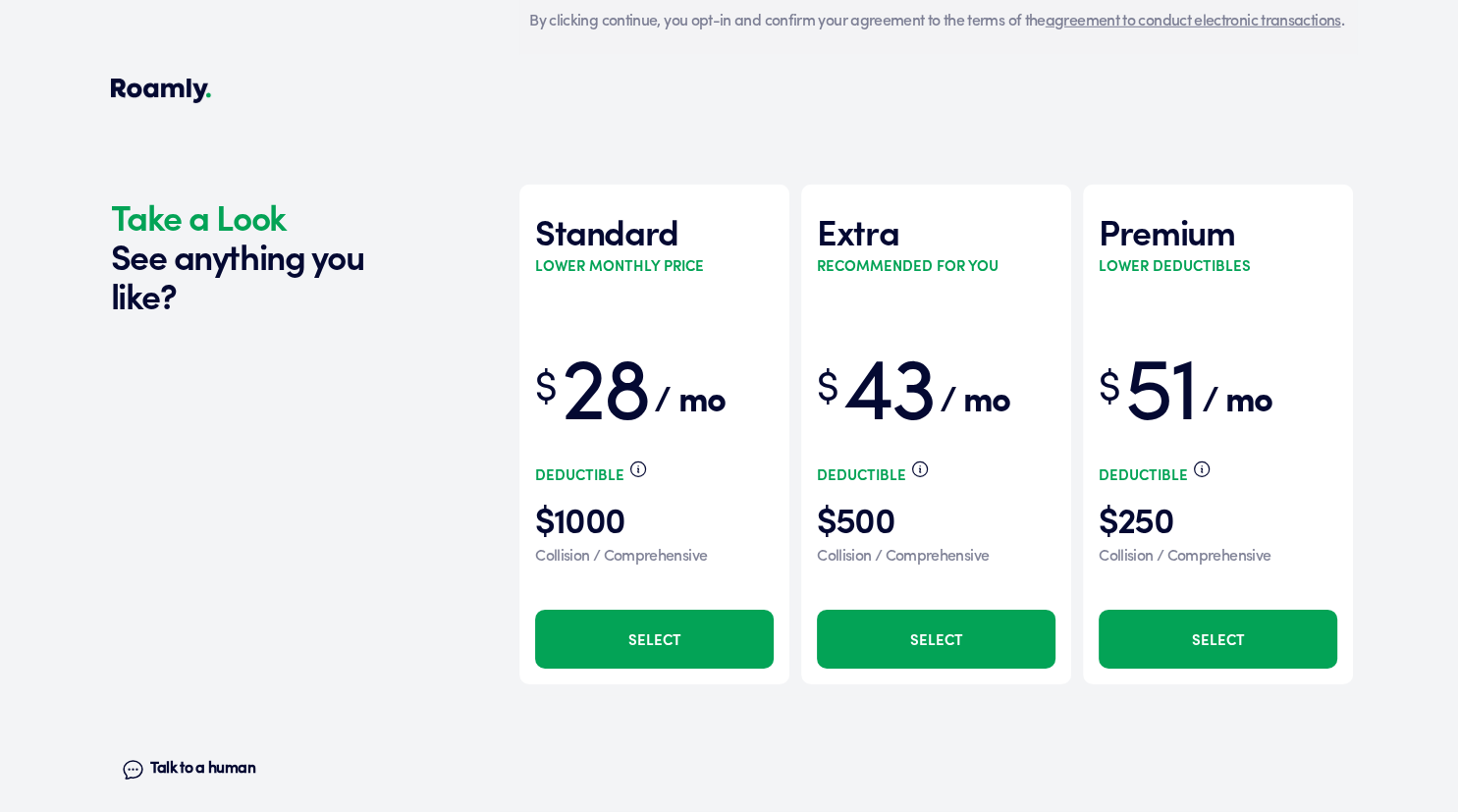 click on "Select" at bounding box center [936, 639] 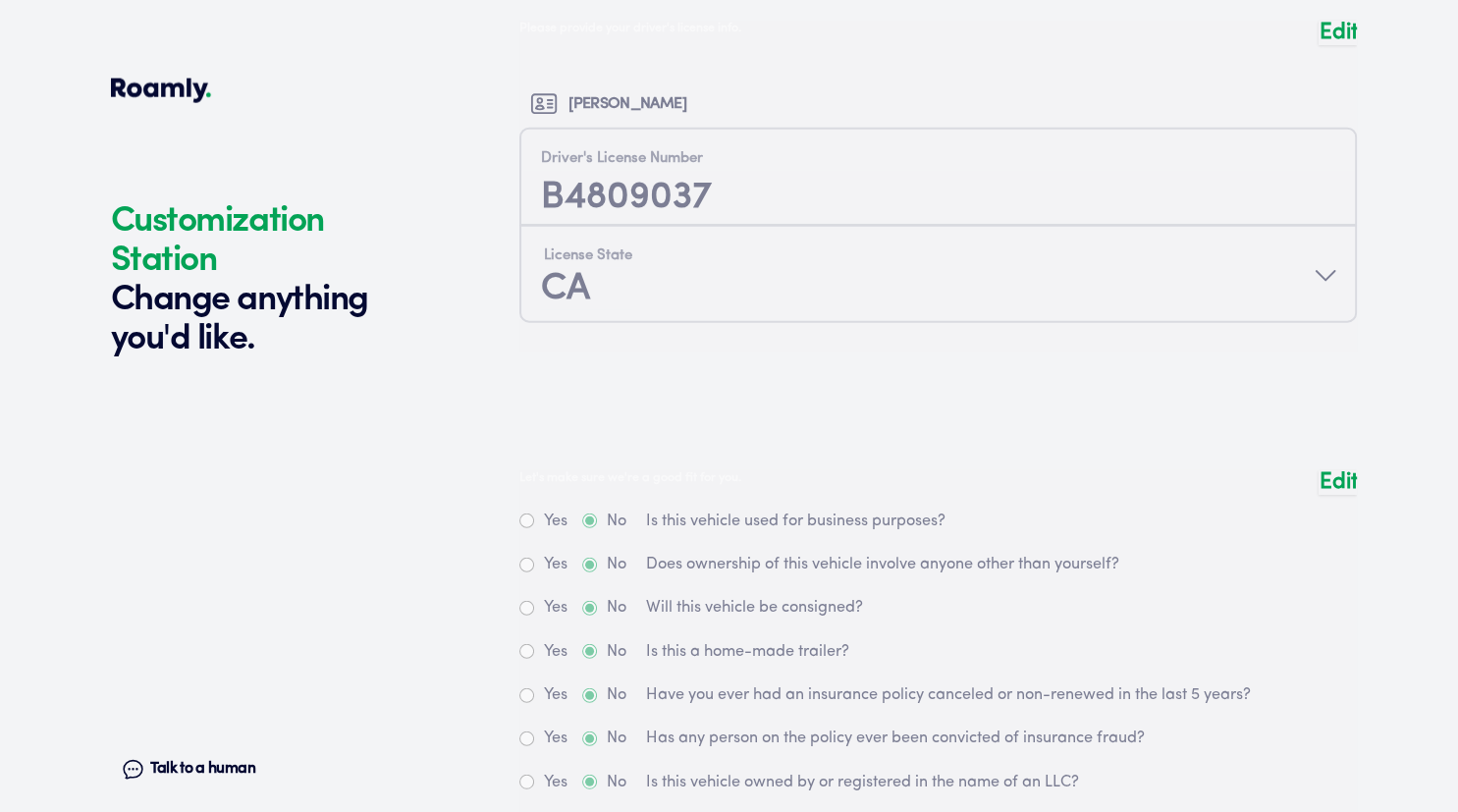 scroll, scrollTop: 4693, scrollLeft: 0, axis: vertical 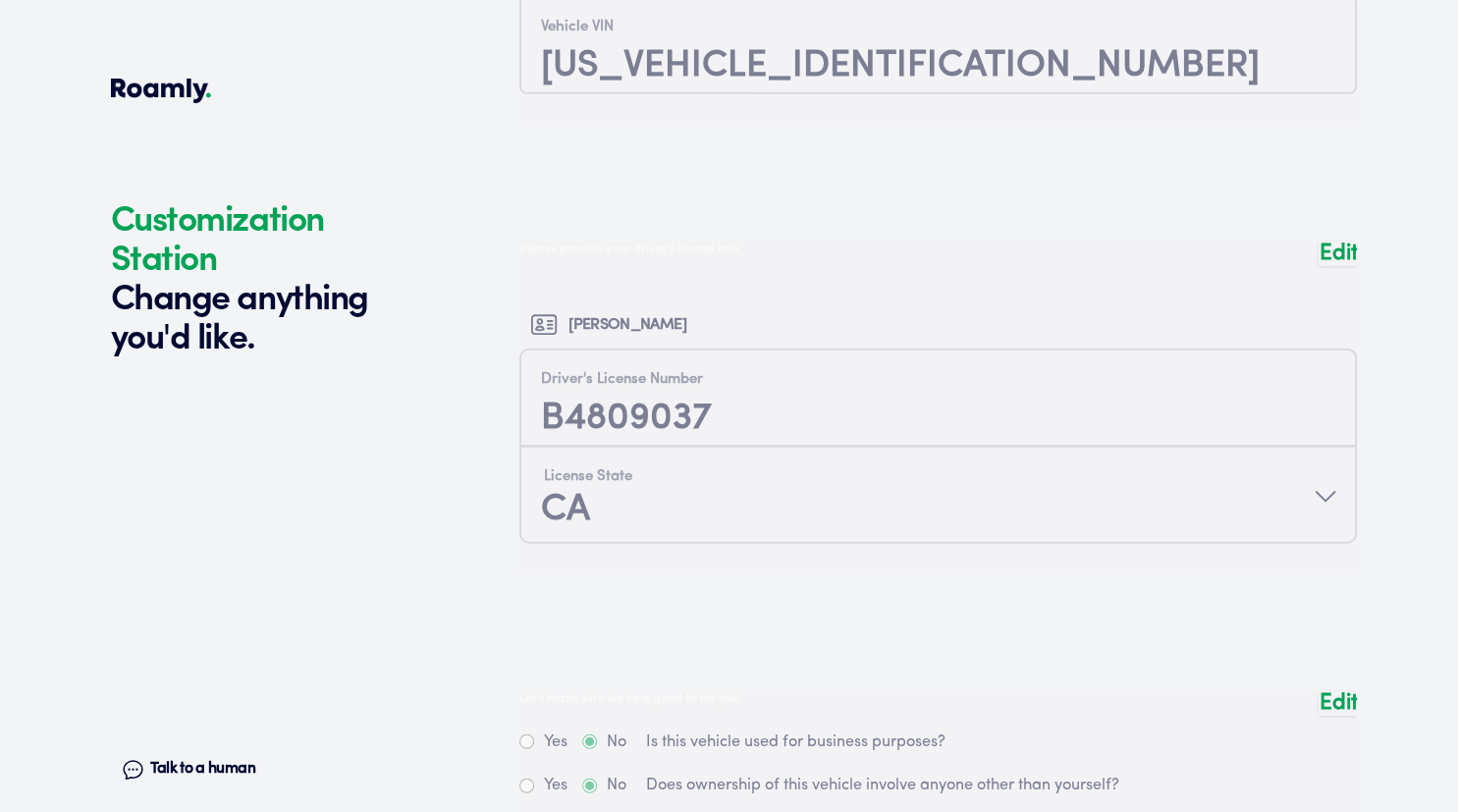 click on "Edit" at bounding box center (1337, 703) 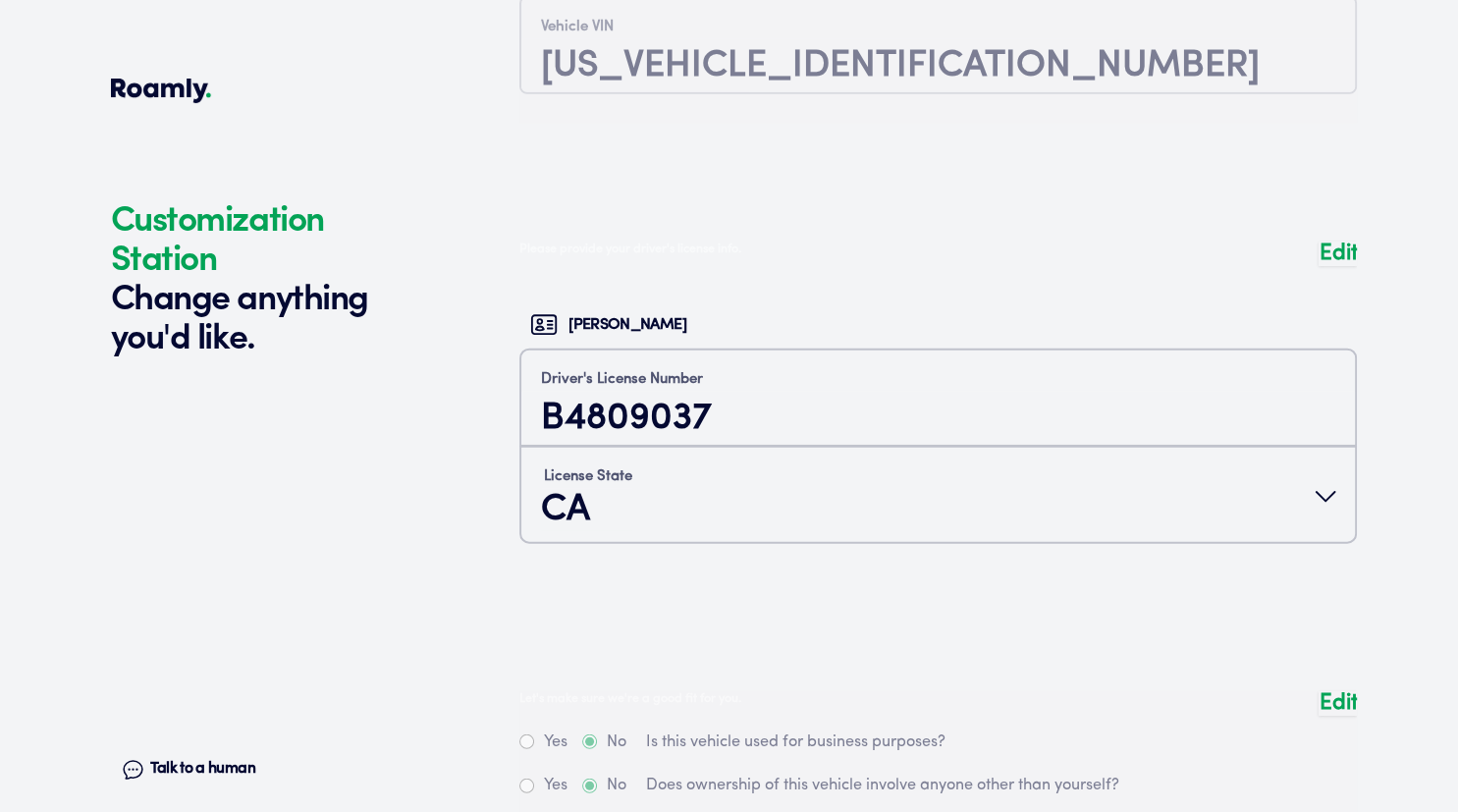 click at bounding box center [938, 407] 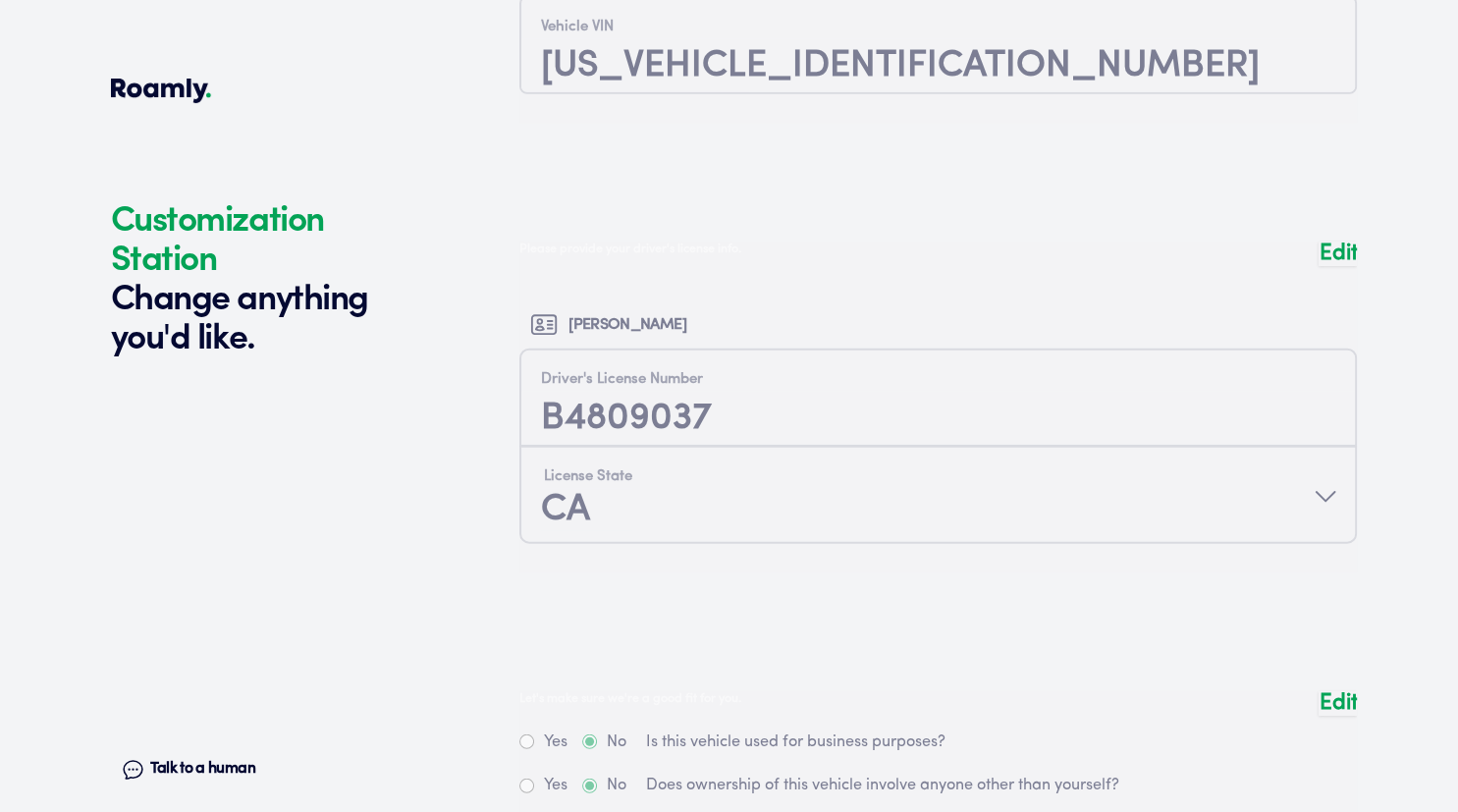 click on "Edit" at bounding box center [1337, 703] 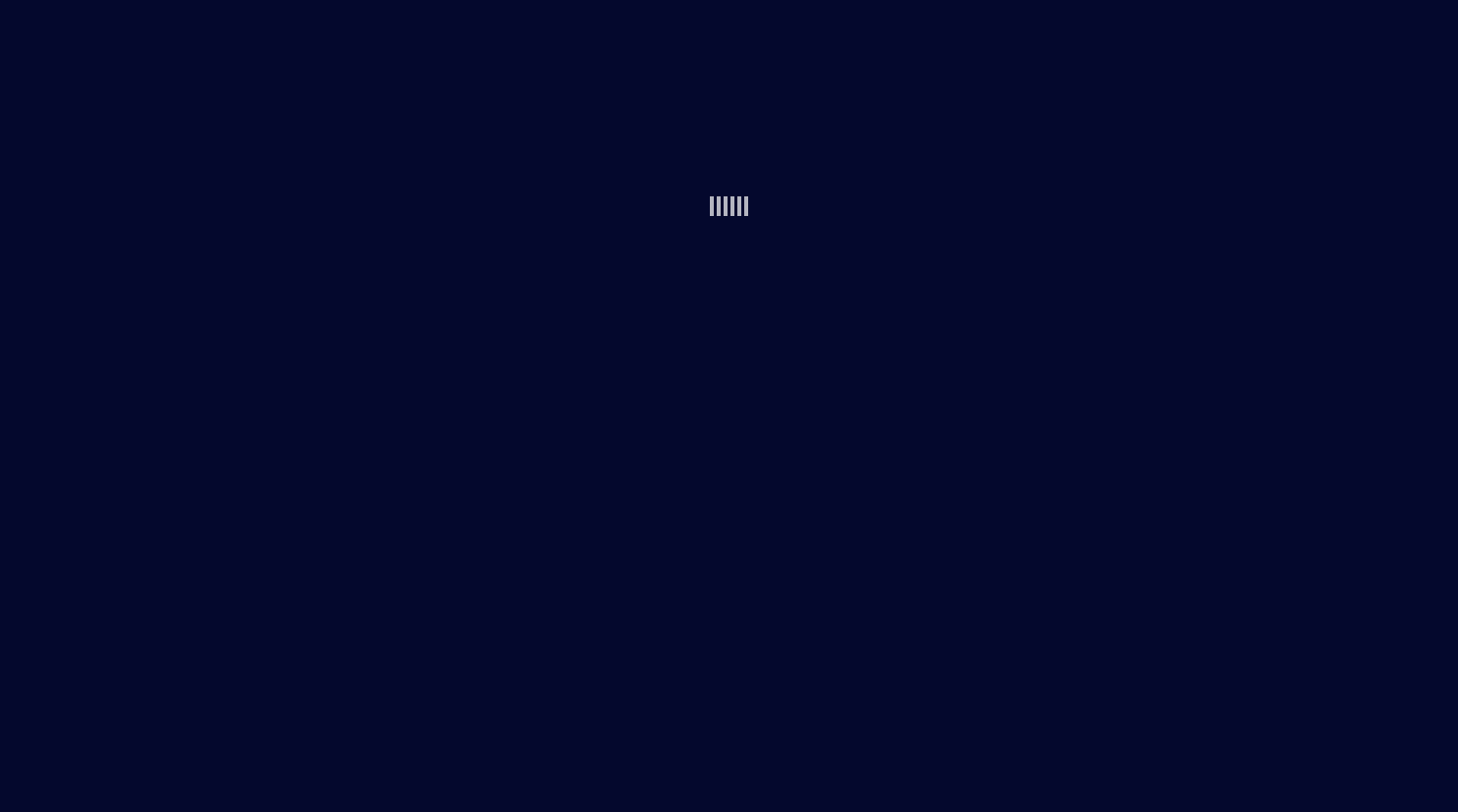 scroll, scrollTop: 0, scrollLeft: 0, axis: both 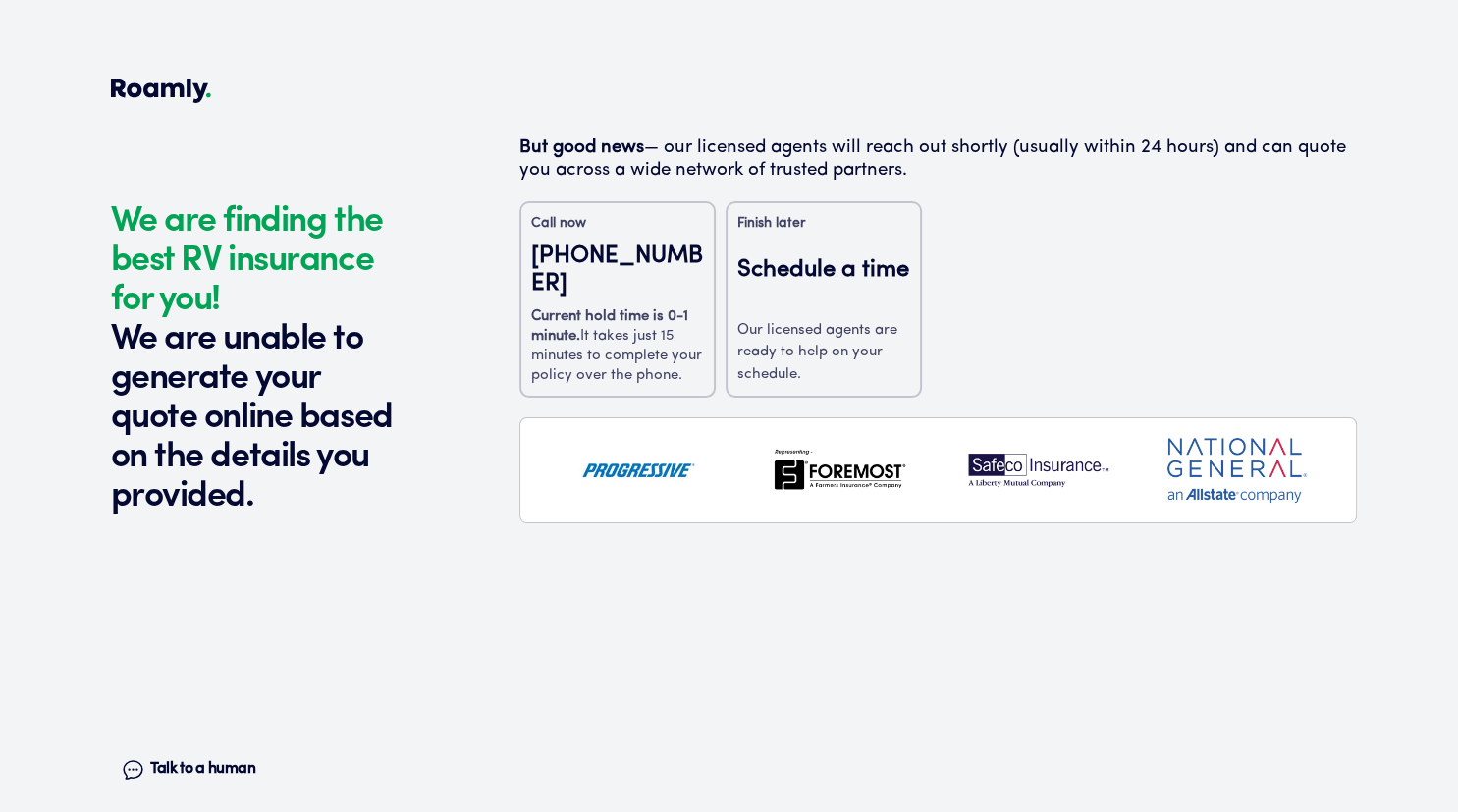 click 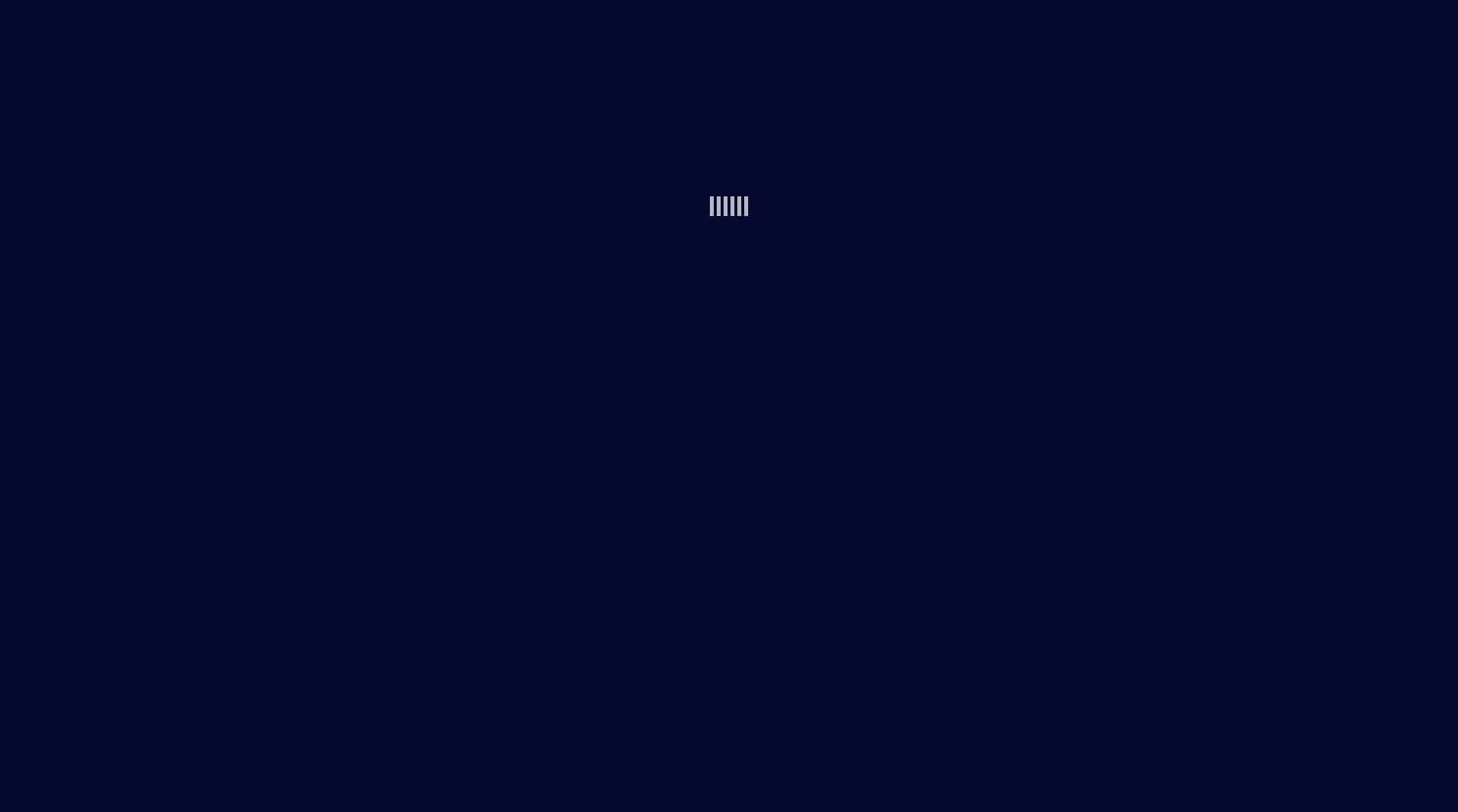 scroll, scrollTop: 0, scrollLeft: 0, axis: both 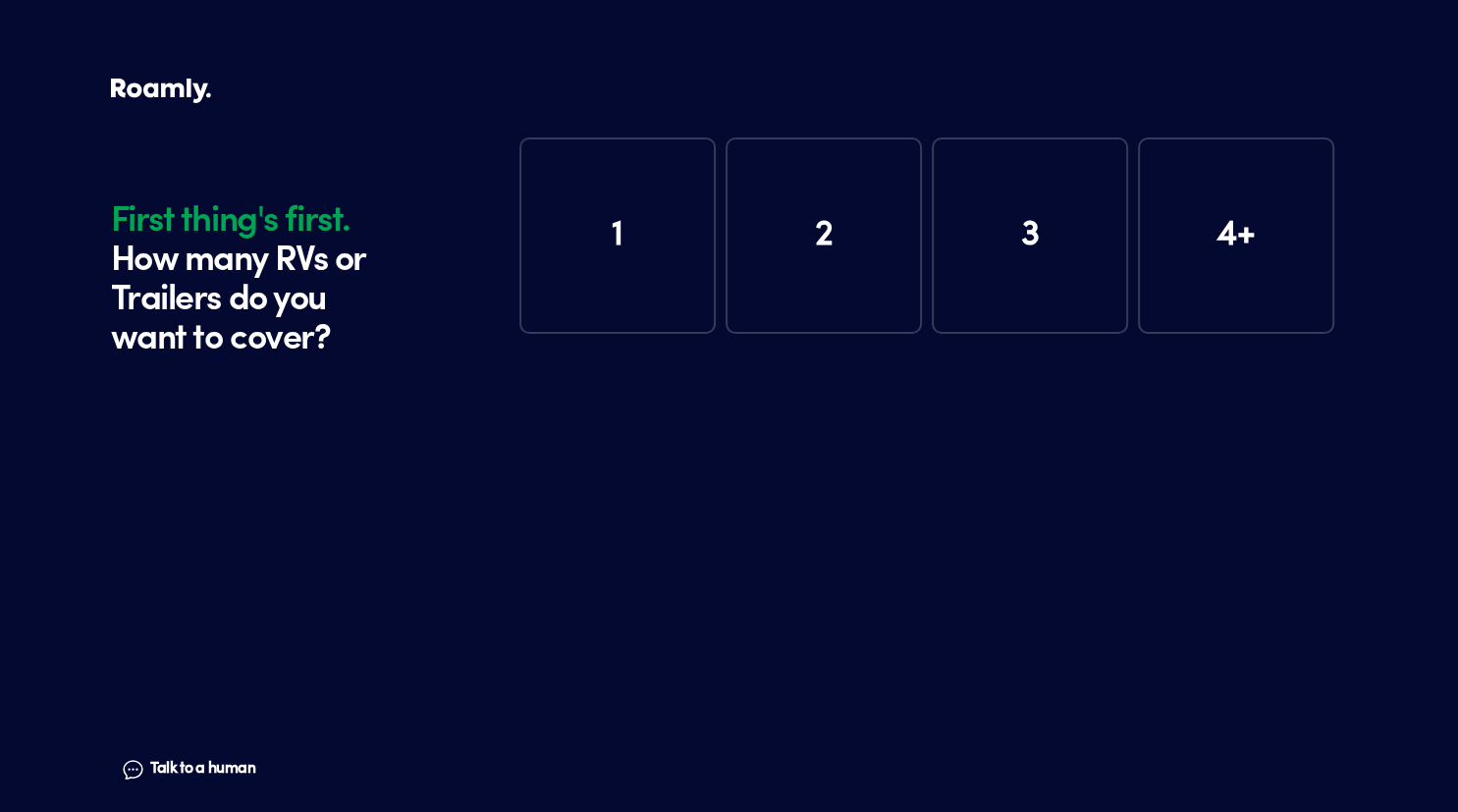 click on "1" at bounding box center (618, 236) 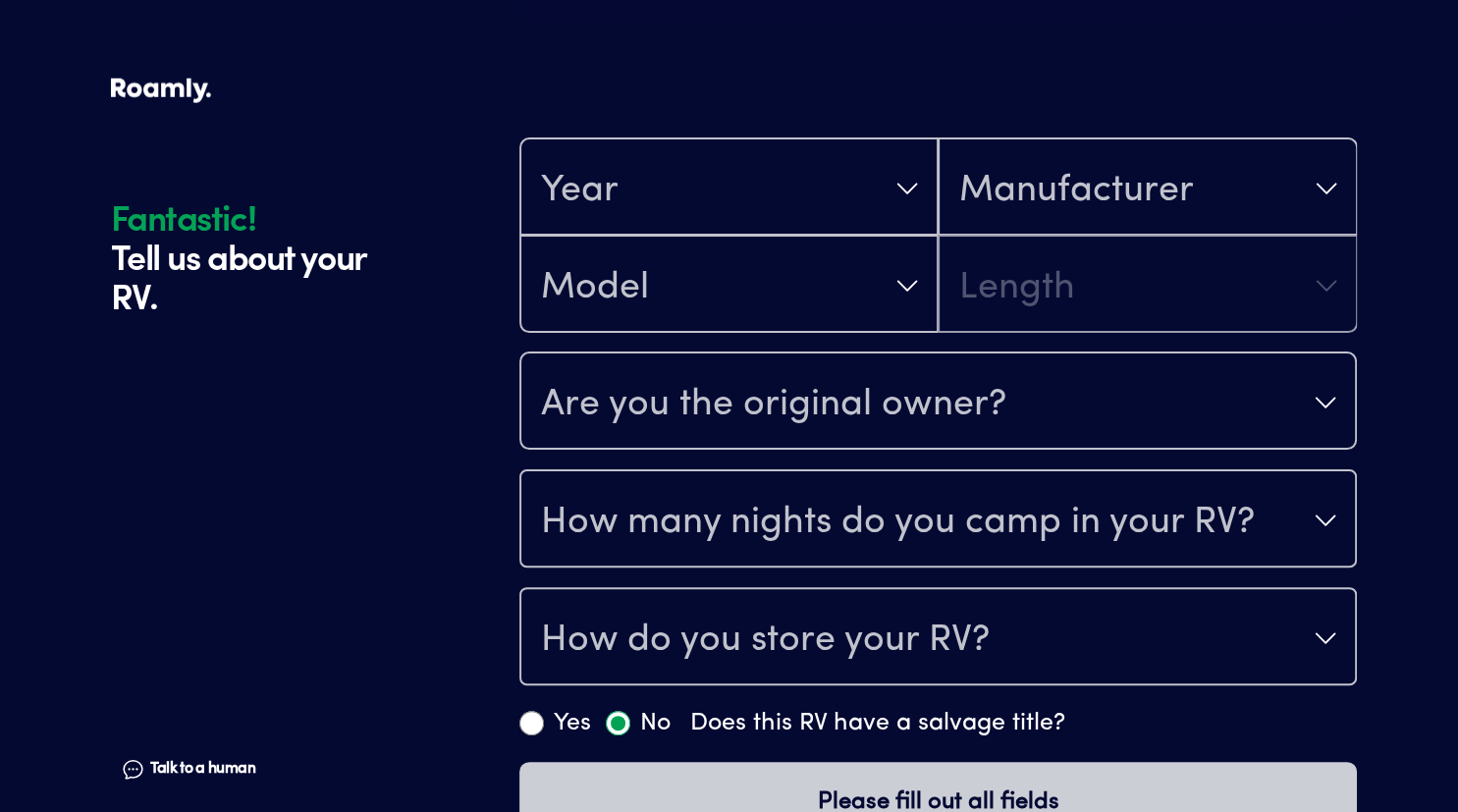 scroll, scrollTop: 383, scrollLeft: 0, axis: vertical 